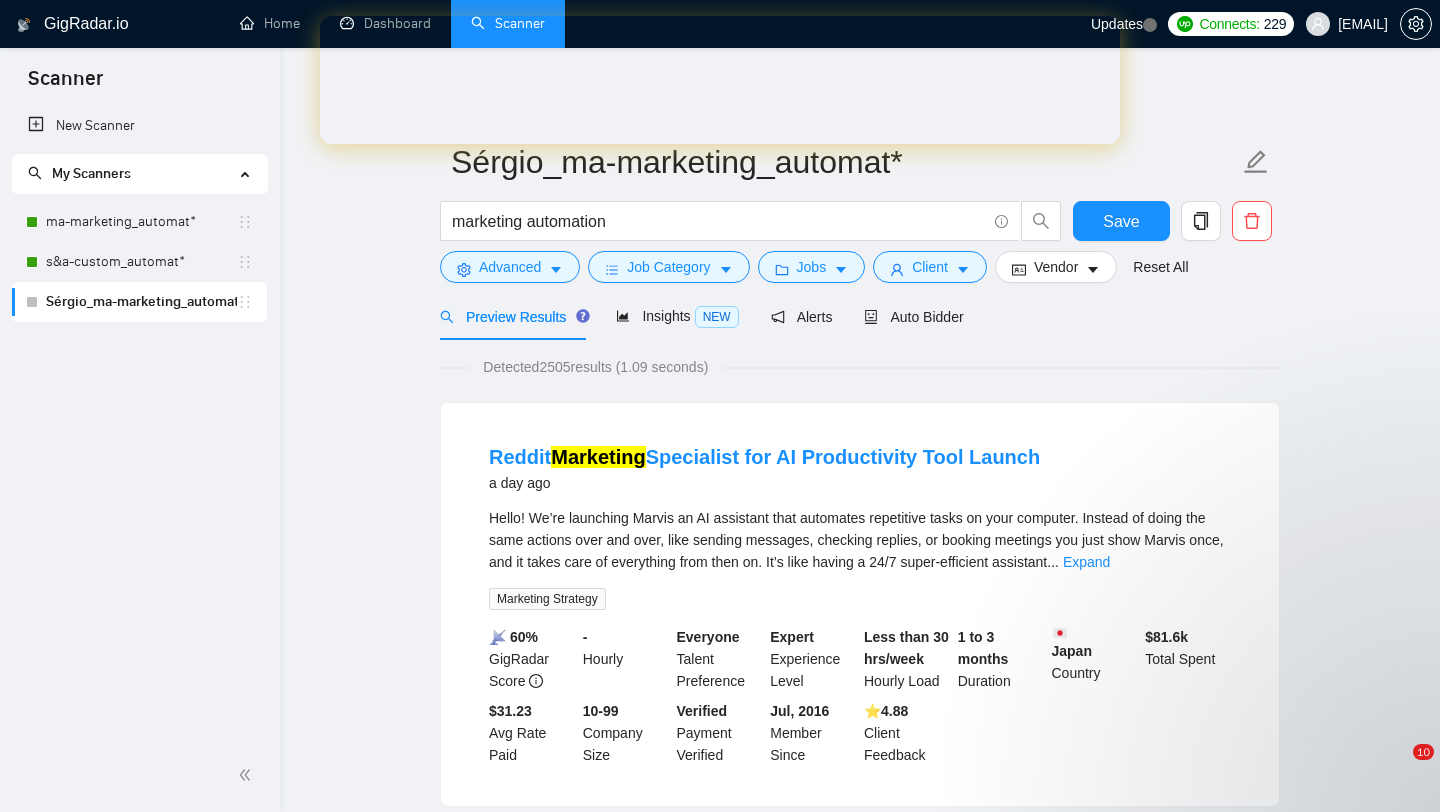 scroll, scrollTop: 0, scrollLeft: 0, axis: both 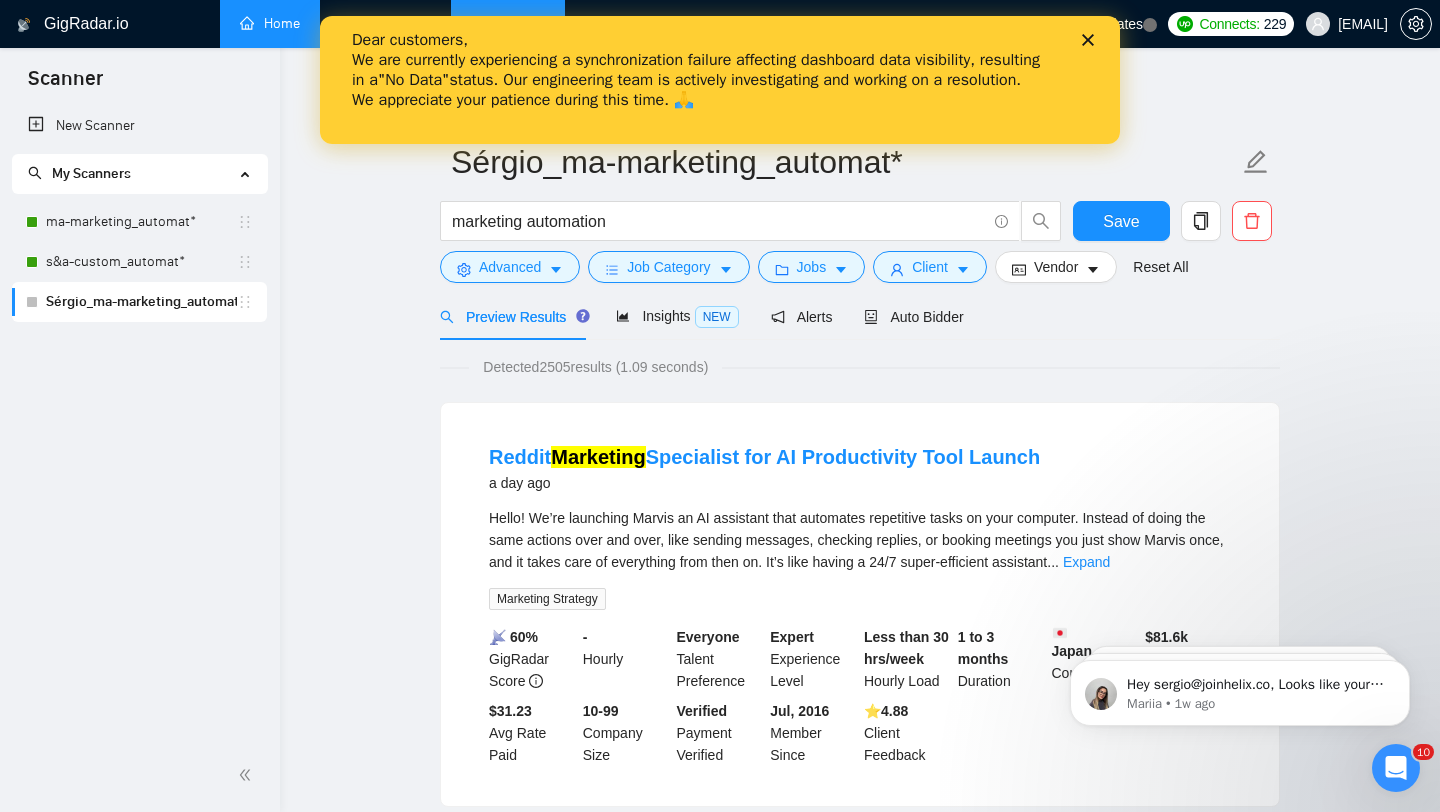 click on "Home" at bounding box center [270, 23] 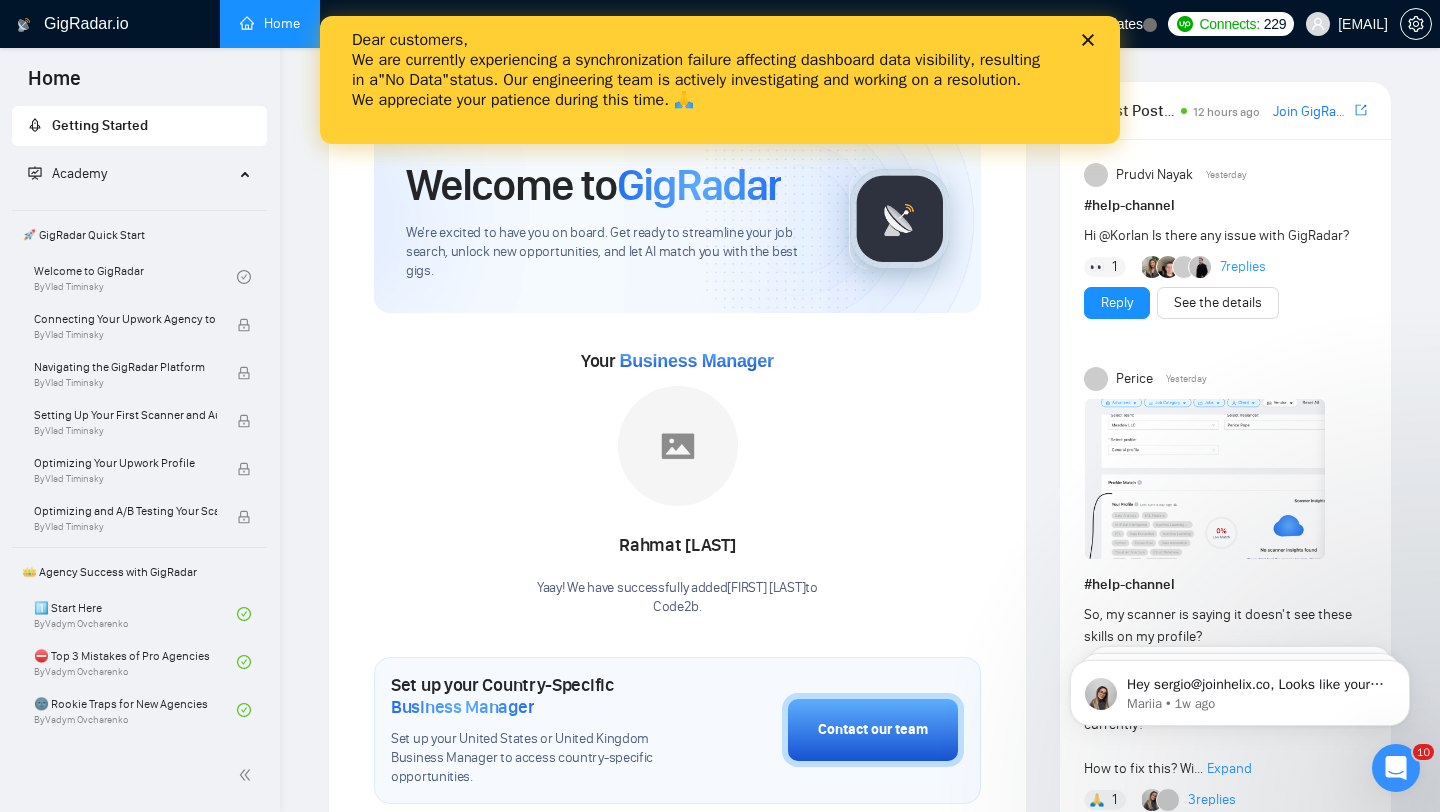 click 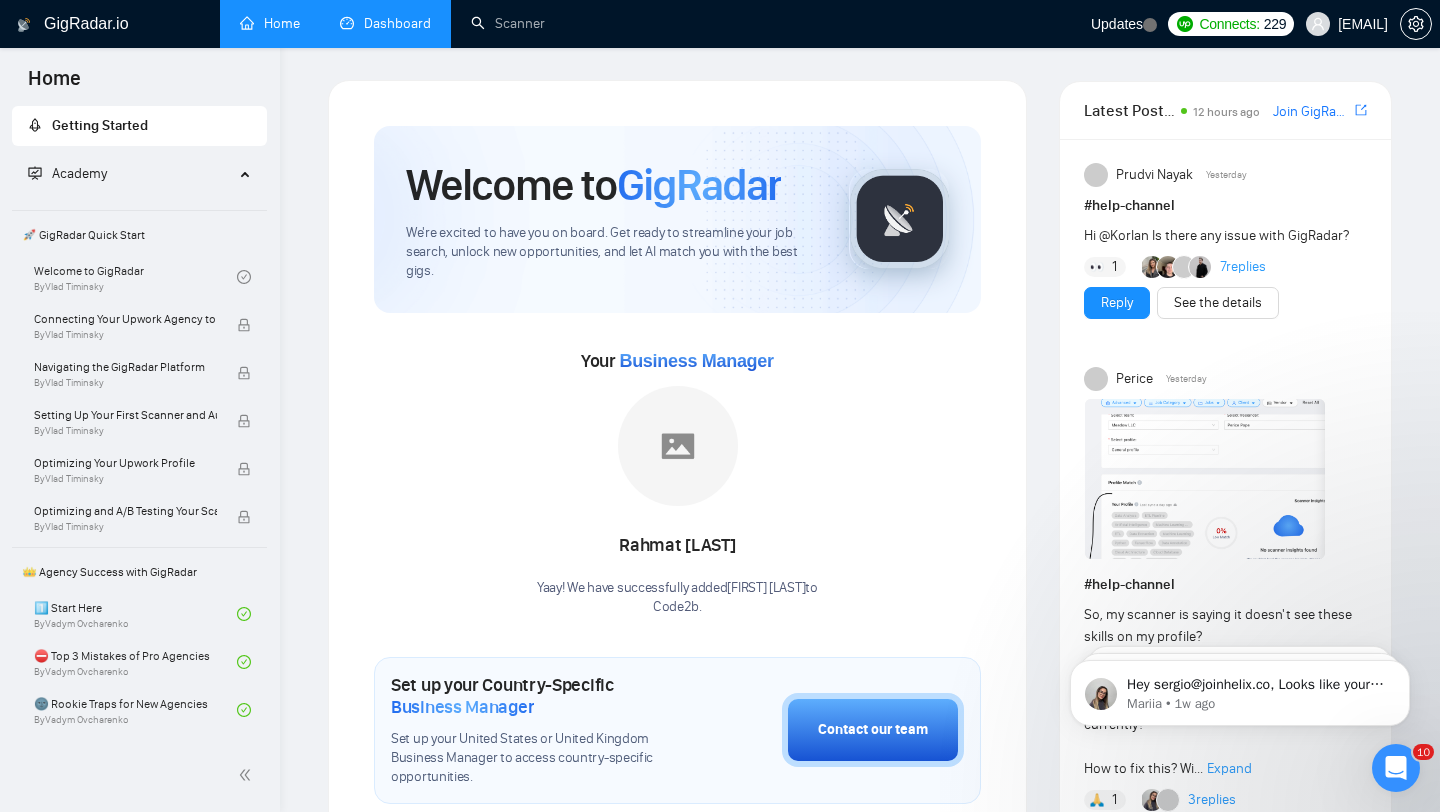 click on "Dashboard" at bounding box center [385, 23] 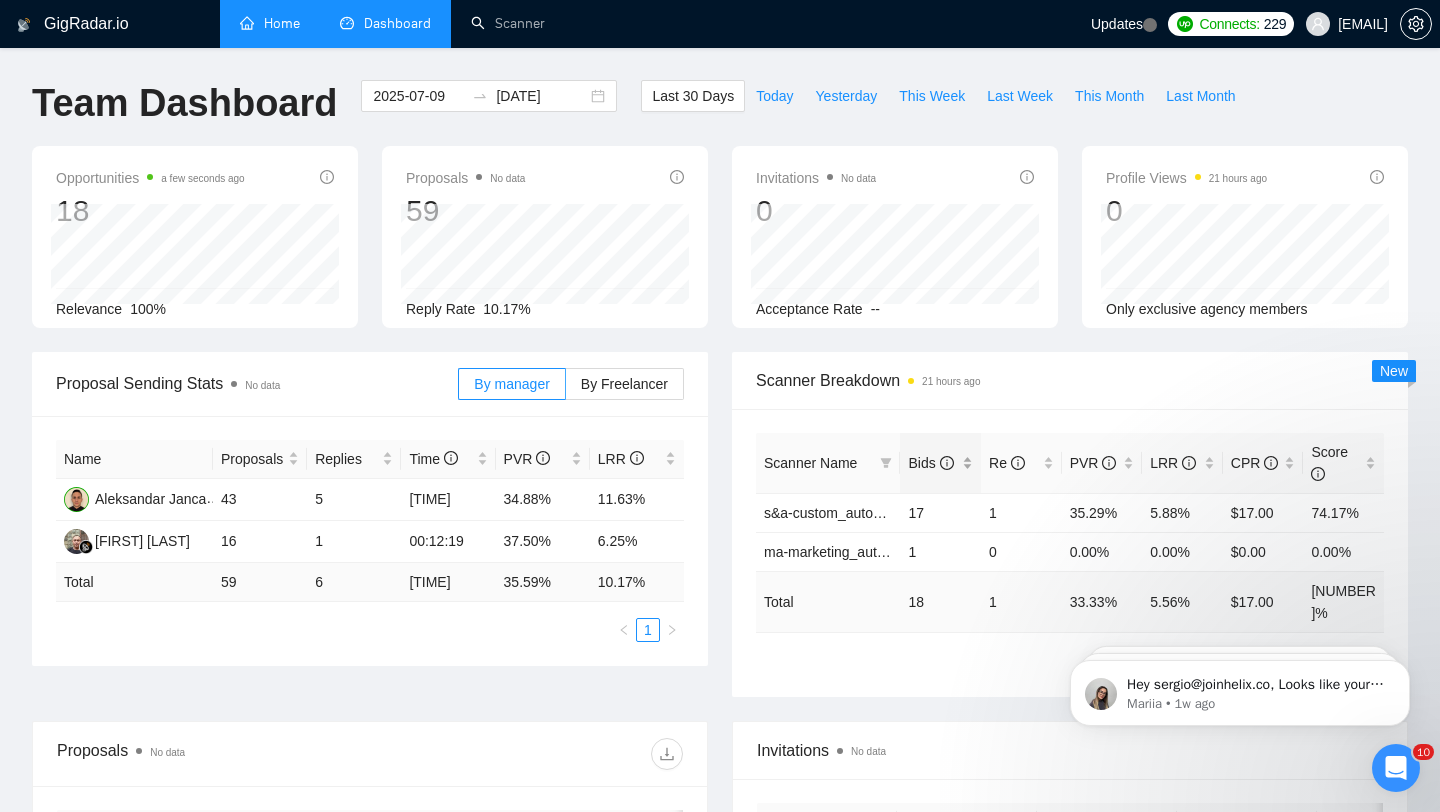 click on "Bids" at bounding box center (940, 463) 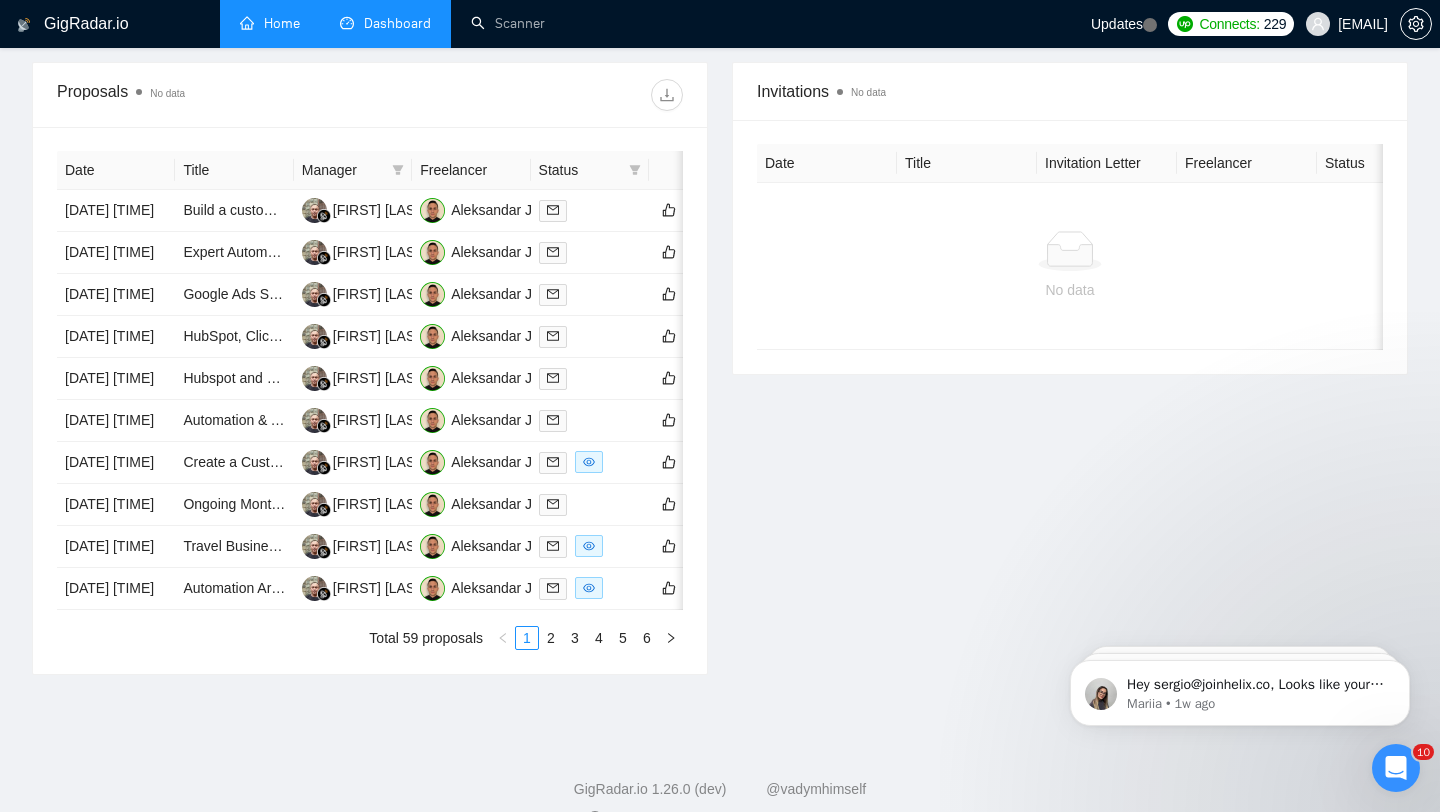 scroll, scrollTop: 667, scrollLeft: 0, axis: vertical 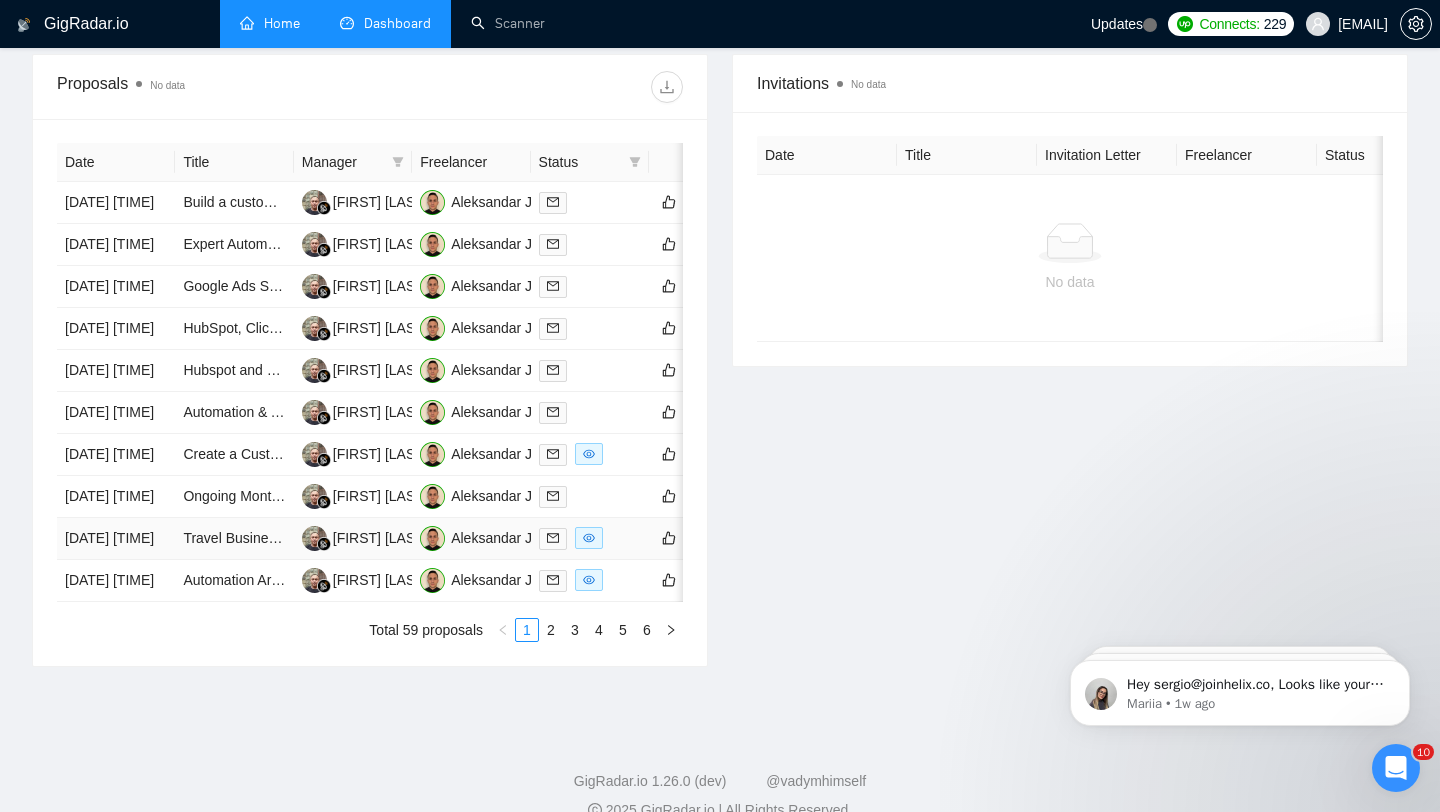 click on "07 Aug, 2025 00:56" at bounding box center [116, 539] 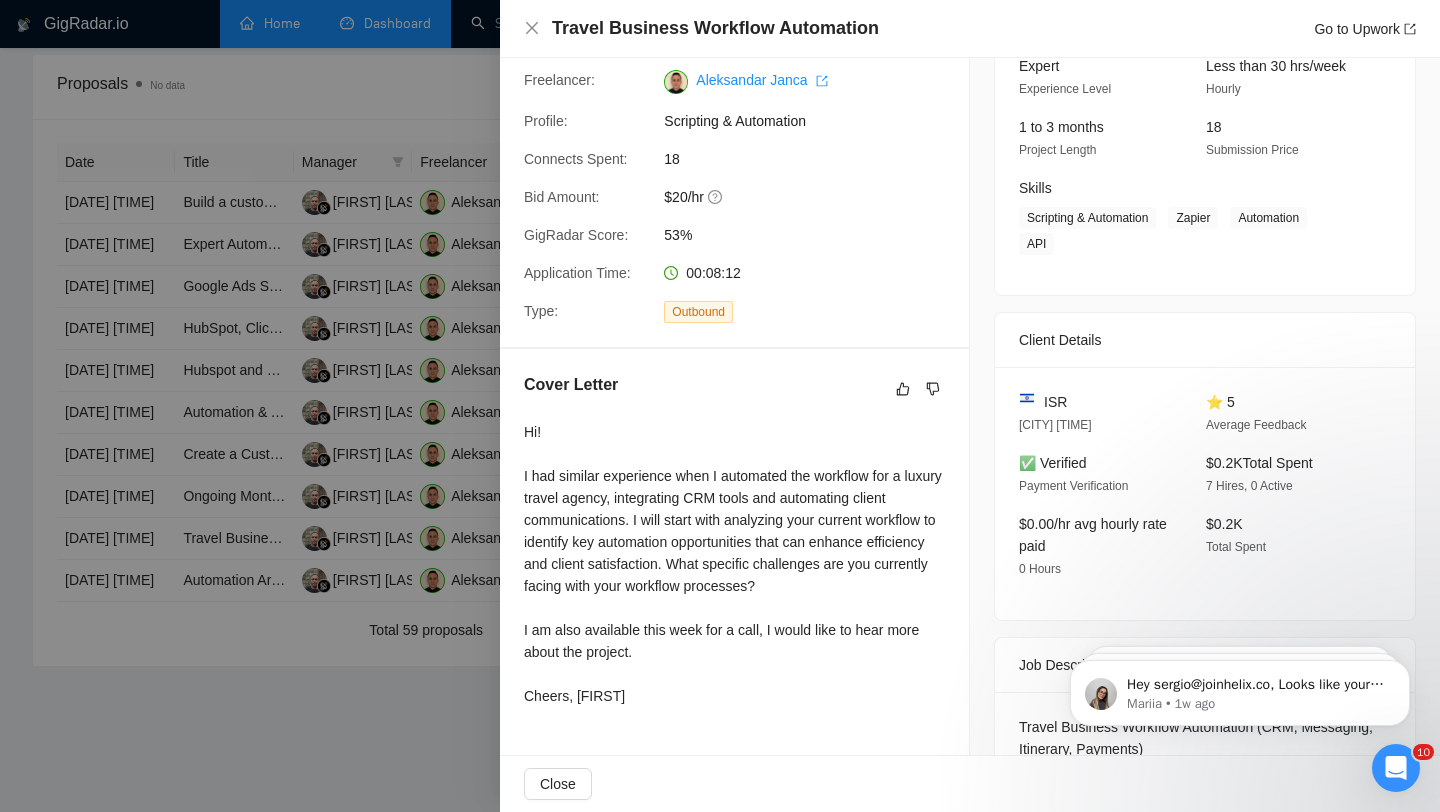 scroll, scrollTop: 0, scrollLeft: 0, axis: both 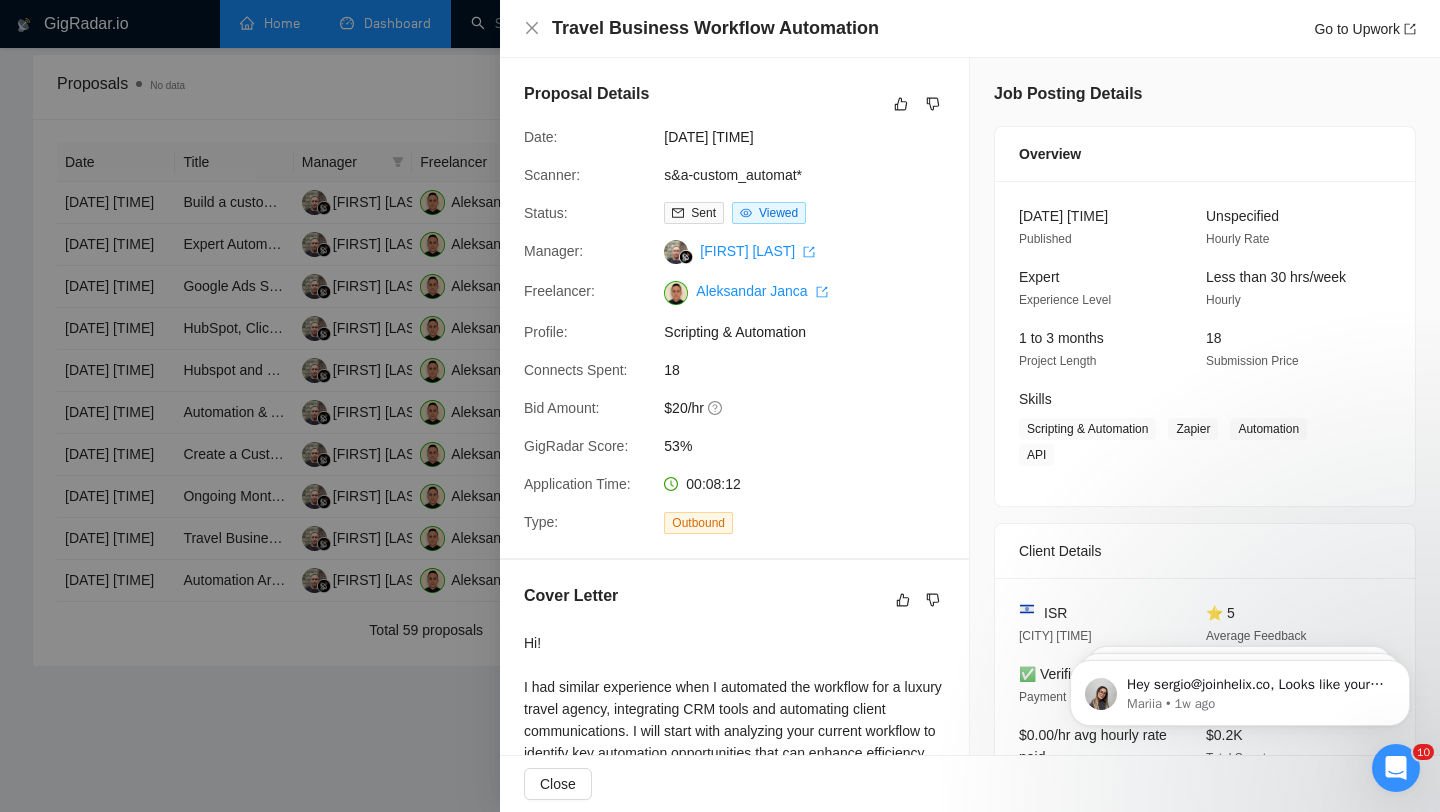 click at bounding box center (720, 406) 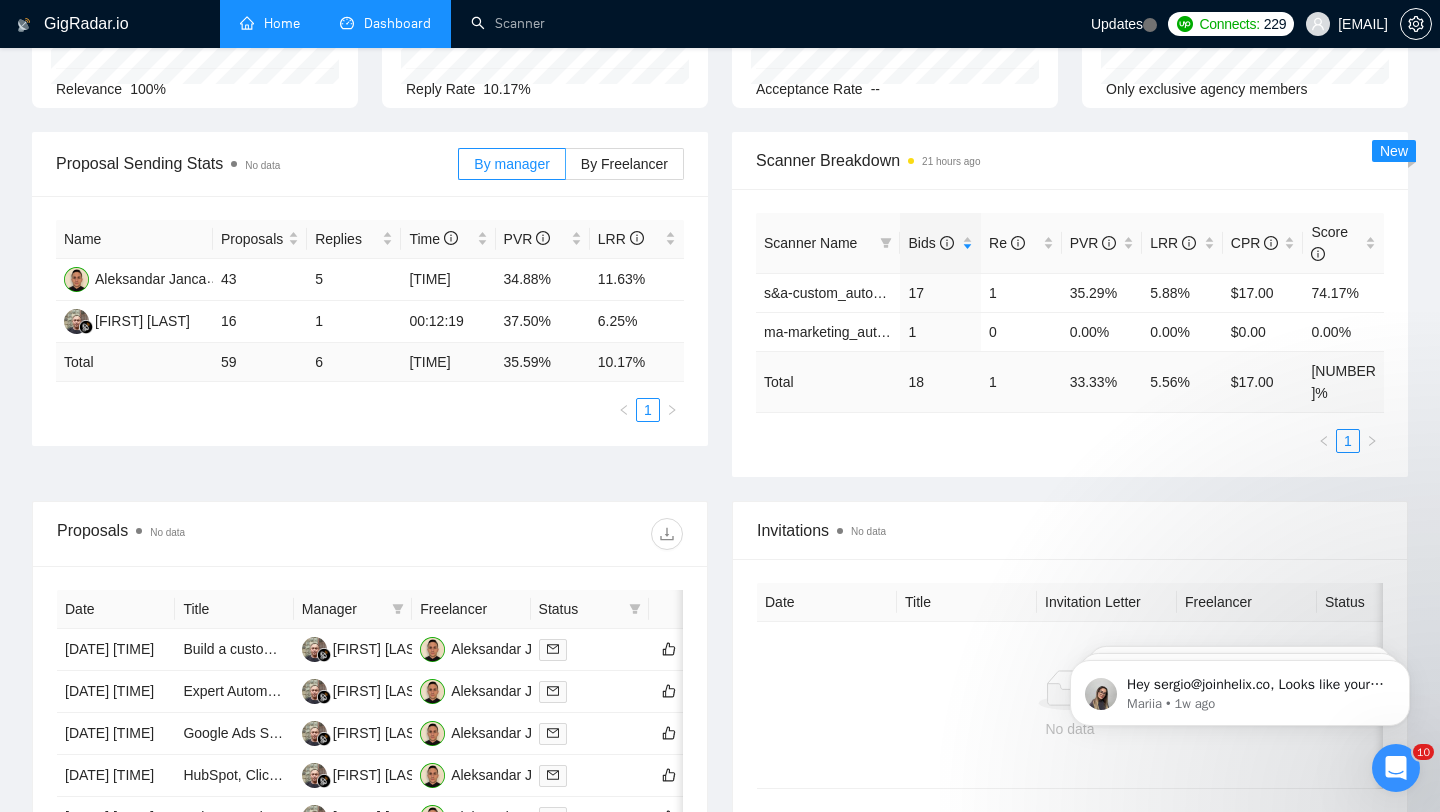 scroll, scrollTop: 0, scrollLeft: 0, axis: both 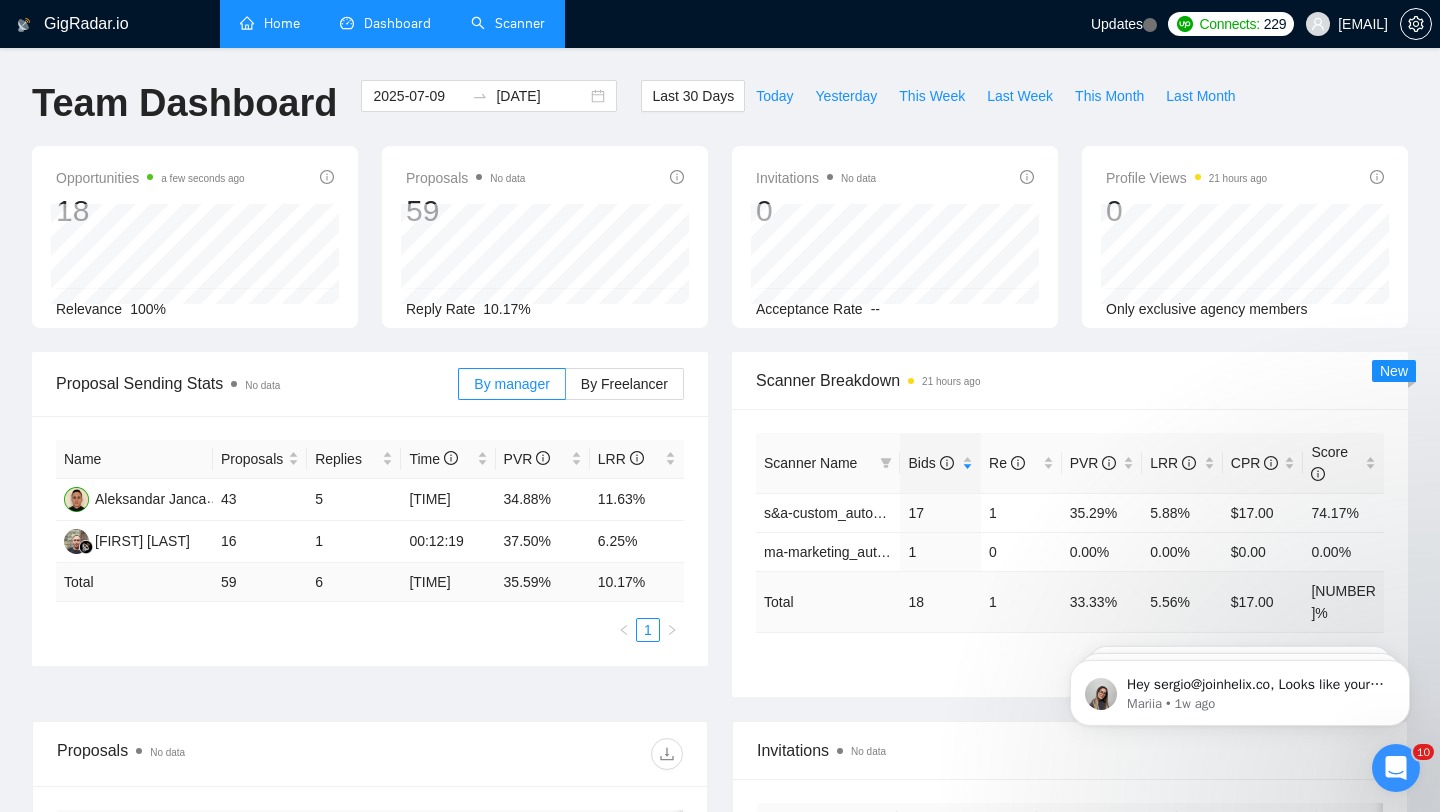 click on "Scanner" at bounding box center [508, 23] 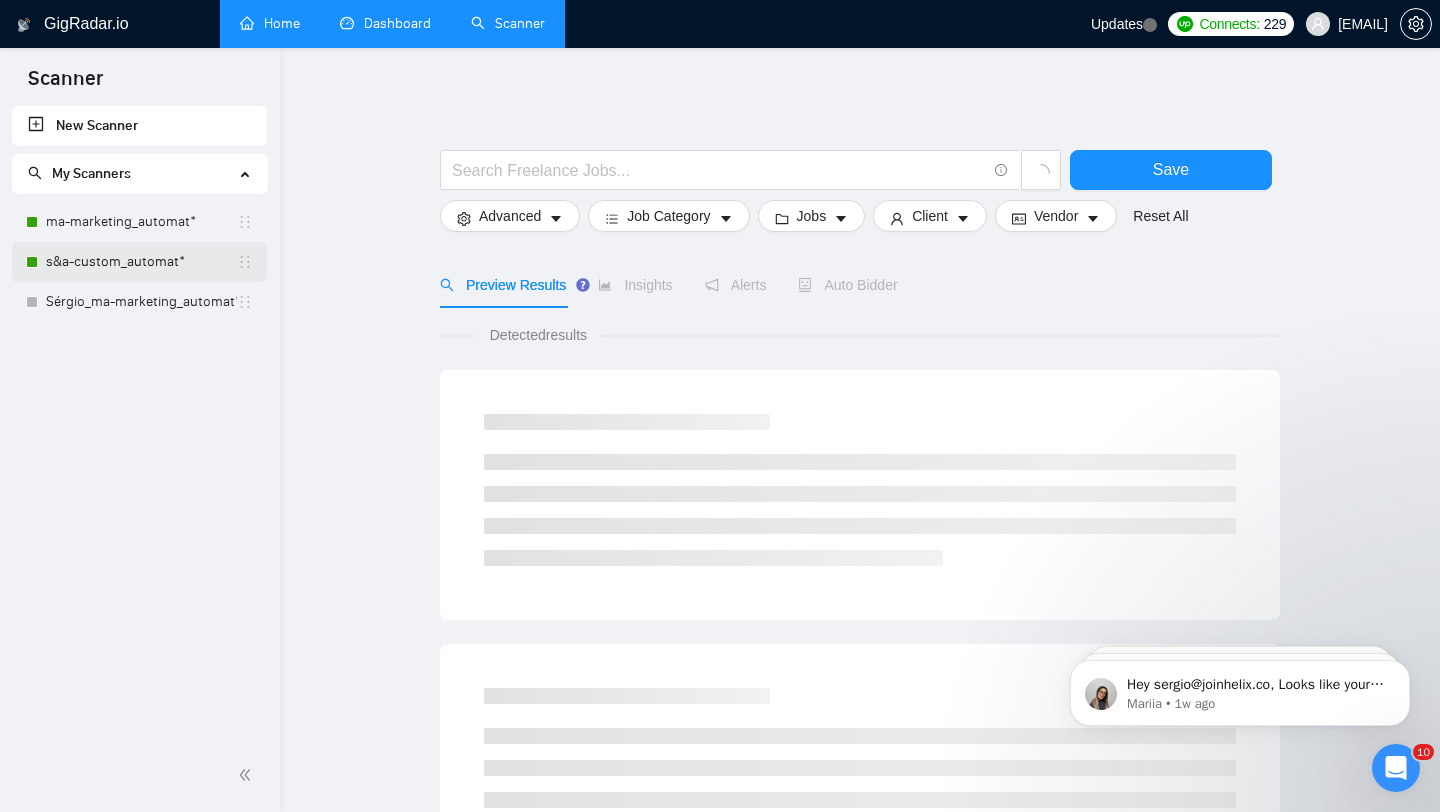 click on "s&a-custom_automat*" at bounding box center [141, 262] 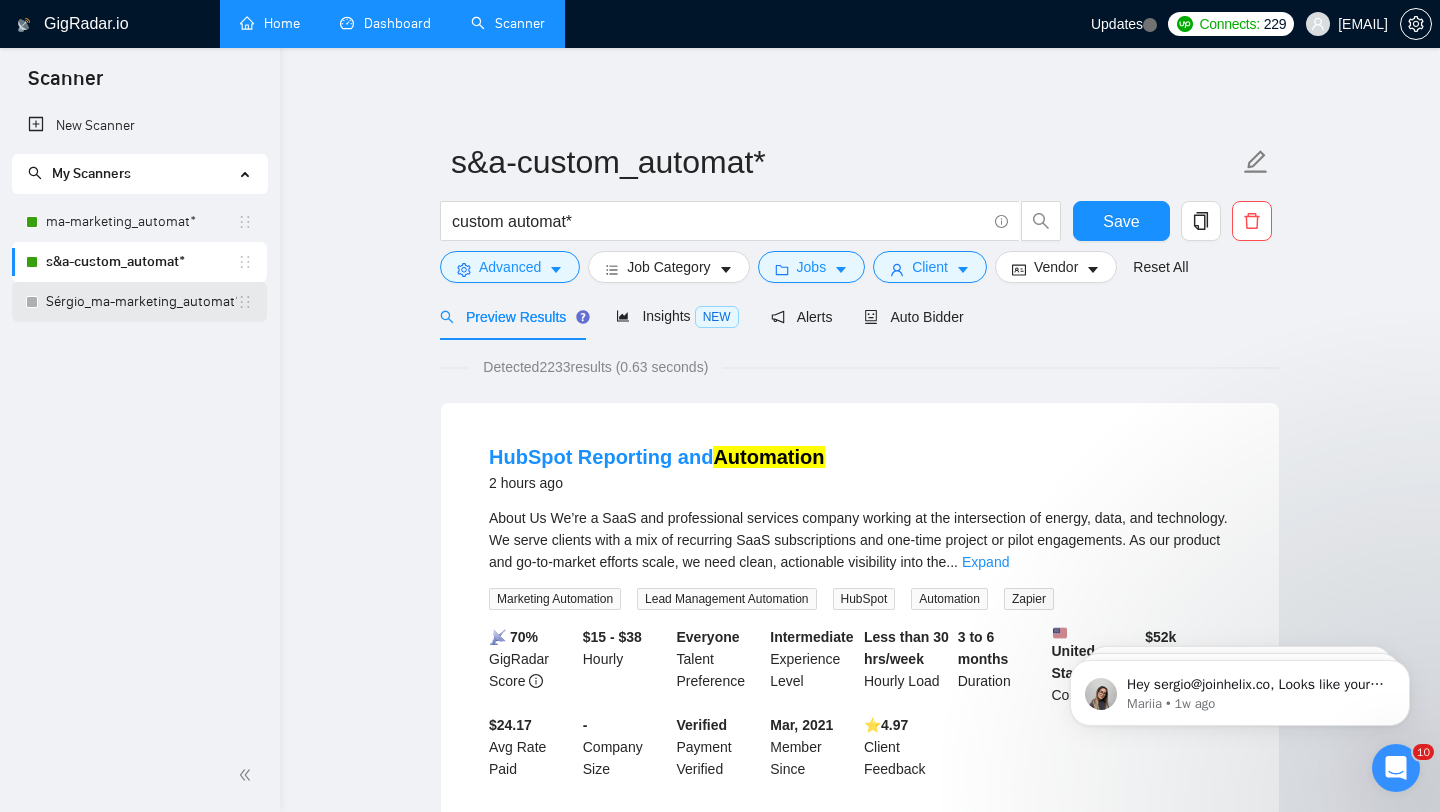 click on "Sérgio_ma-marketing_automat*" at bounding box center (141, 302) 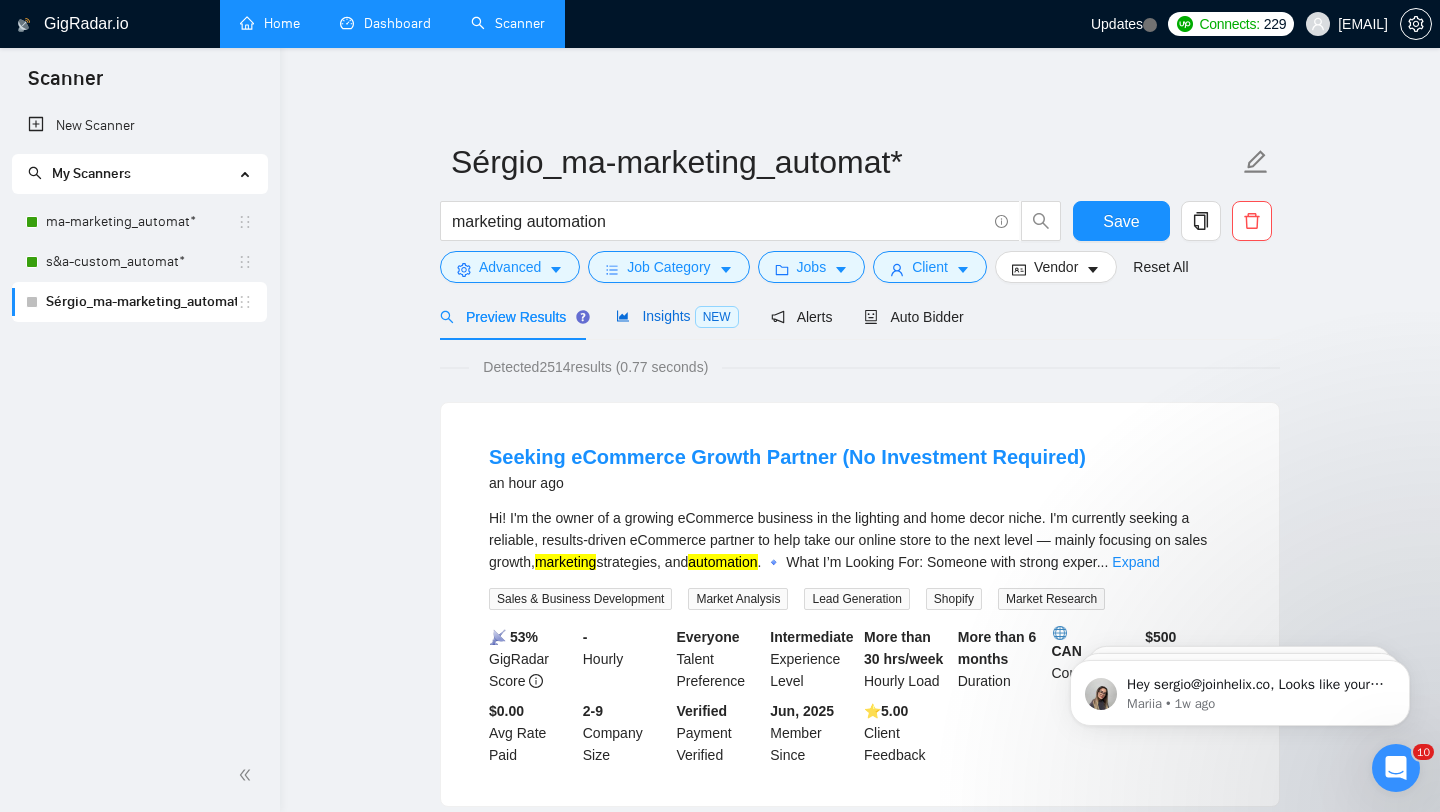 click on "Insights NEW" at bounding box center [677, 316] 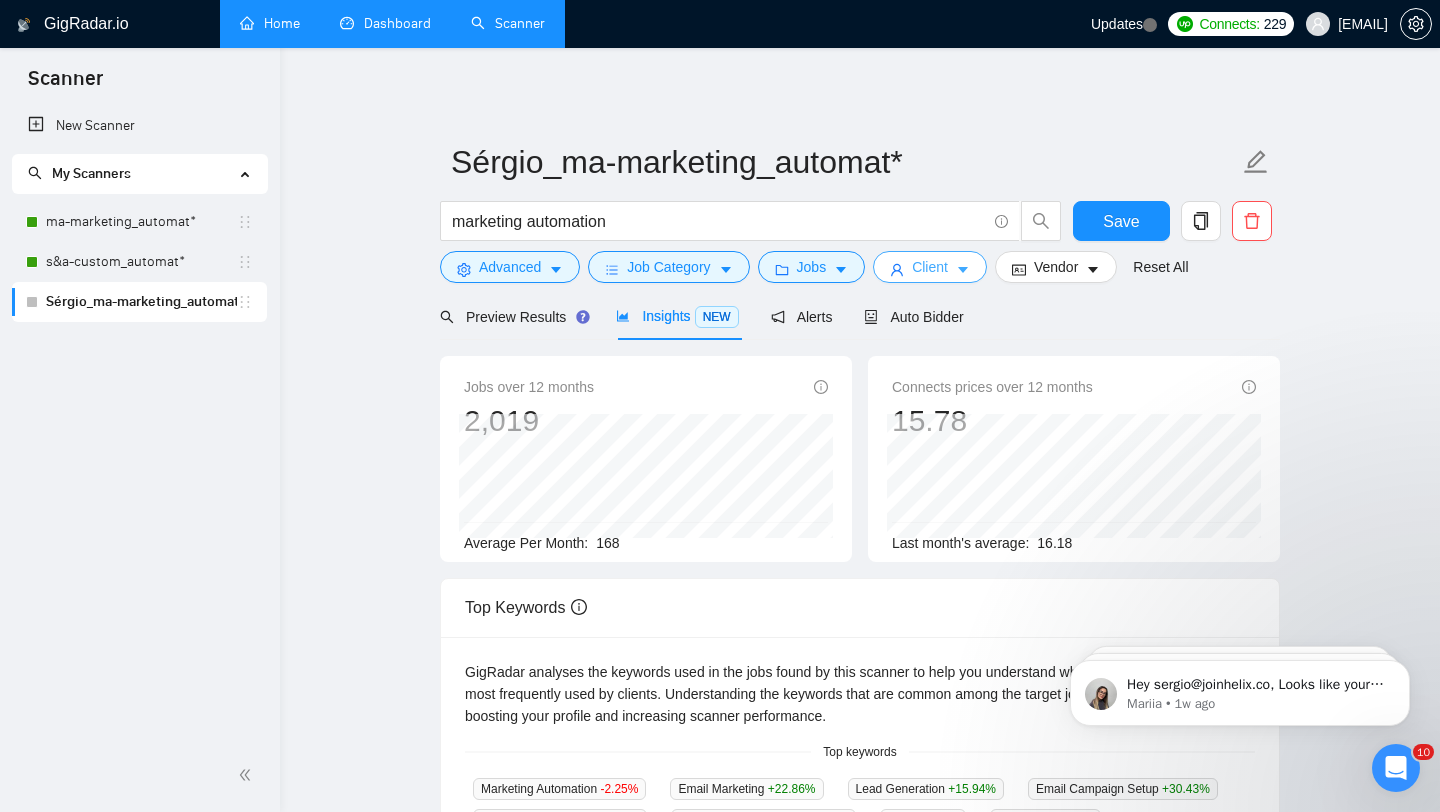 click on "Client" at bounding box center [930, 267] 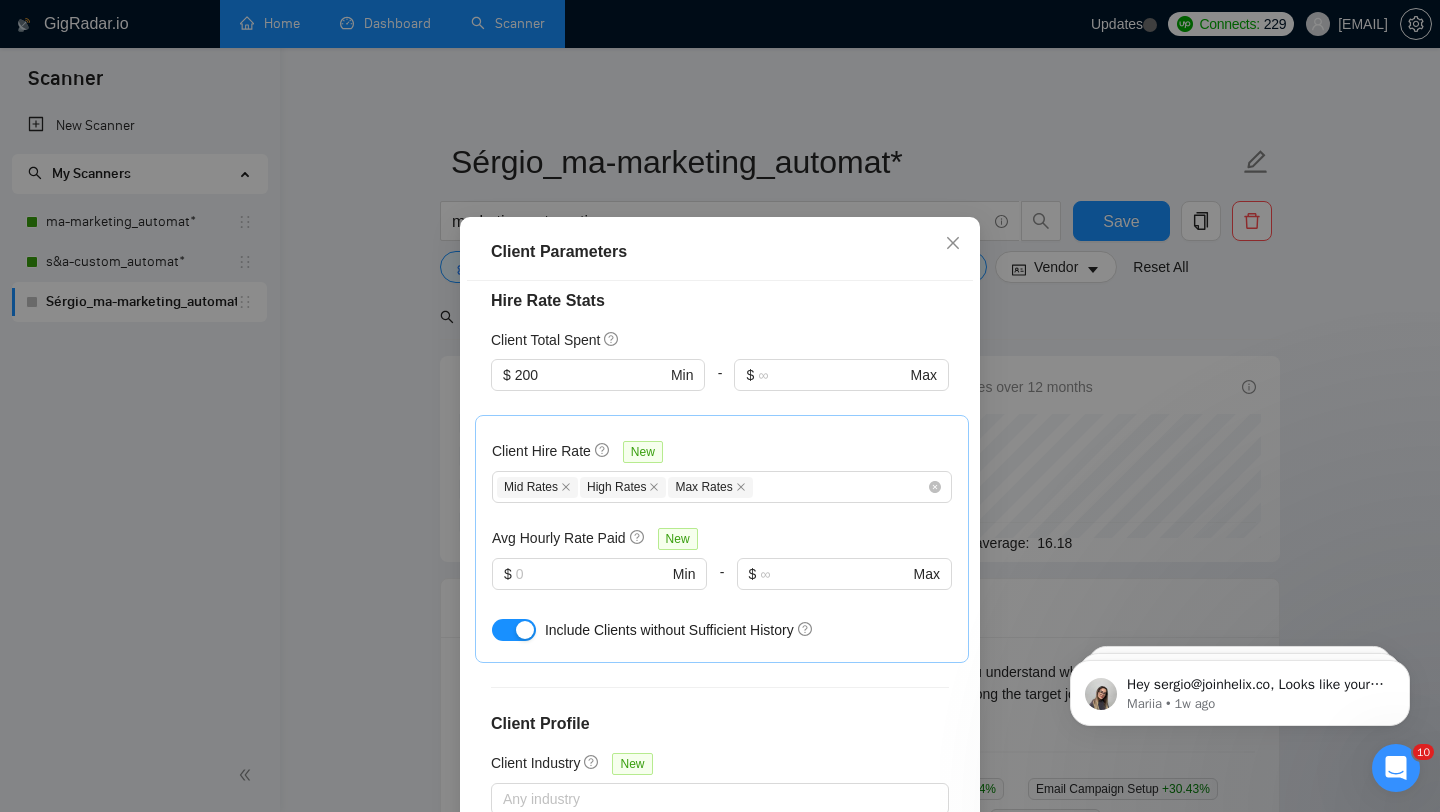 scroll, scrollTop: 625, scrollLeft: 0, axis: vertical 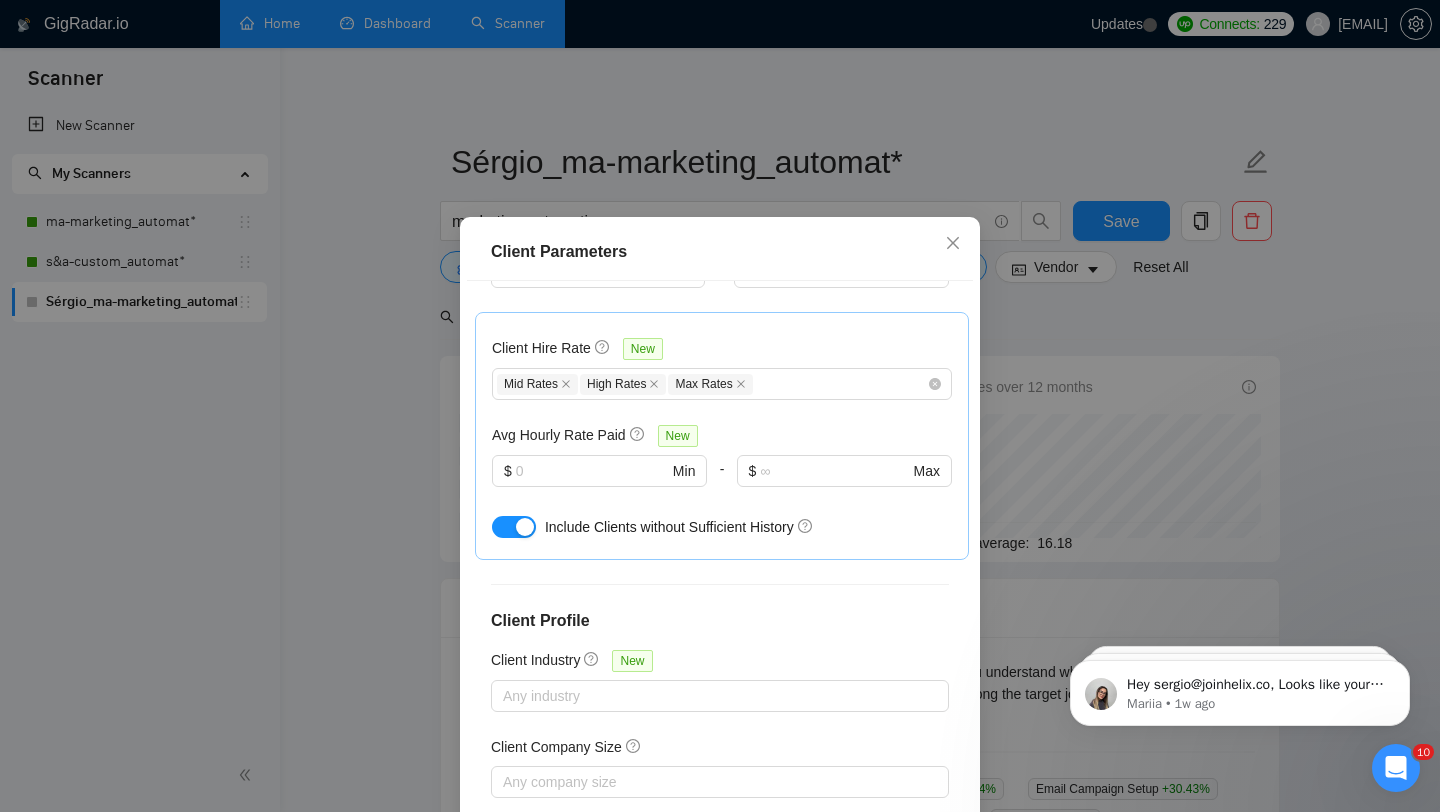 click on "Client Parameters Client Location Include Client Countries   Select Exclude Client Countries Pakistan India Nigeria Bangladesh Philippines   Client Rating Client Min Average Feedback Include clients with no feedback Client Payment Details Payment Verified Hire Rate Stats   Client Total Spent $ 200 Min - $ Max Client Hire Rate New Mid Rates High Rates Max Rates     Avg Hourly Rate Paid New $ Min - $ Max Include Clients without Sufficient History Client Profile Client Industry New   Any industry Client Company Size   Any company size Enterprise Clients New   Any clients Reset OK" at bounding box center [720, 406] 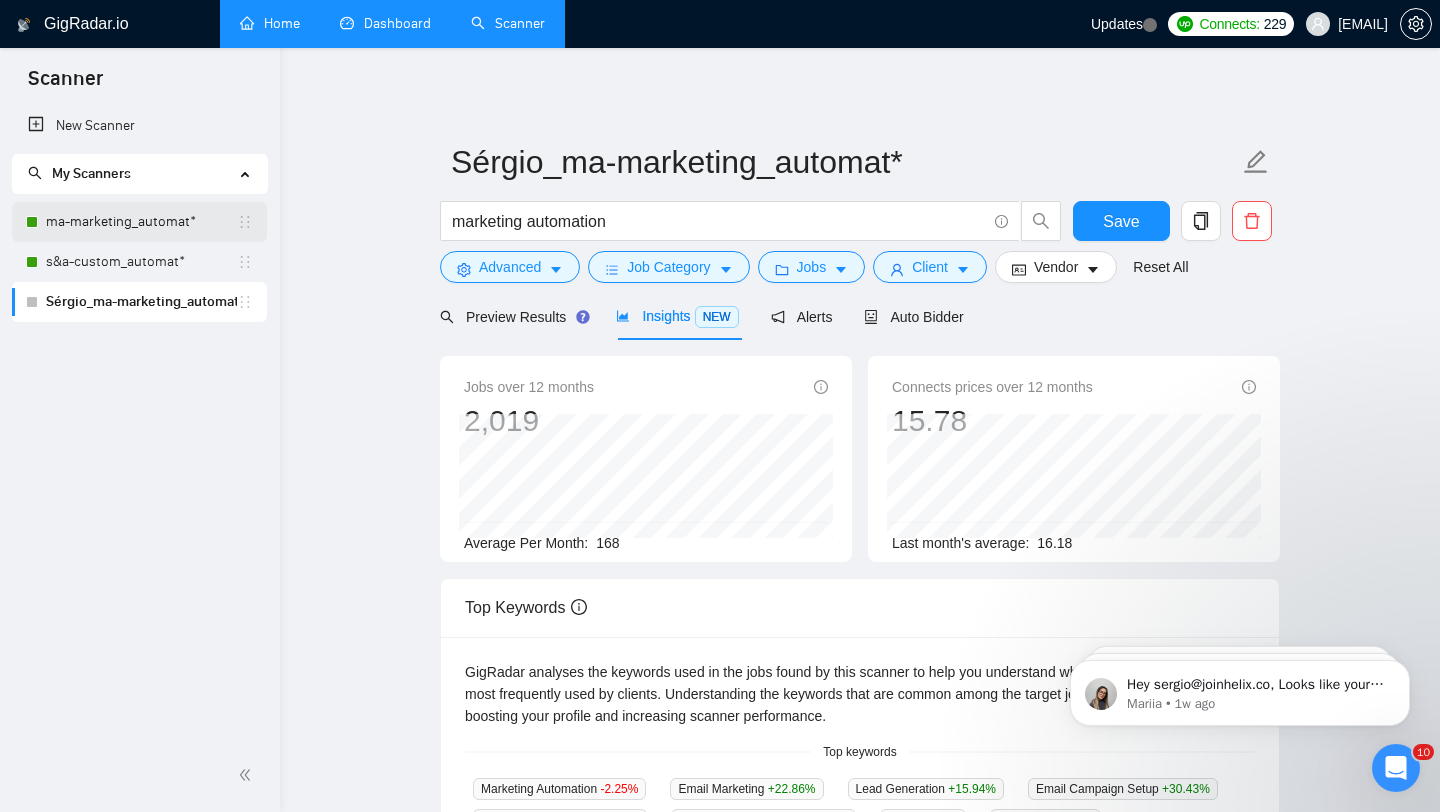 click on "ma-marketing_automat*" at bounding box center [141, 222] 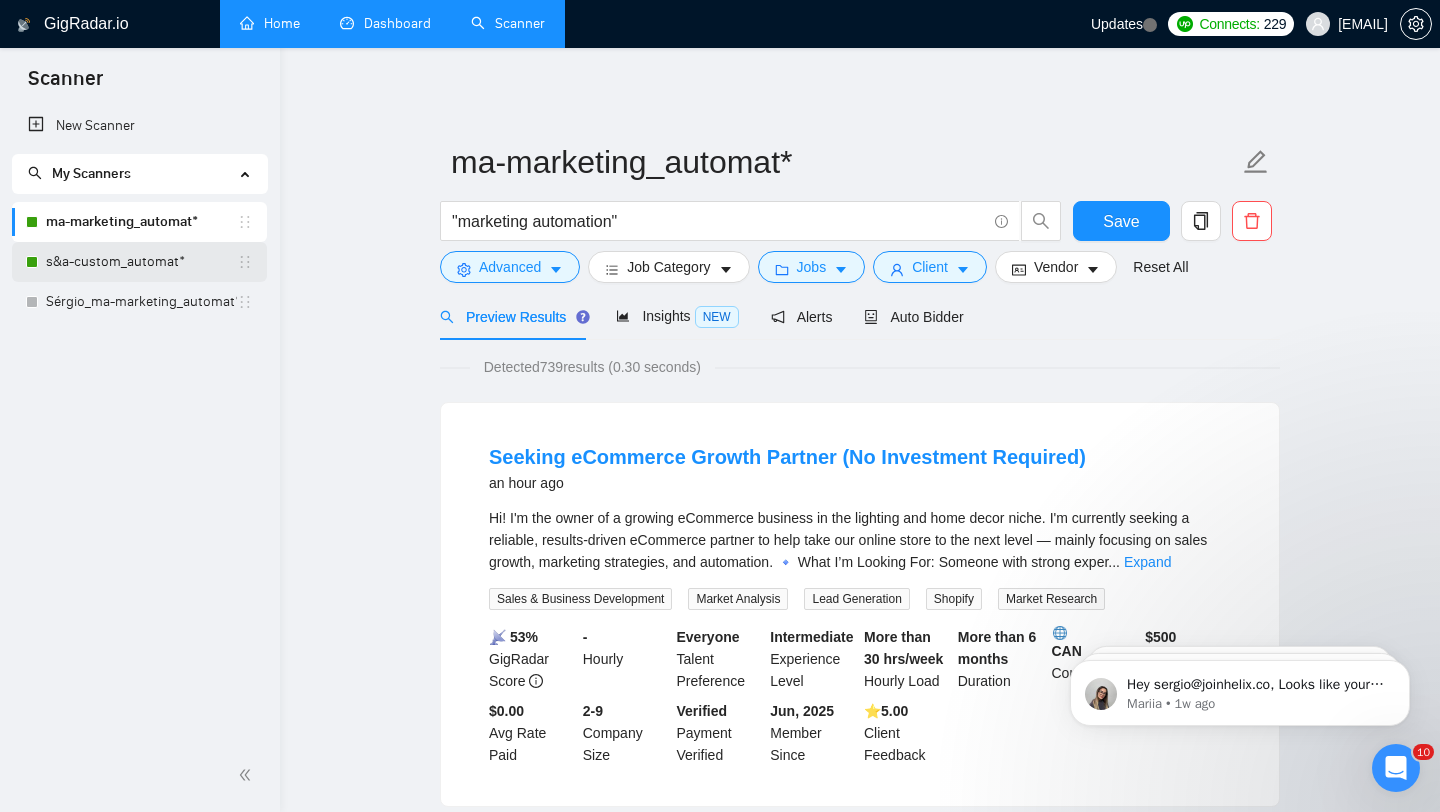 click on "s&a-custom_automat*" at bounding box center [141, 262] 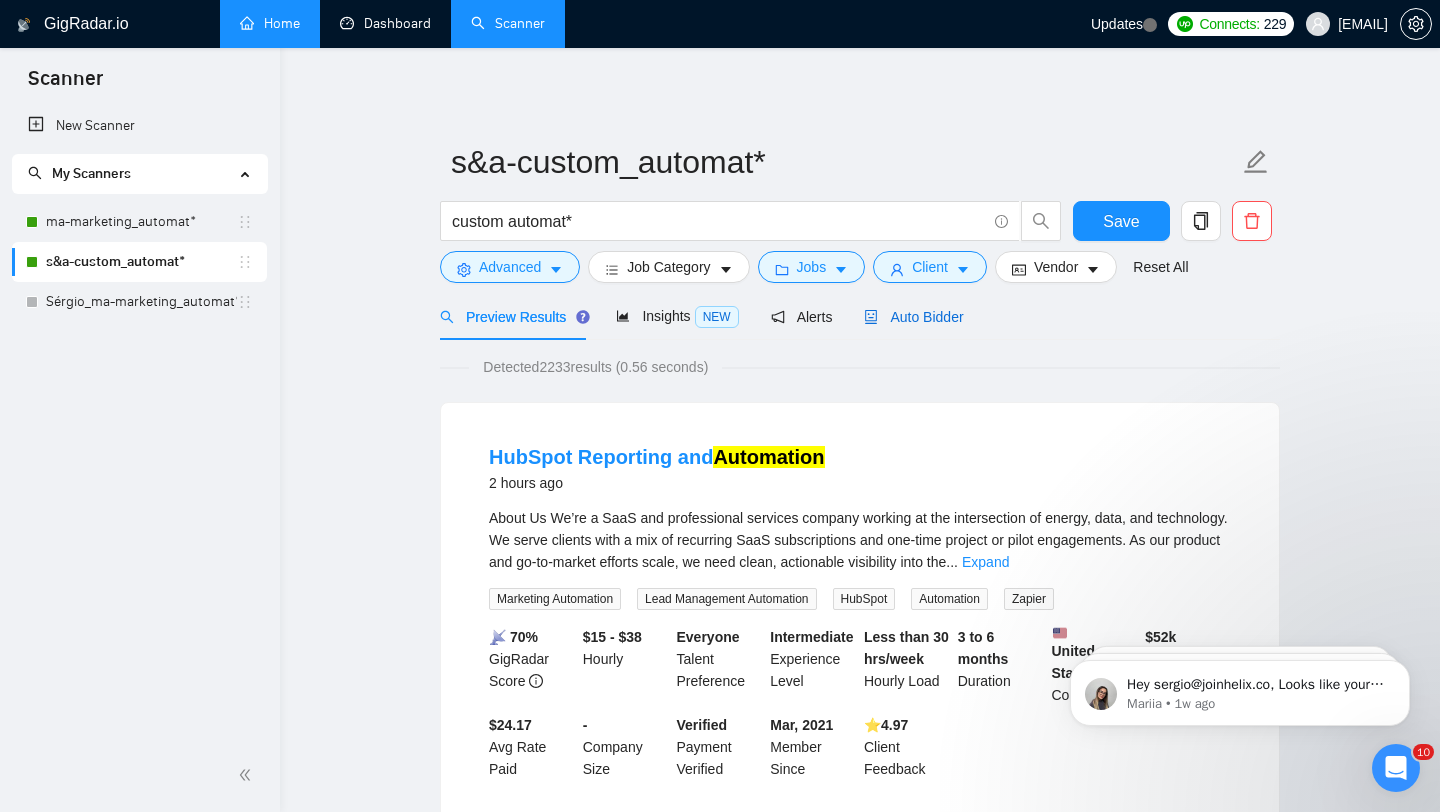 click on "Auto Bidder" at bounding box center (913, 317) 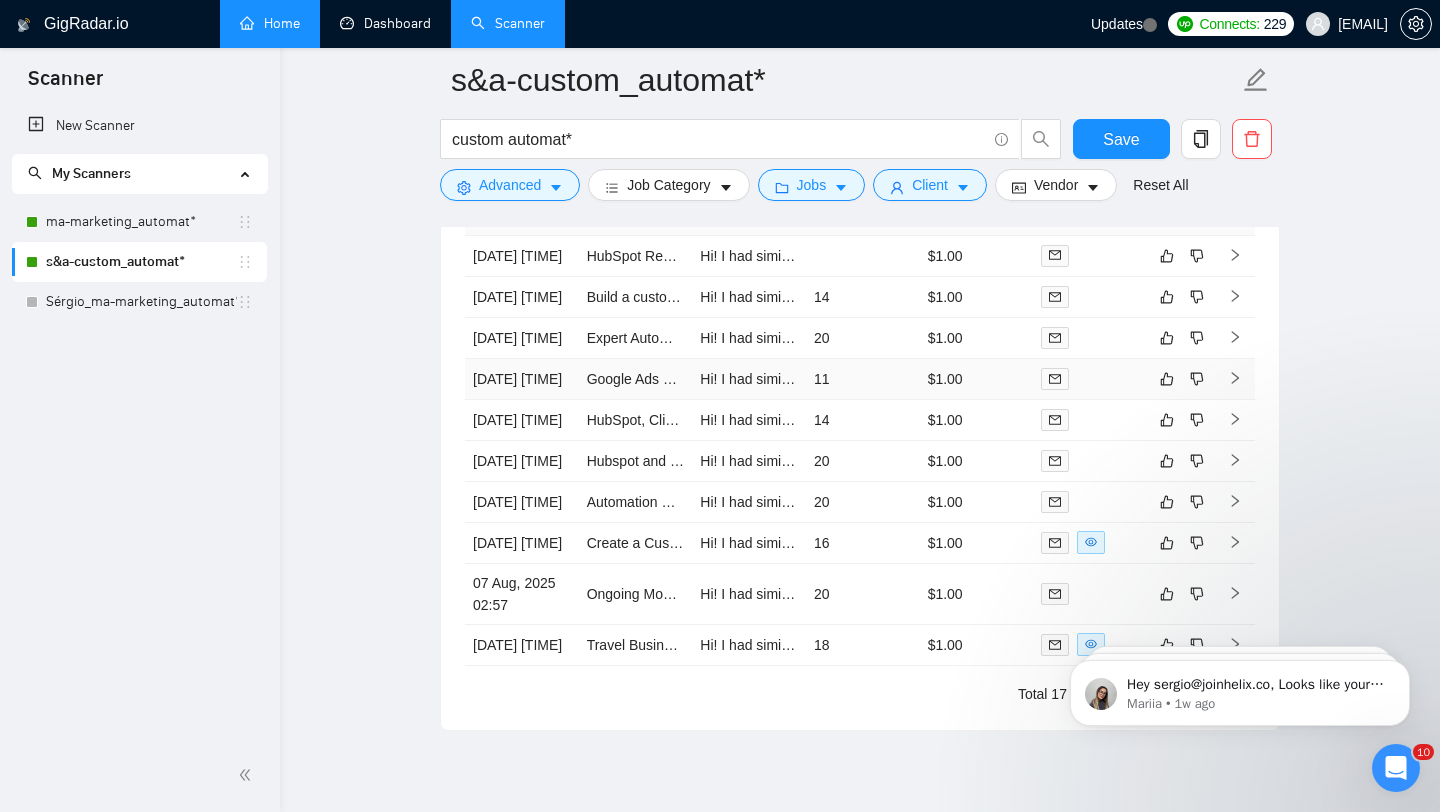 scroll, scrollTop: 5178, scrollLeft: 0, axis: vertical 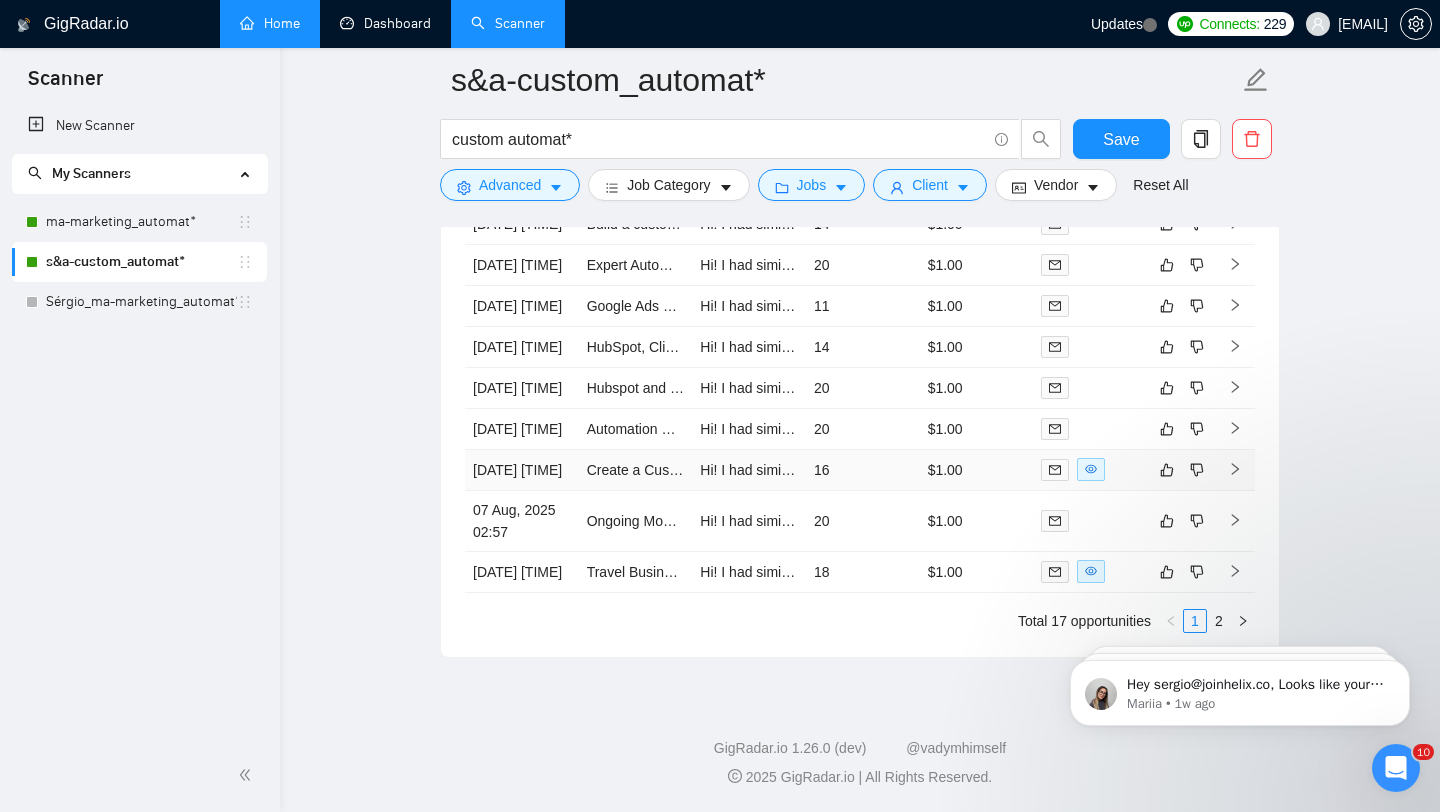 click on "Create a Custom Automated Real Estate Presentation Packet" at bounding box center [636, 470] 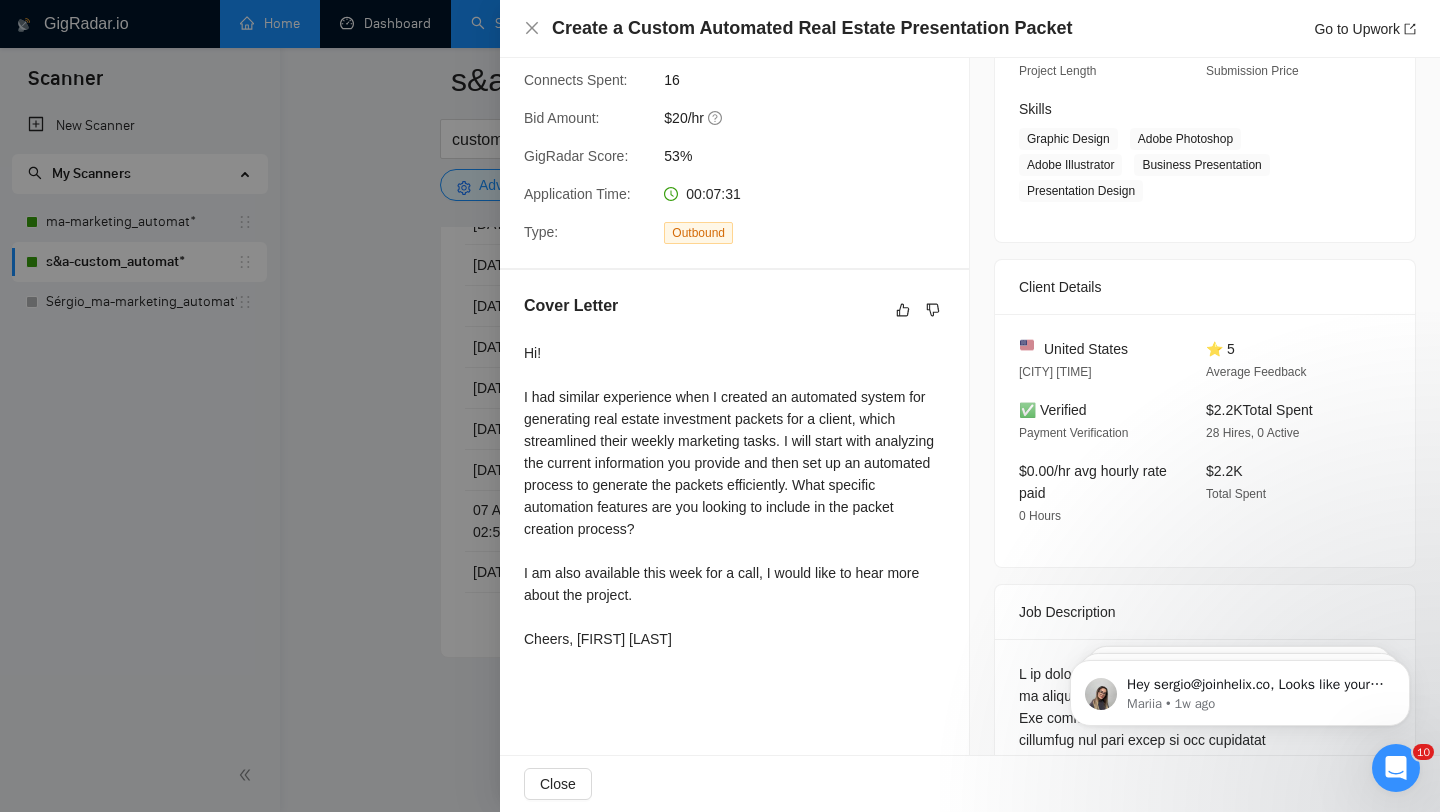 scroll, scrollTop: 298, scrollLeft: 0, axis: vertical 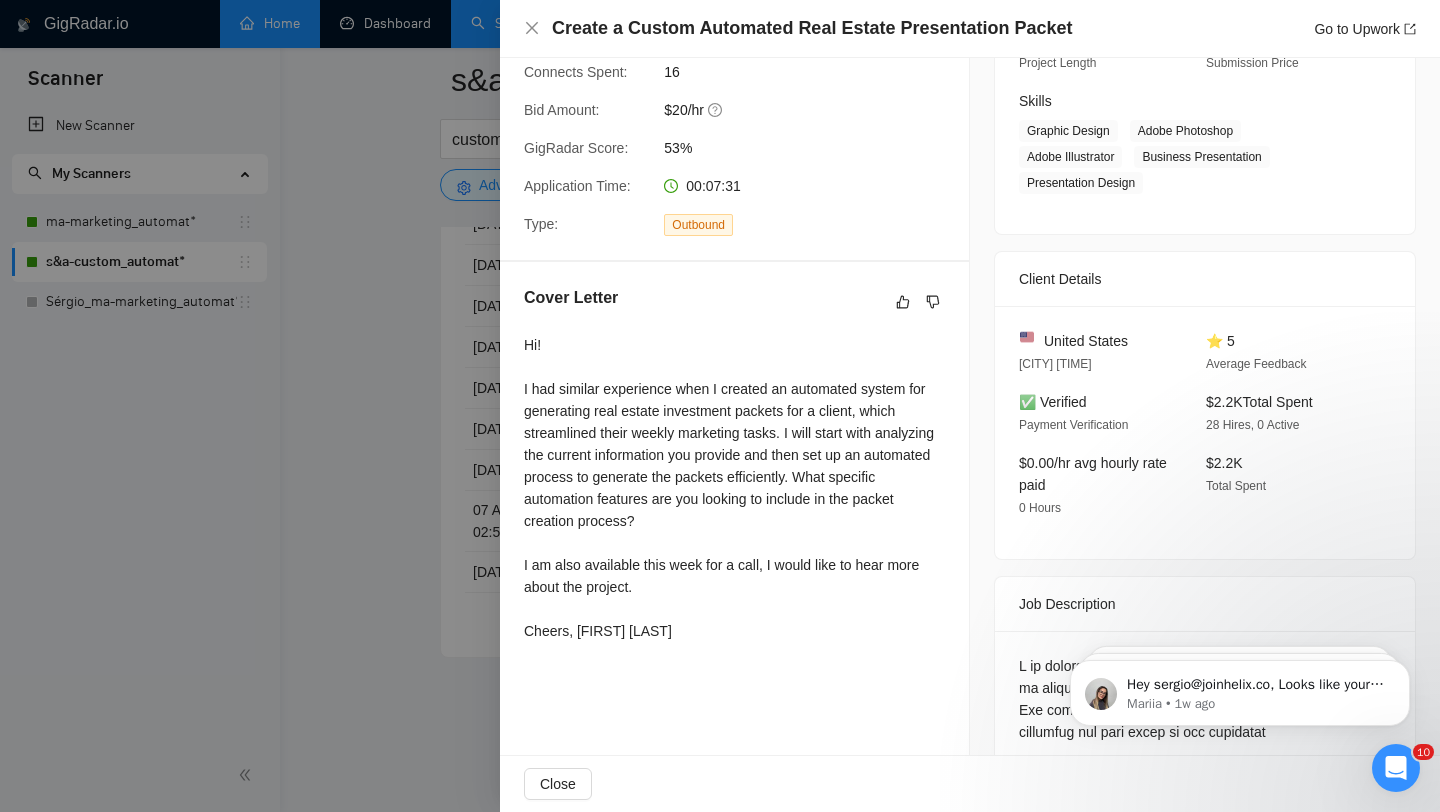 click at bounding box center [720, 406] 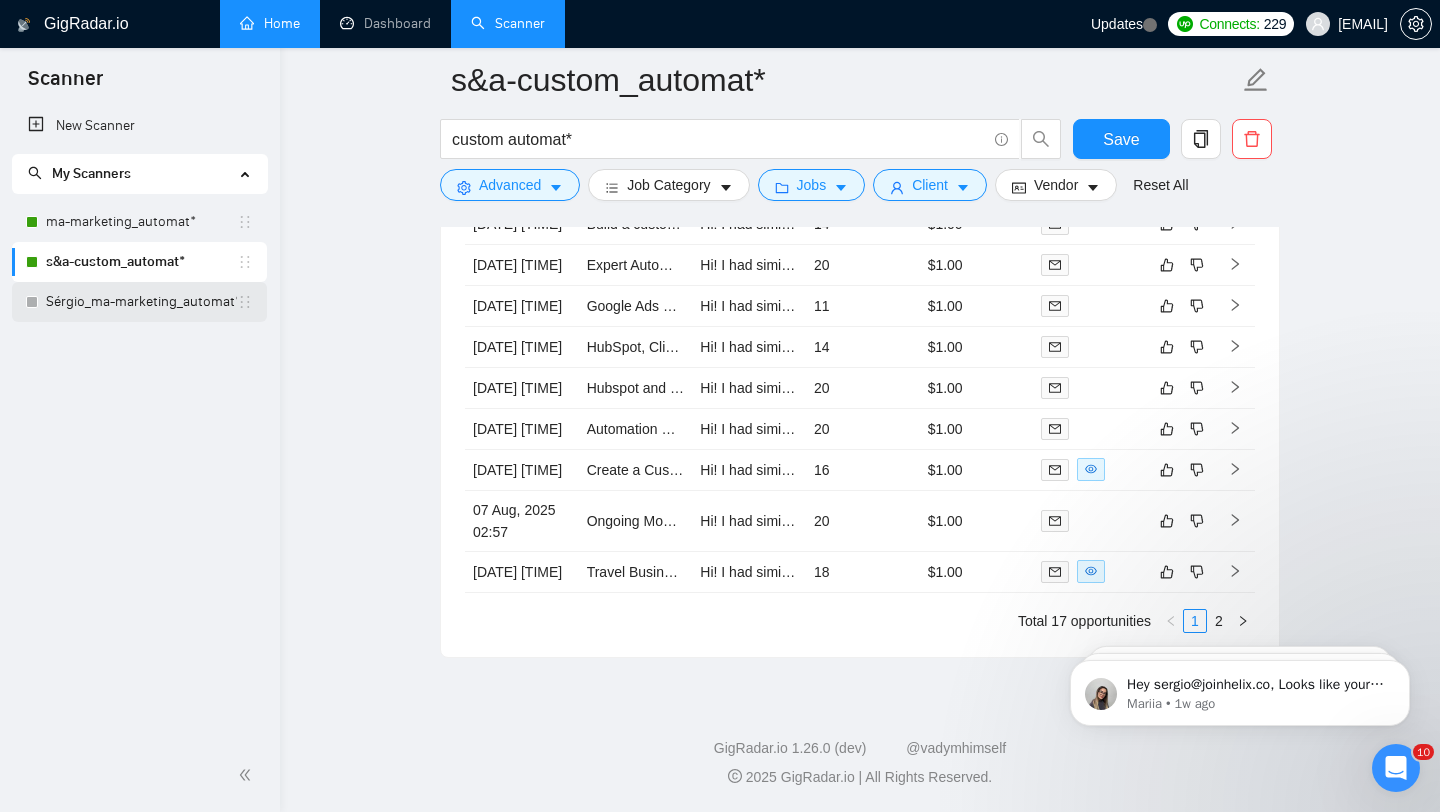 click on "Sérgio_ma-marketing_automat*" at bounding box center [141, 302] 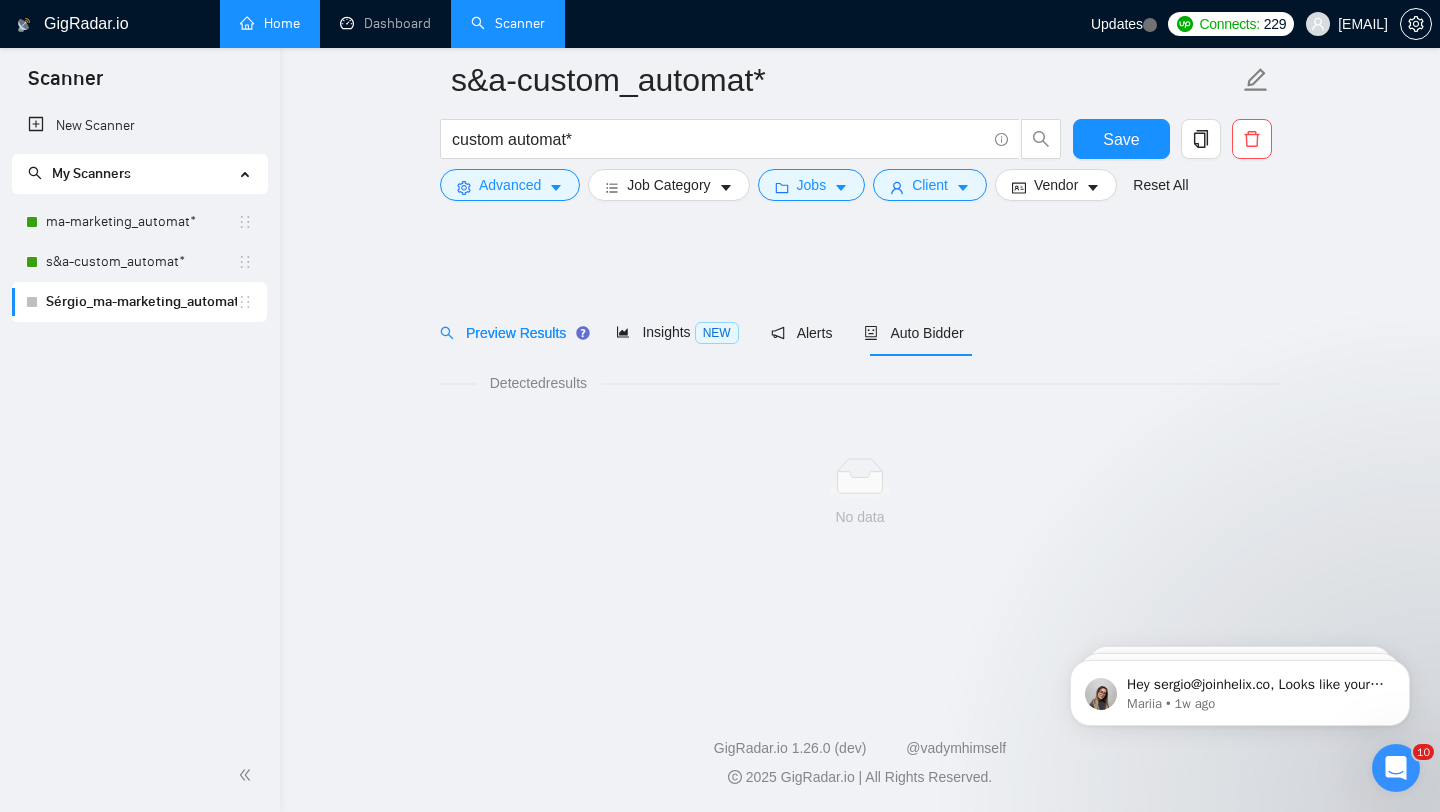 scroll, scrollTop: 0, scrollLeft: 0, axis: both 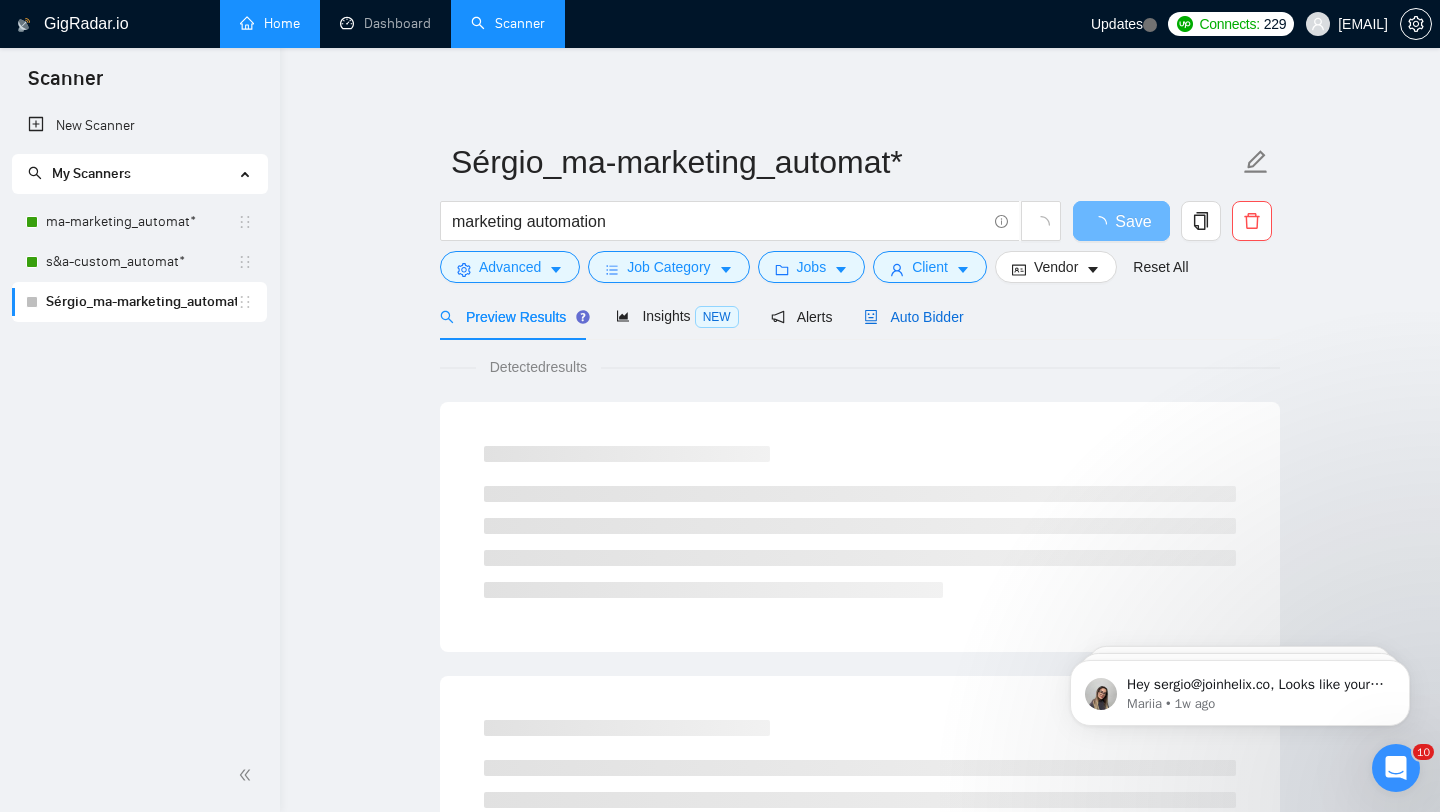 click on "Auto Bidder" at bounding box center [913, 317] 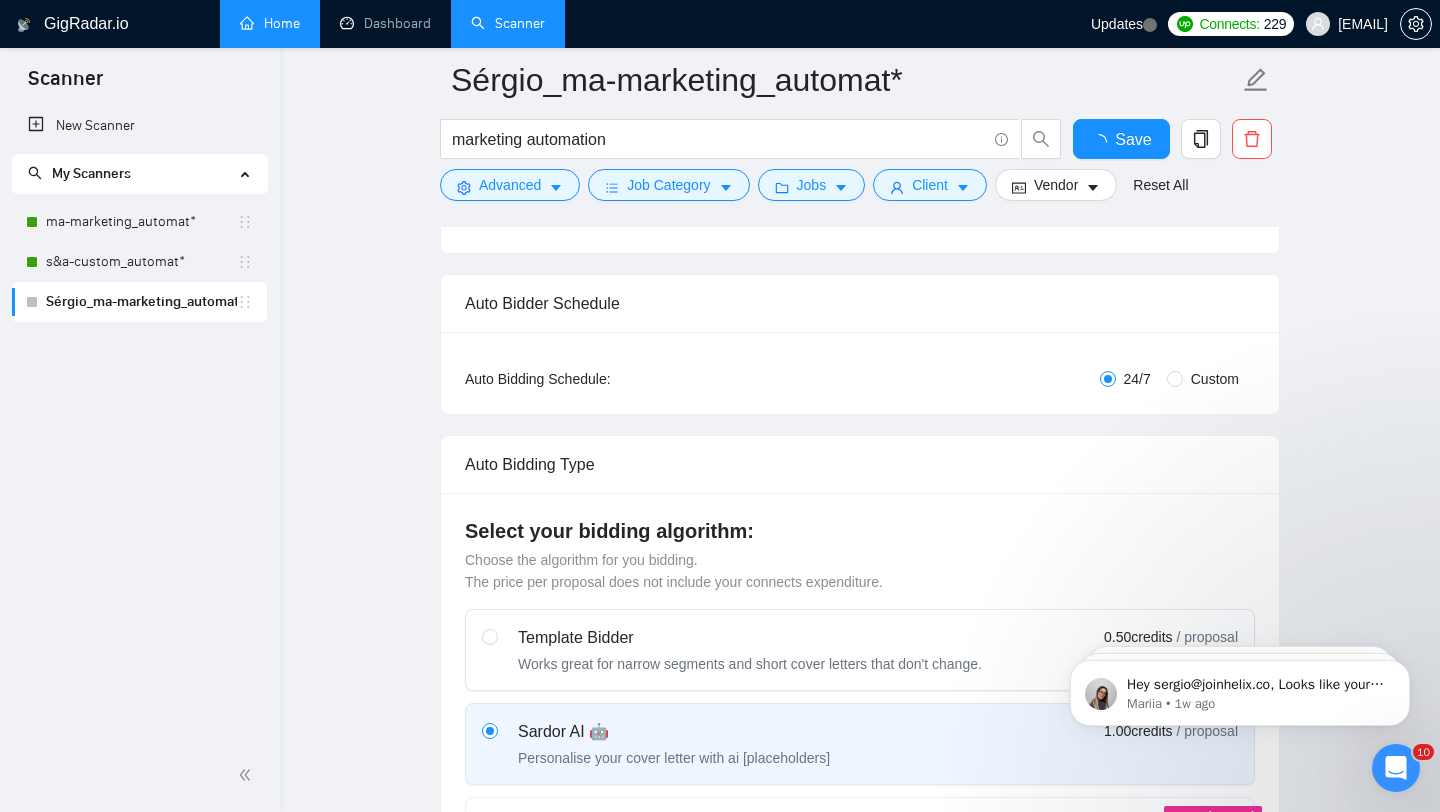 type 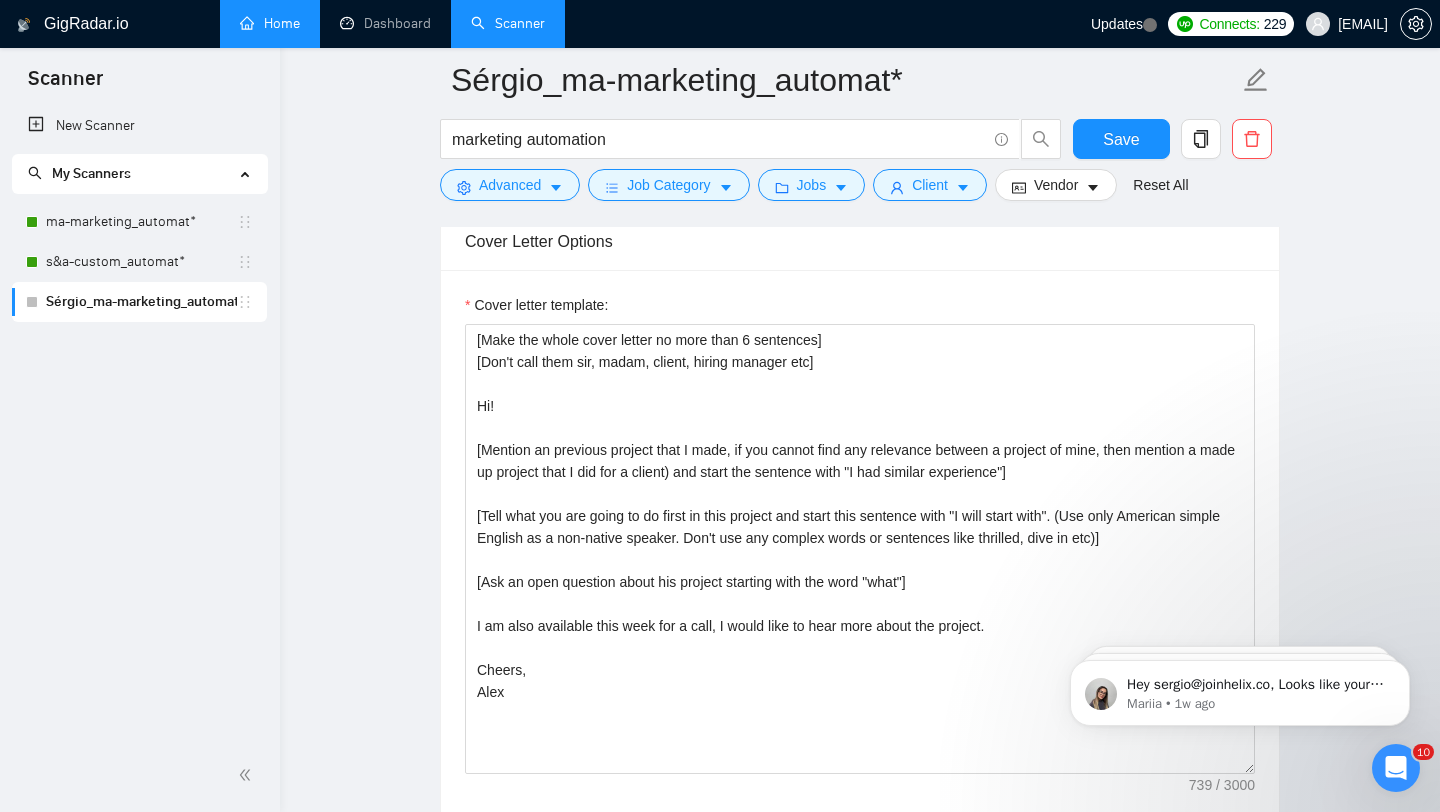 scroll, scrollTop: 2194, scrollLeft: 0, axis: vertical 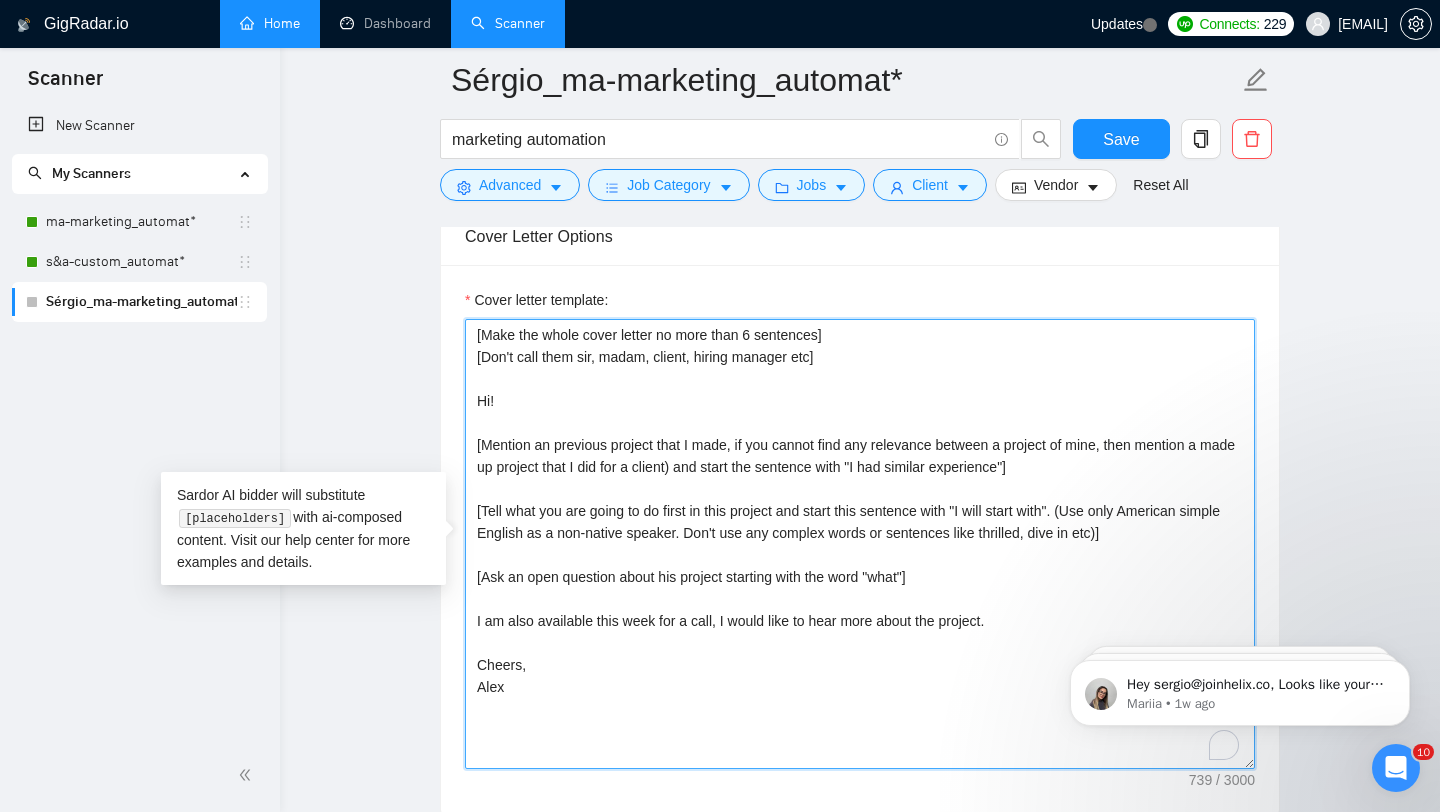 drag, startPoint x: 585, startPoint y: 692, endPoint x: 435, endPoint y: 277, distance: 441.27655 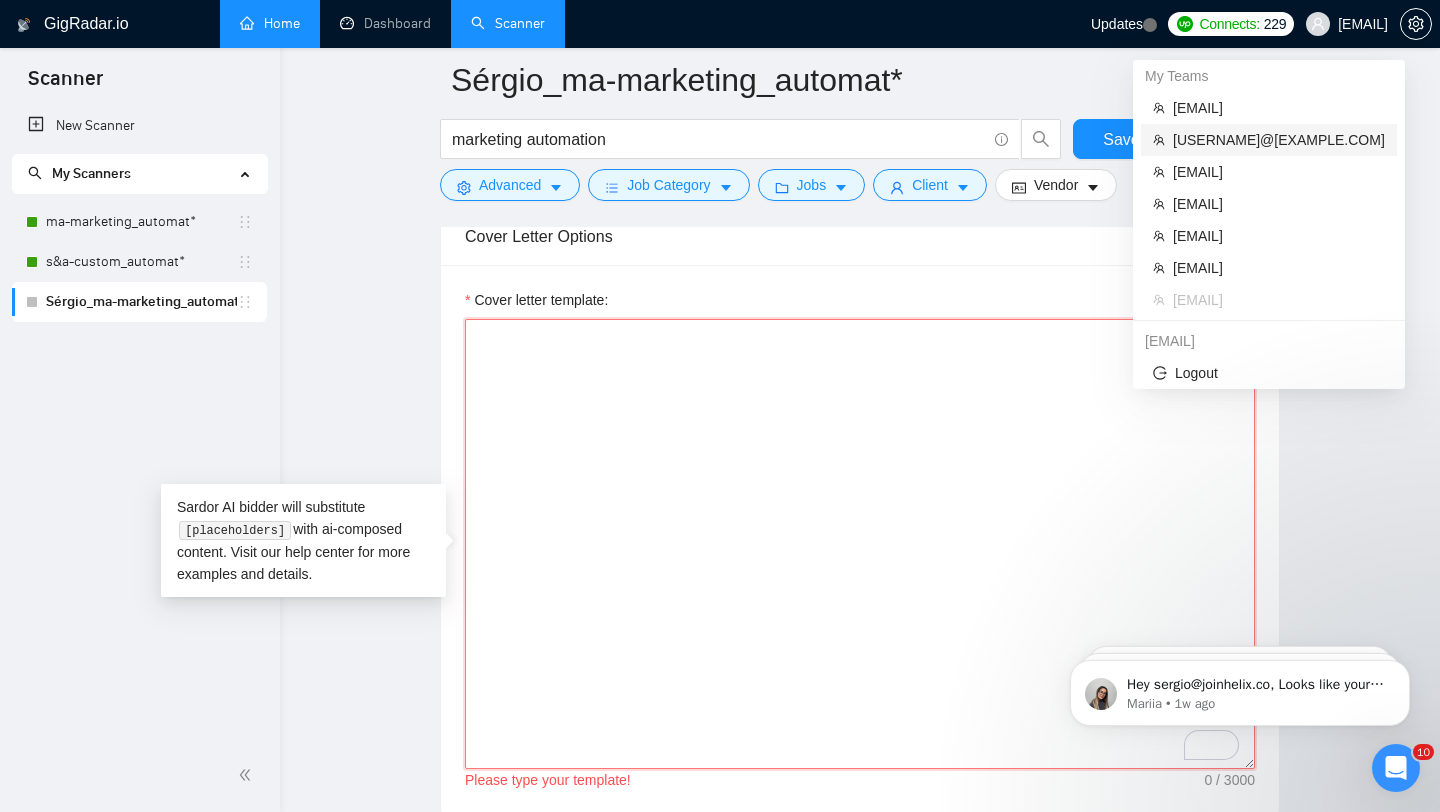 type 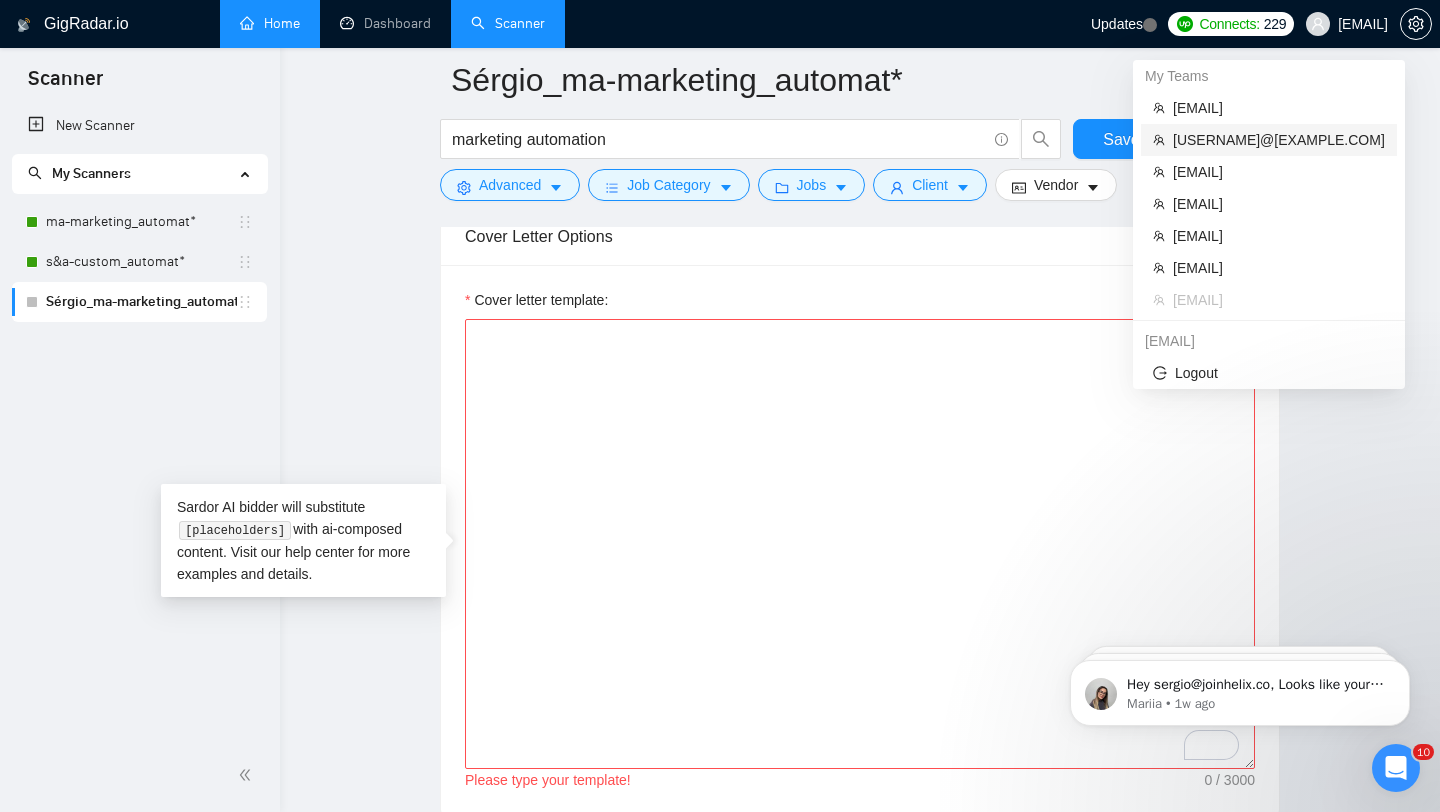 click on "[EMAIL]" at bounding box center [1279, 140] 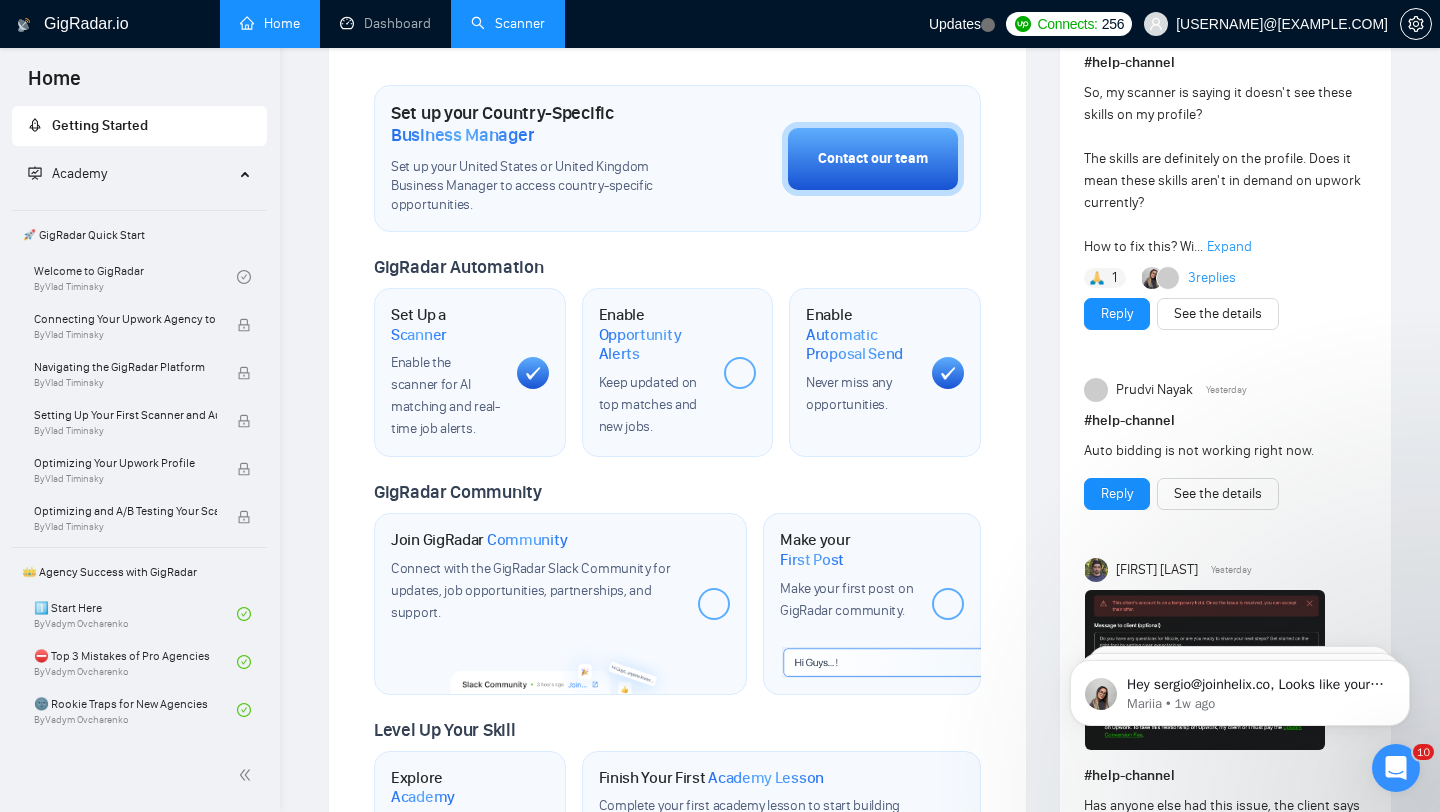 scroll, scrollTop: 0, scrollLeft: 0, axis: both 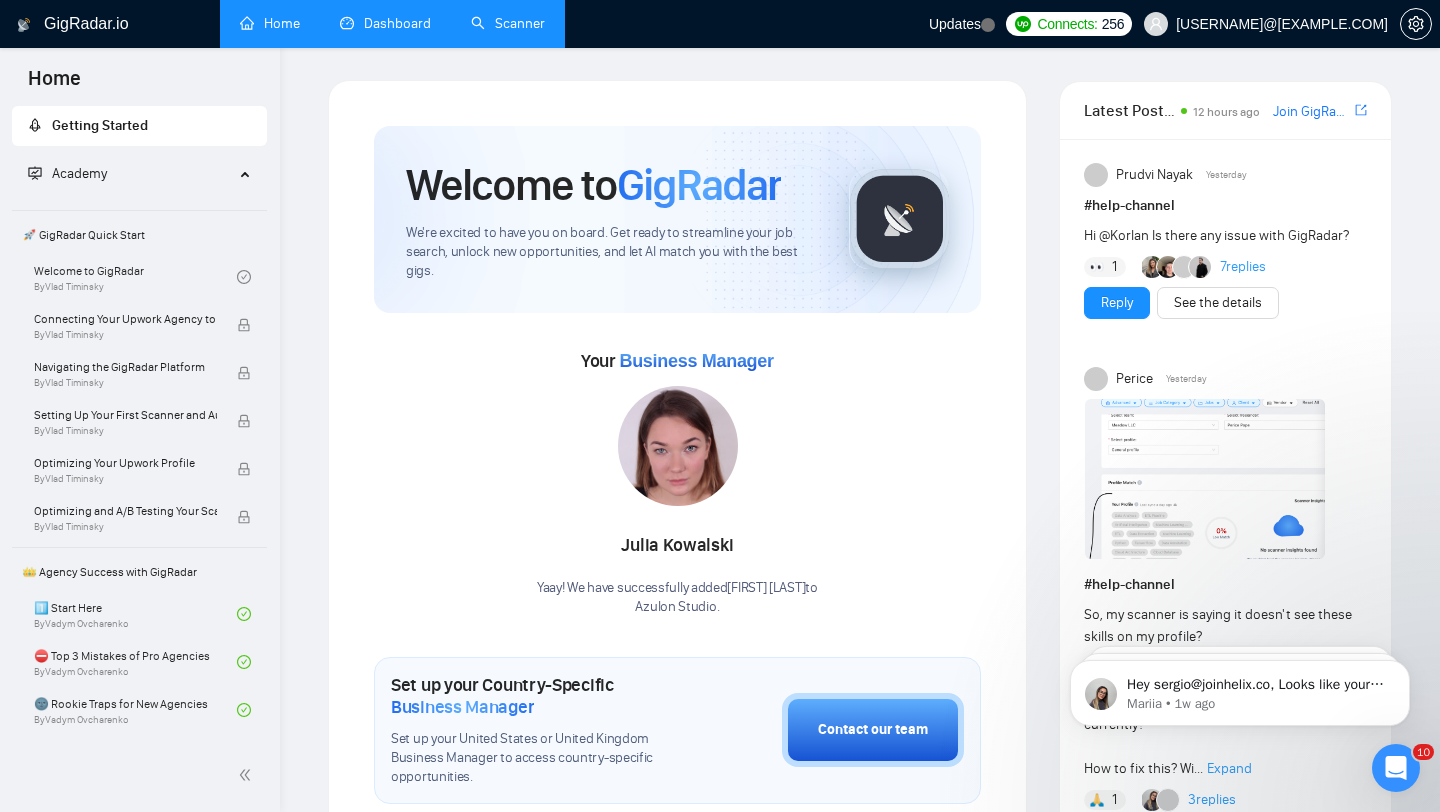 click on "Dashboard" at bounding box center (385, 23) 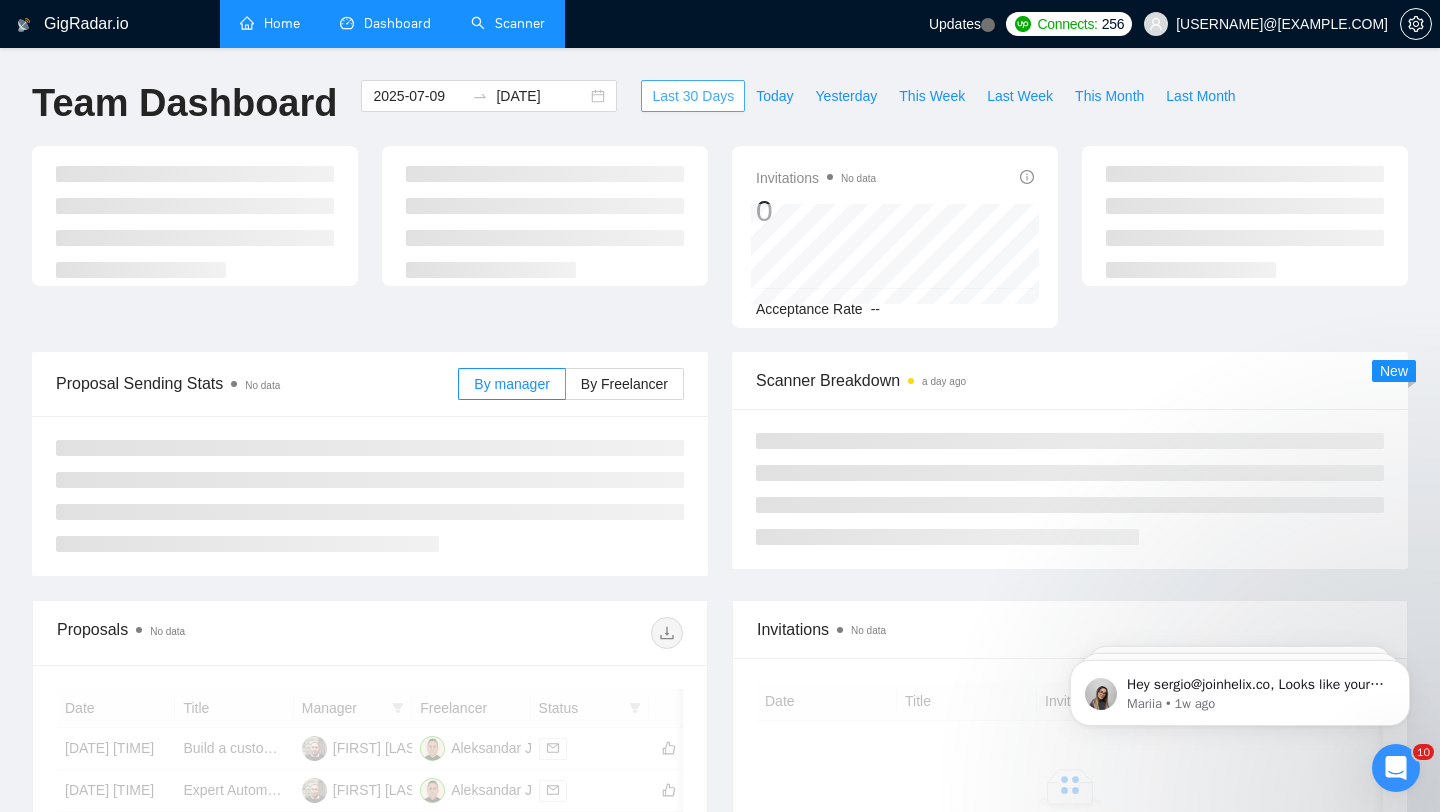 click on "Last 30 Days" at bounding box center [693, 96] 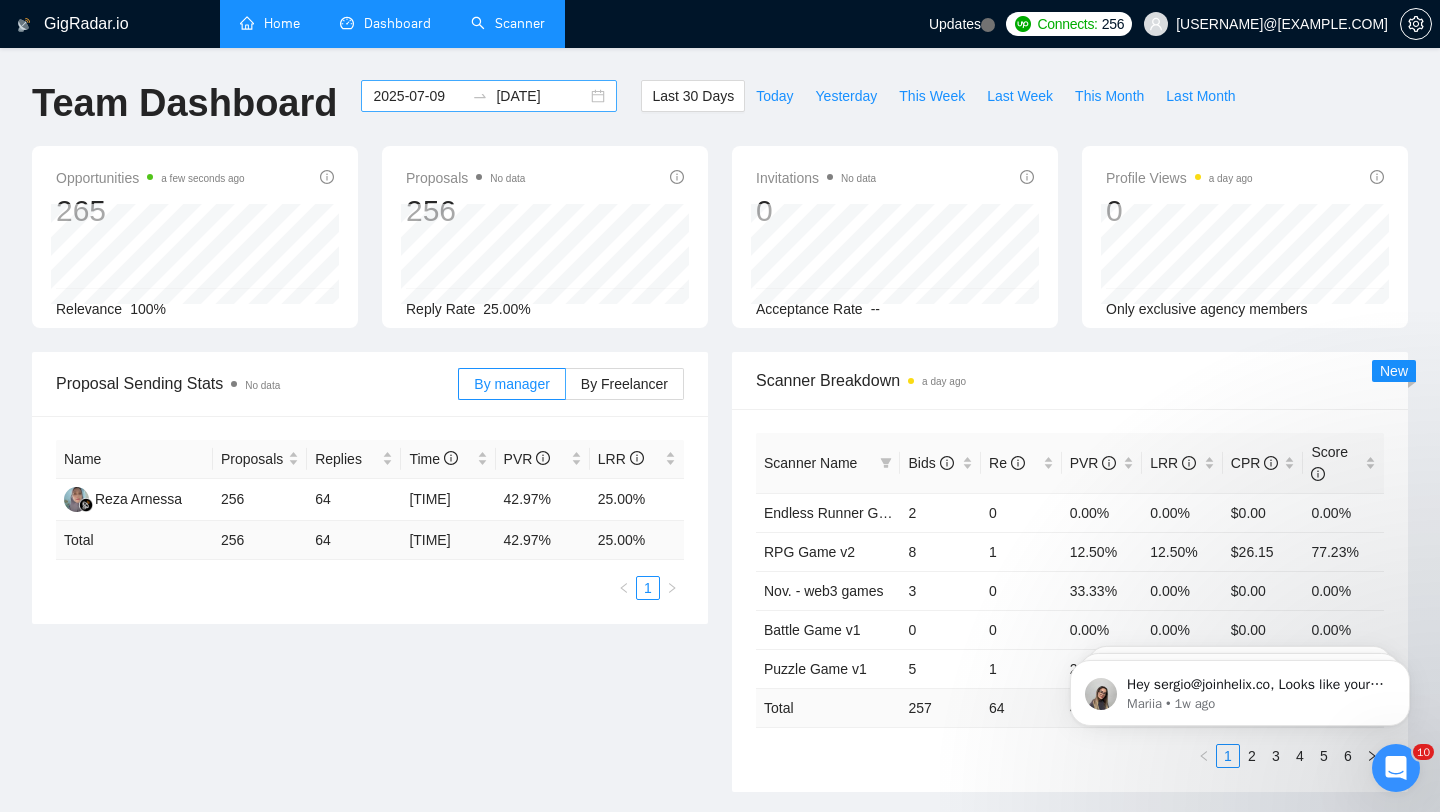 click on "2025-07-09 2025-08-08" at bounding box center [489, 96] 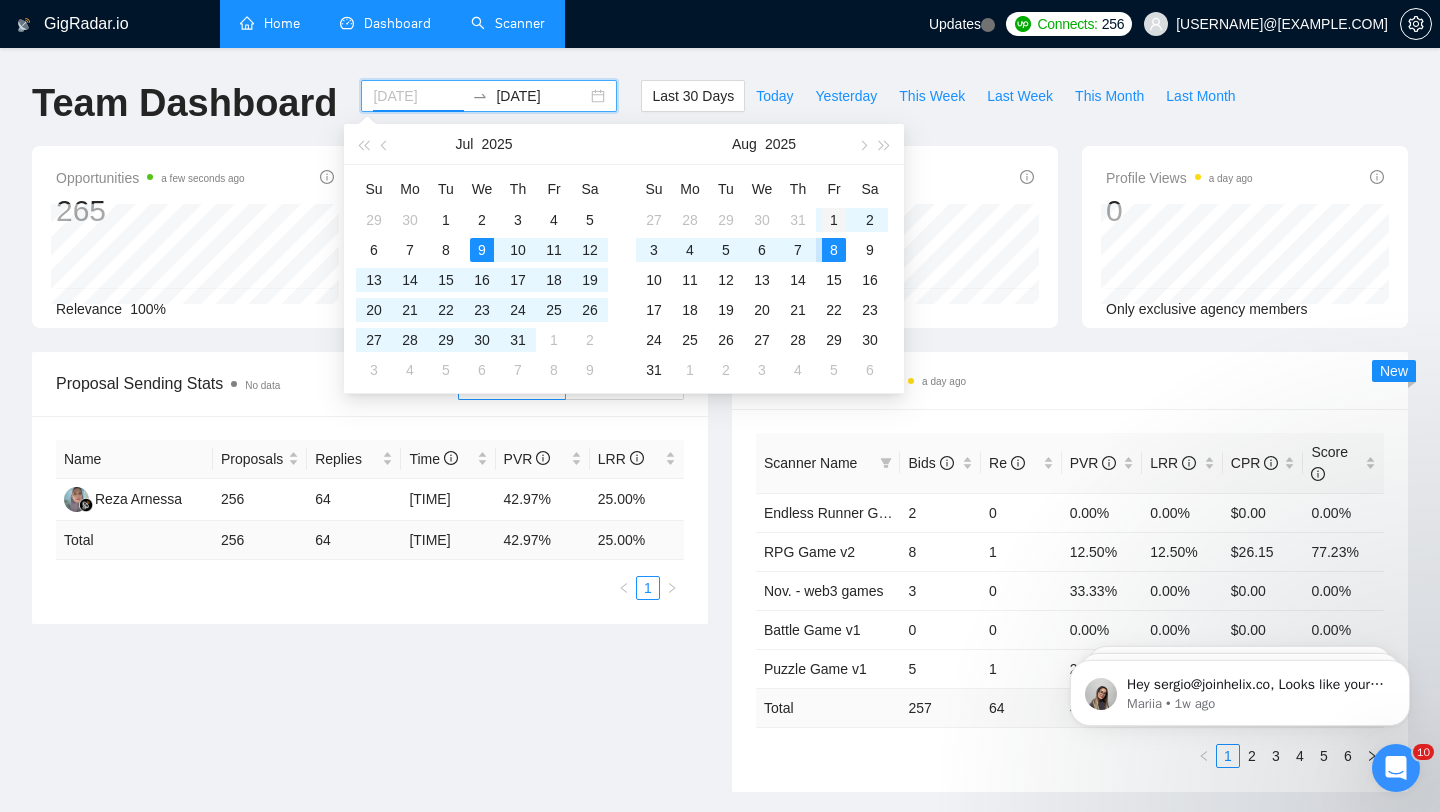 type on "2025-08-01" 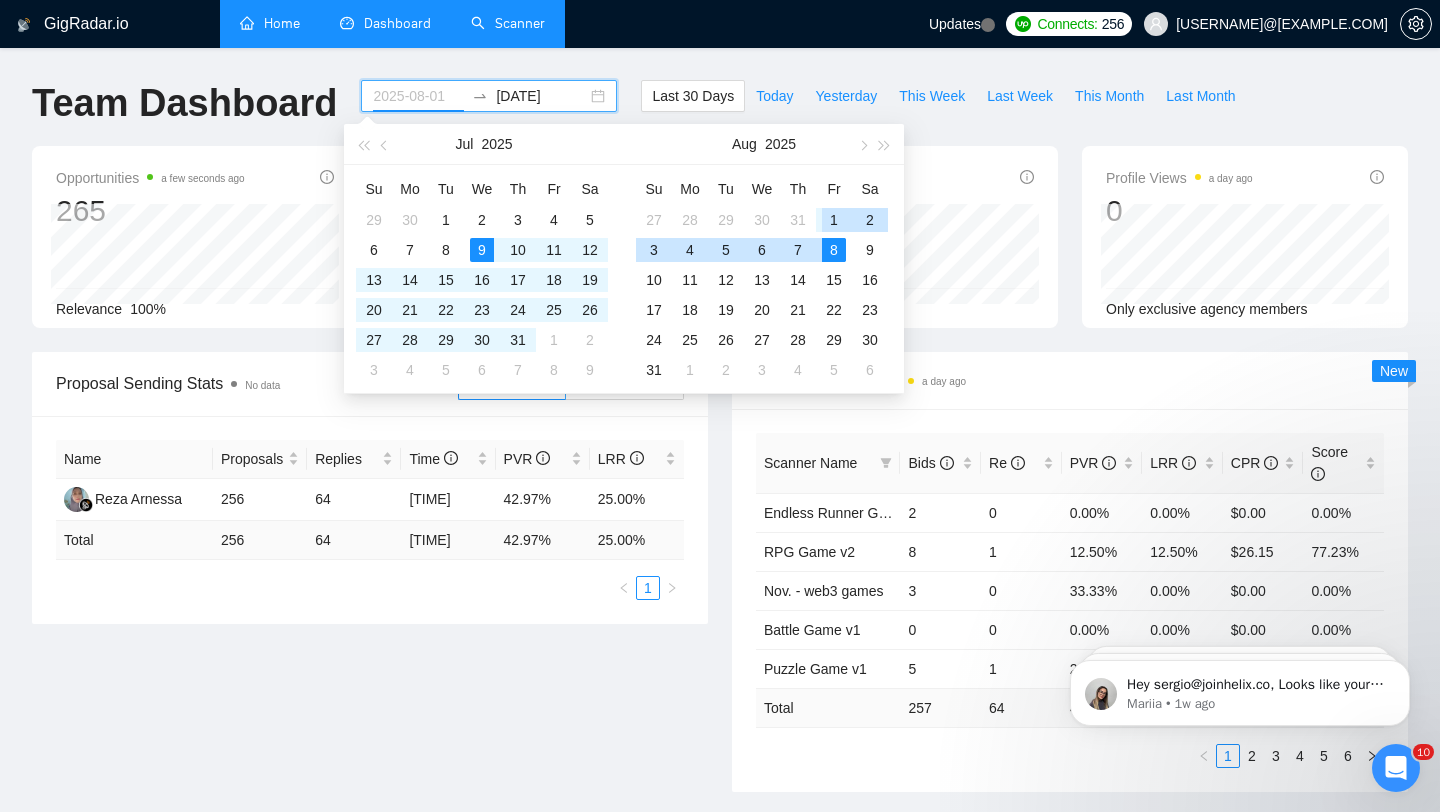 click on "1" at bounding box center (834, 220) 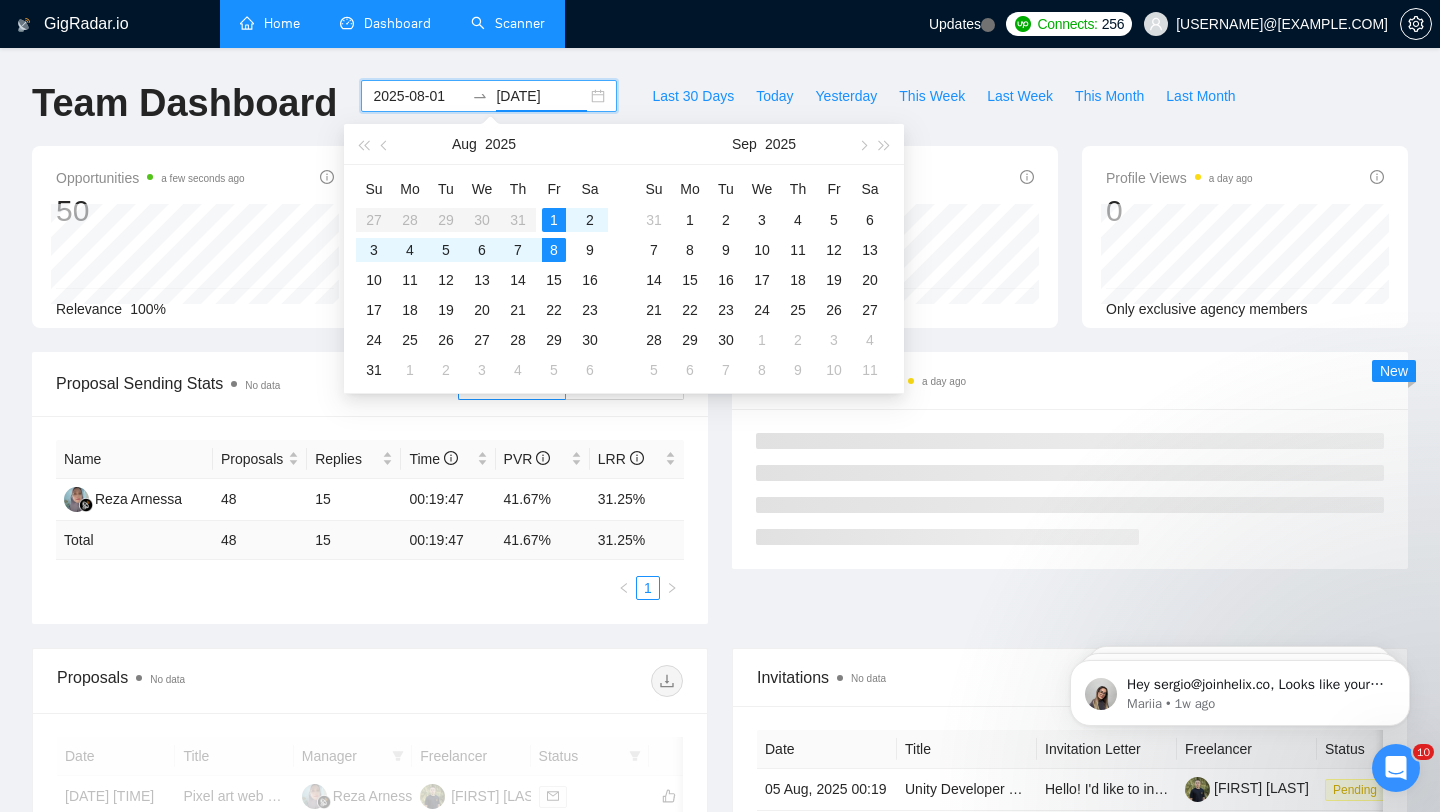 type on "2025-08-08" 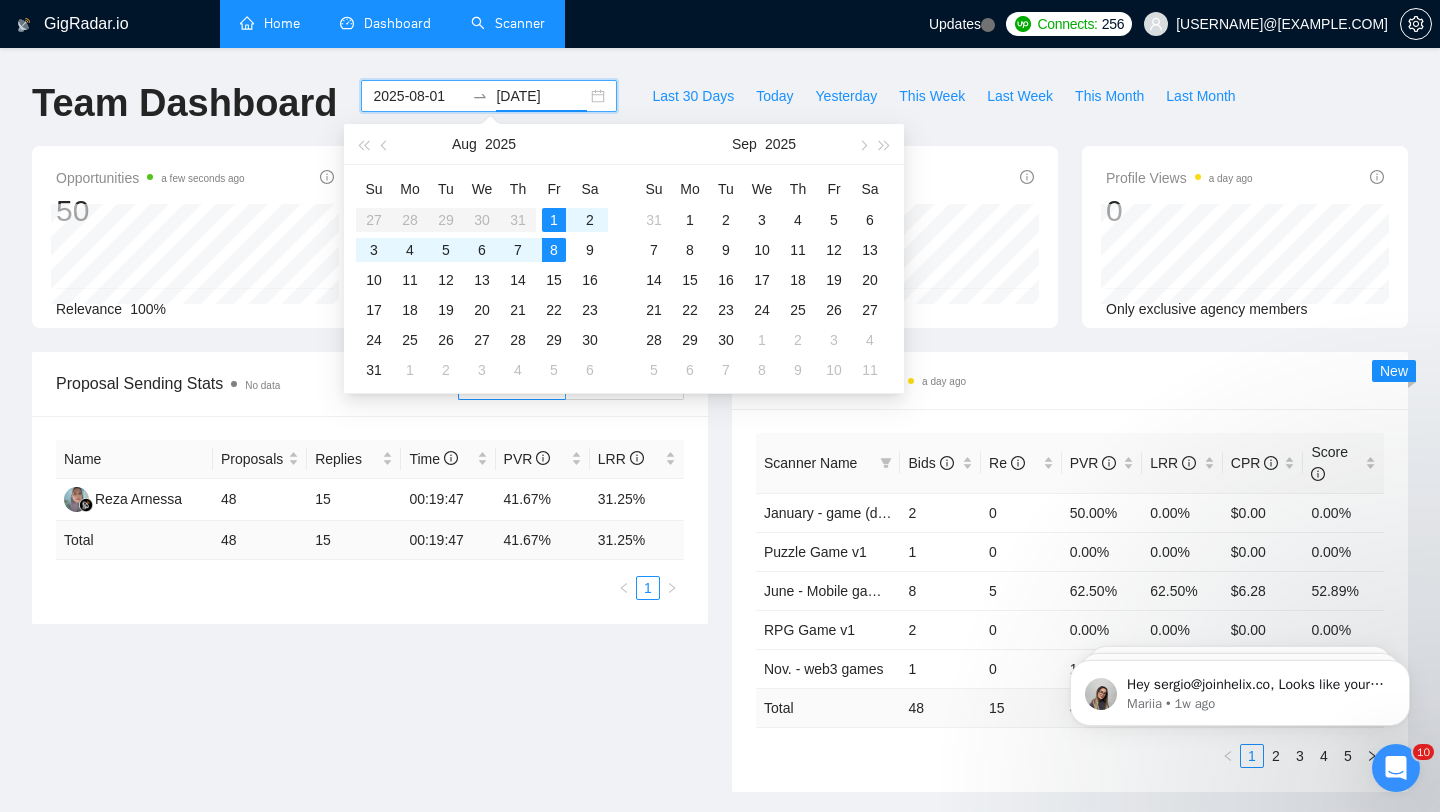 click on "Scanner Breakdown a day ago Scanner Name Bids   Re   PVR   LRR   CPR   Score   January - game (dev*) V4 2 0 50.00% 0.00% $0.00 0.00% Puzzle Game v1 1 0 0.00% 0.00% $0.00 0.00% June - Mobile game dev (no art) Vshort 8 5 62.50% 62.50% $6.28 52.89% RPG Game v1 2 0 0.00% 0.00% $0.00 0.00% Nov. - web3 games 1 0 100.00% 0.00% $0.00 0.00% Total 48 15 41.67 % 31.25 % $ 7.60 57.48 % 1 2 3 4 5 New" at bounding box center [1070, 572] 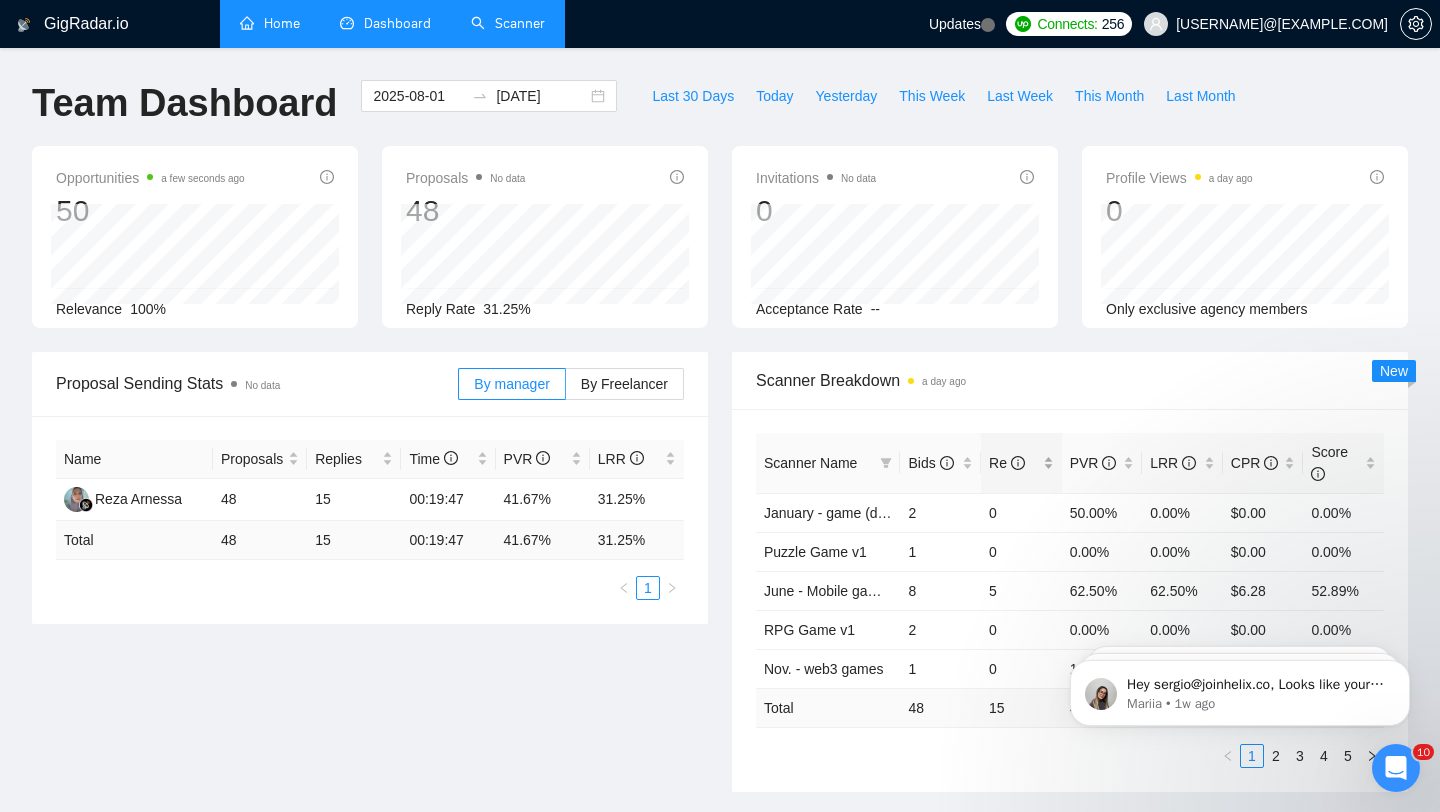 click on "Re" at bounding box center [1021, 463] 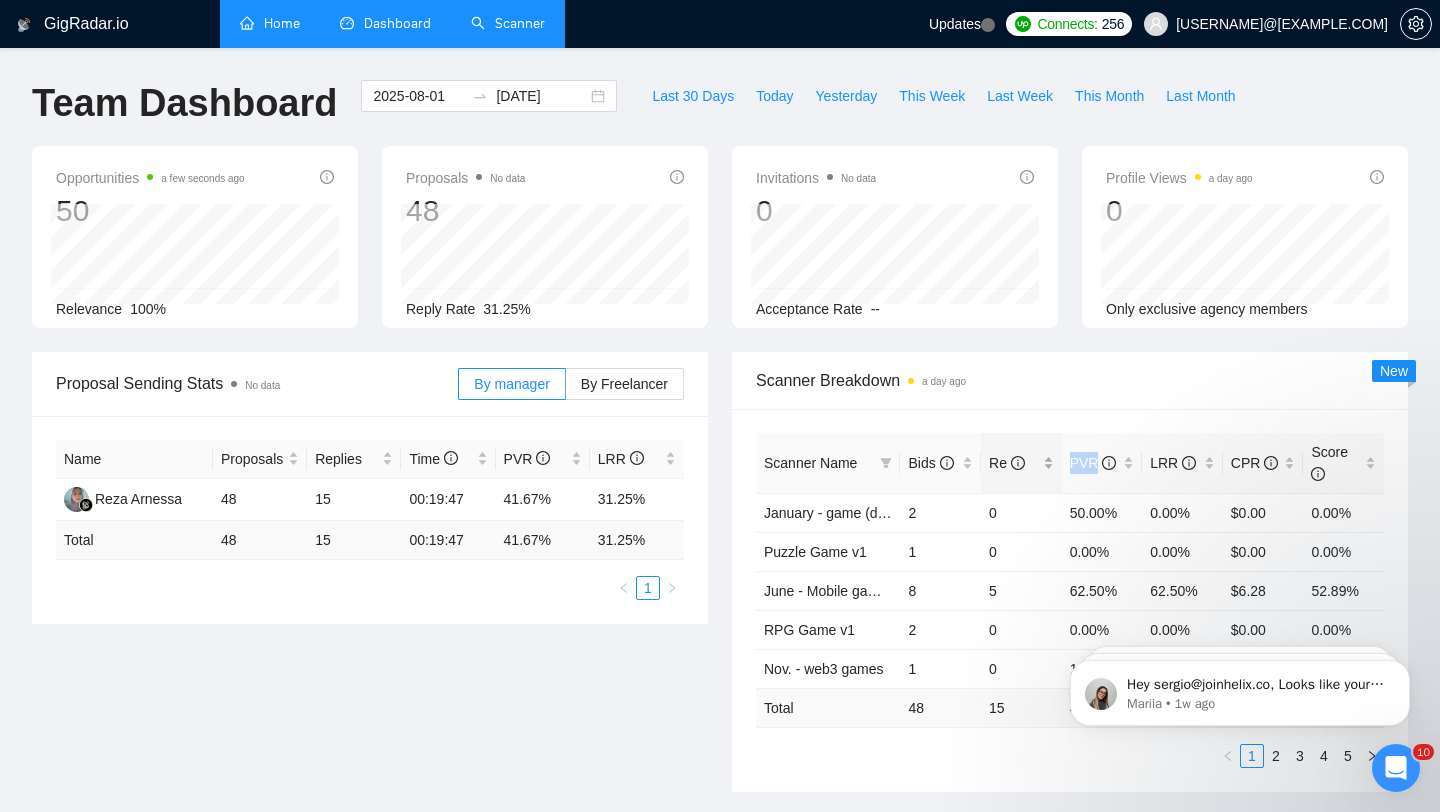 click on "Re" at bounding box center [1021, 463] 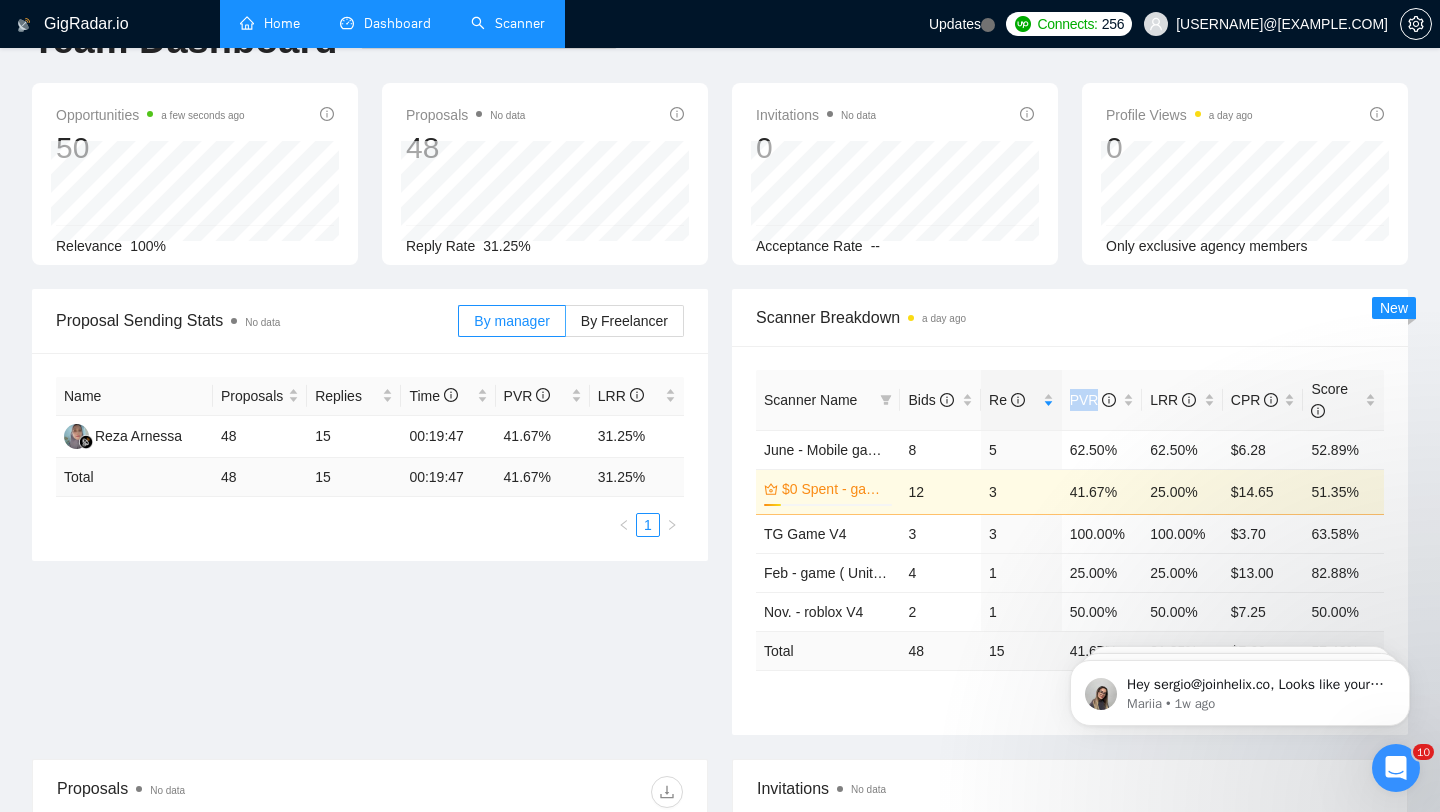 scroll, scrollTop: 64, scrollLeft: 0, axis: vertical 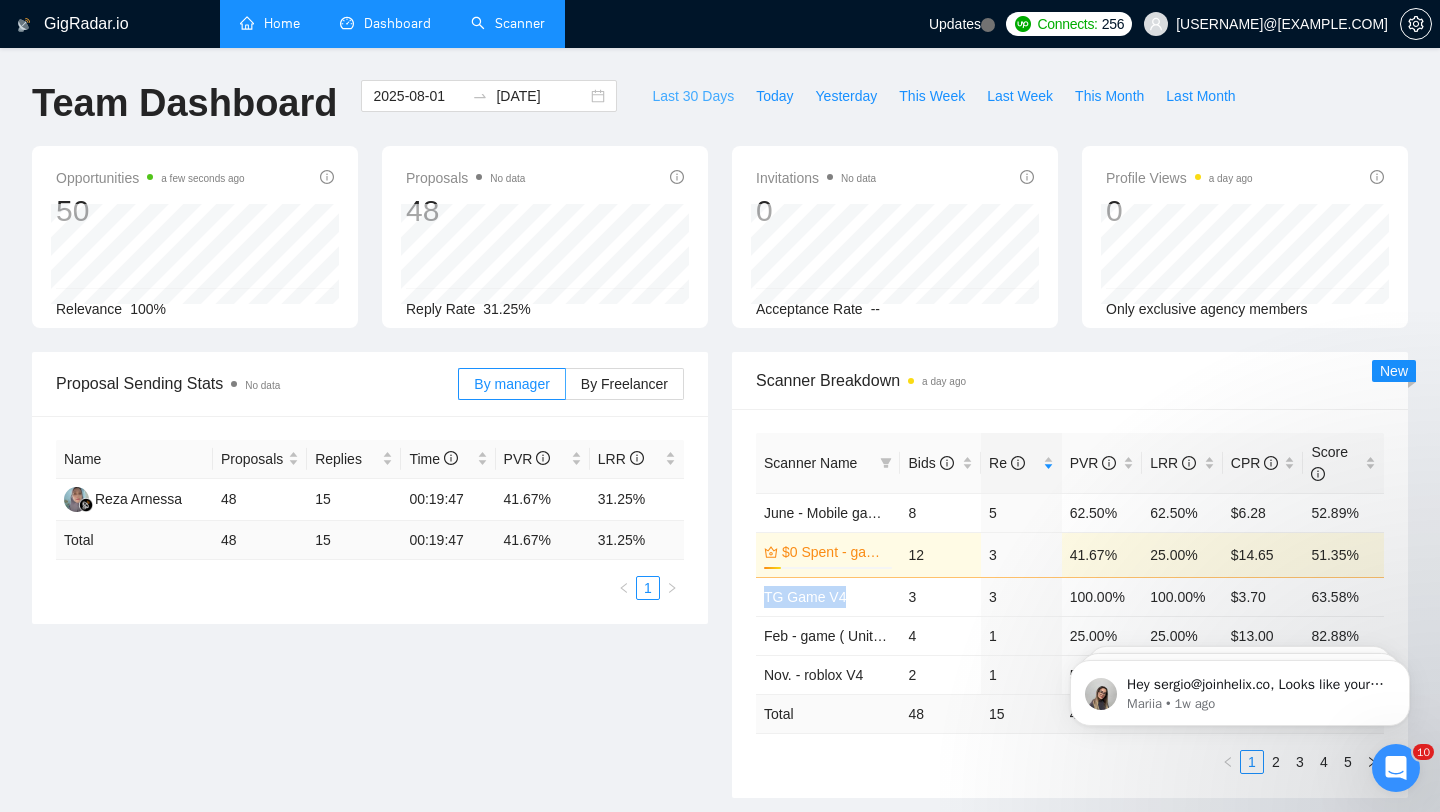 click on "Last 30 Days" at bounding box center (693, 96) 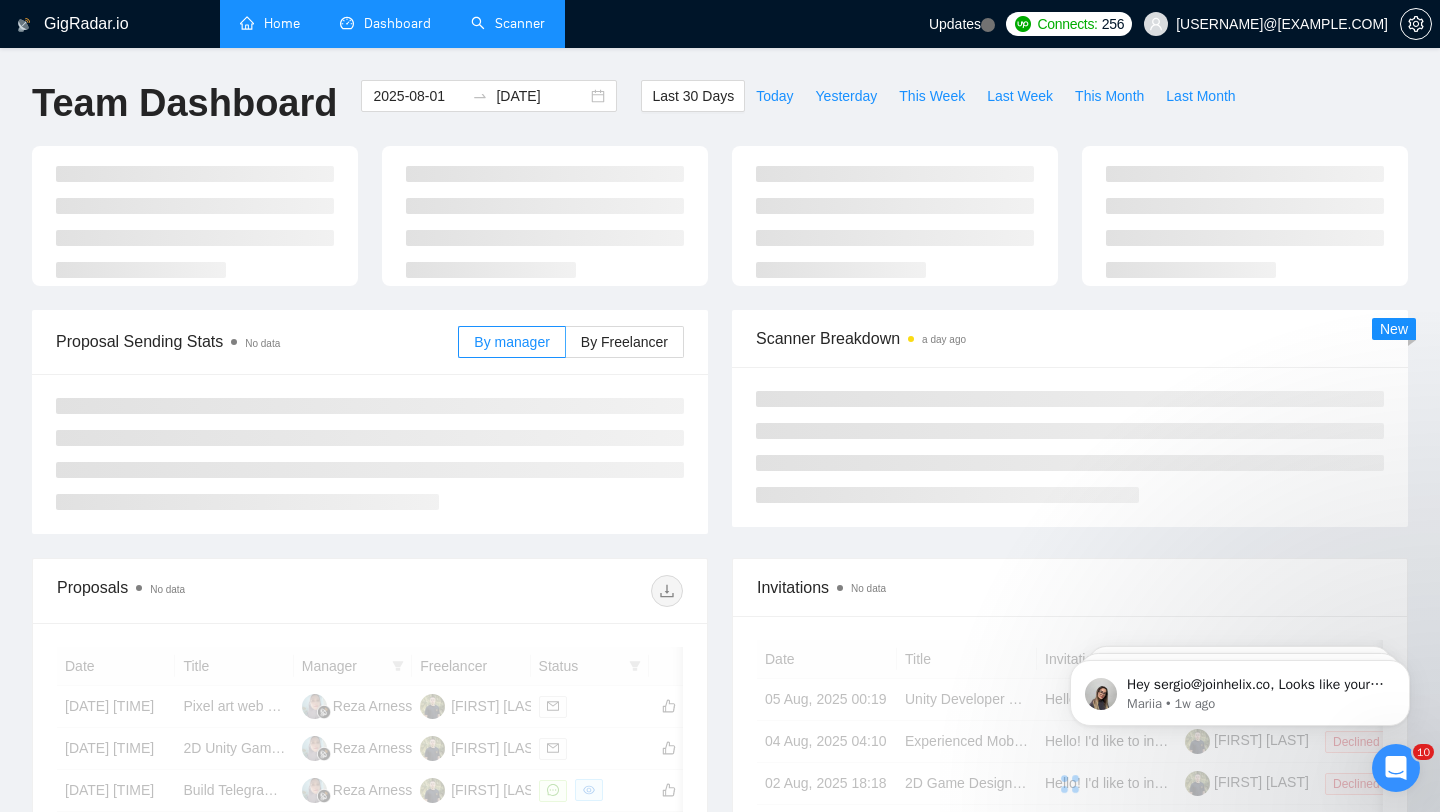 type on "2025-07-09" 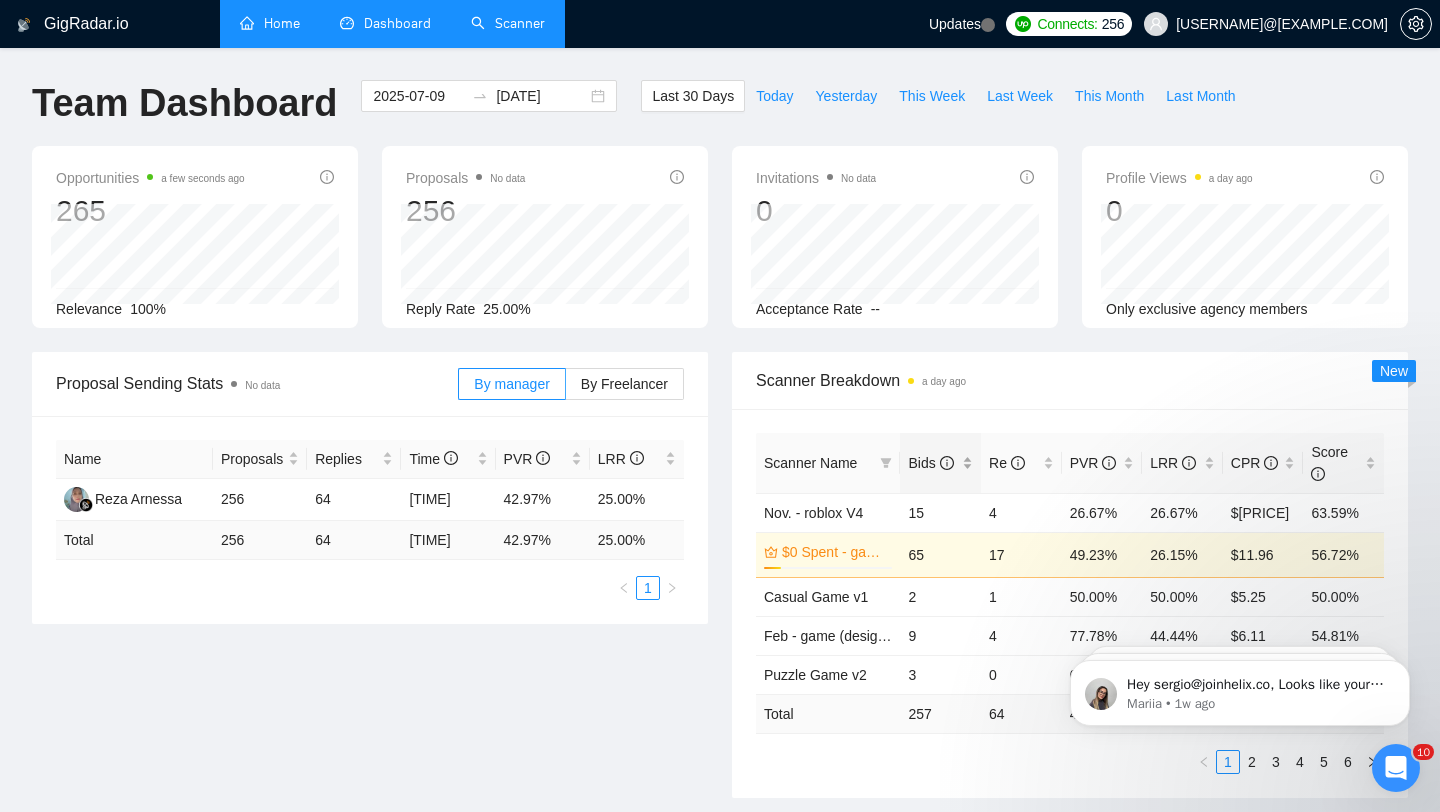 click on "Bids" at bounding box center [940, 463] 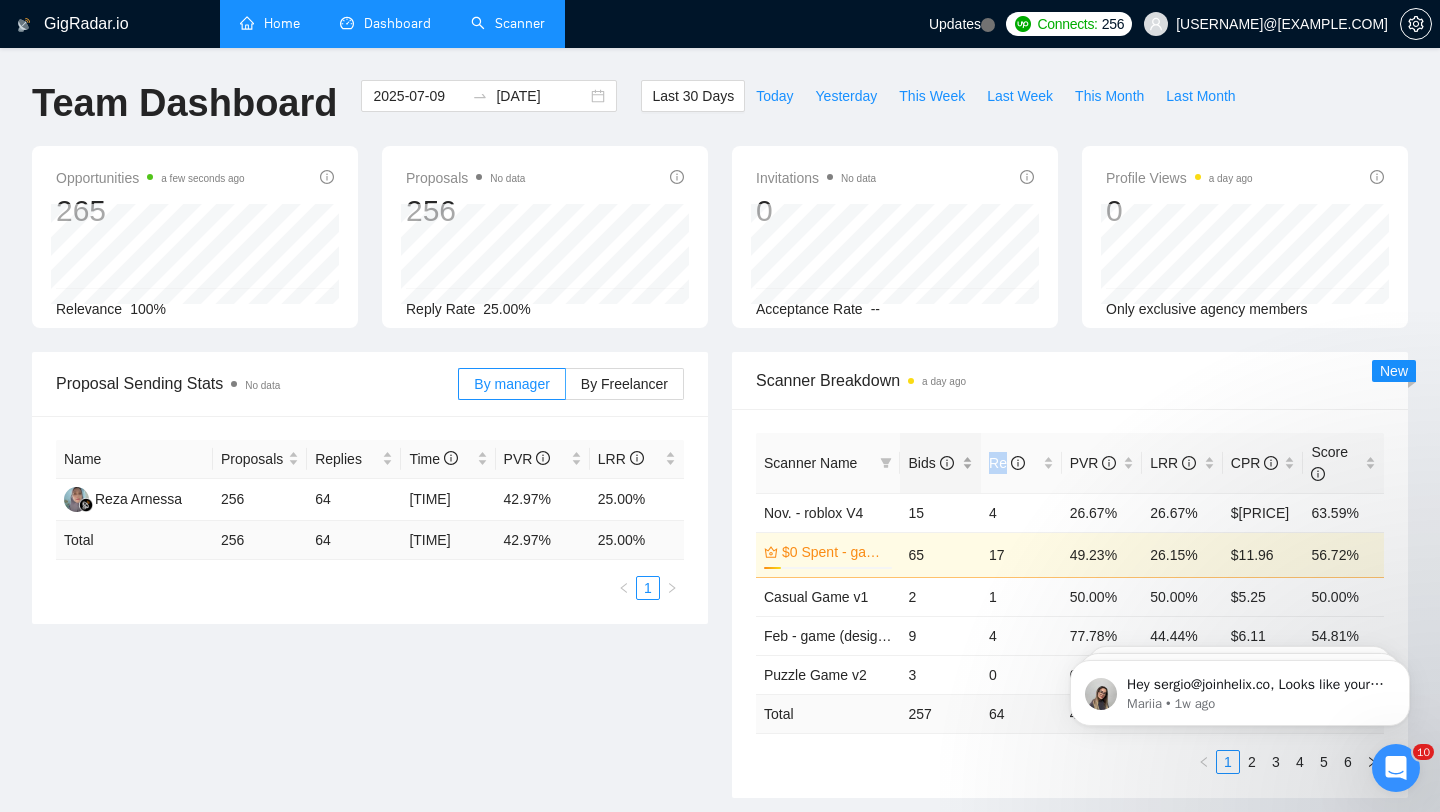 click on "Bids" at bounding box center (940, 463) 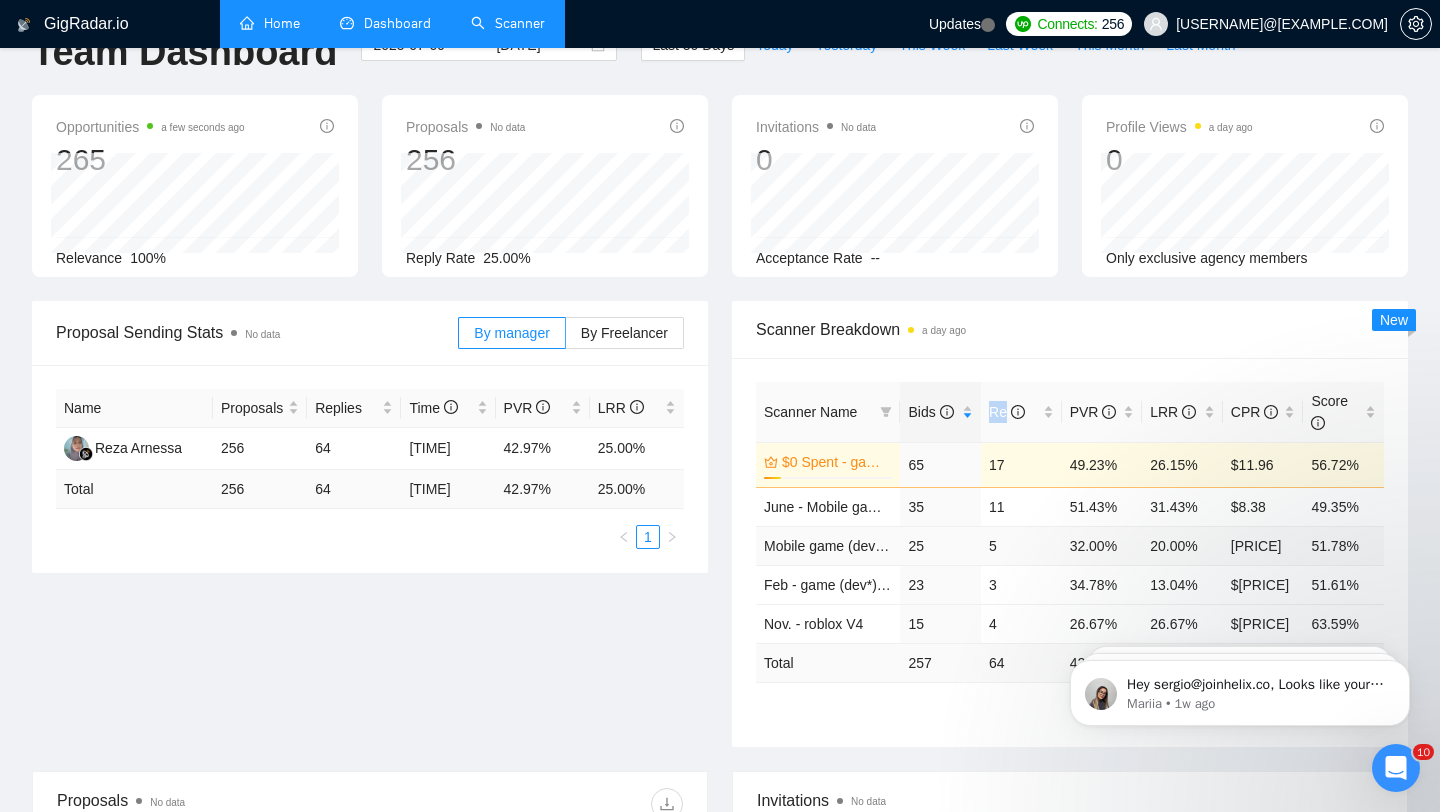 scroll, scrollTop: 72, scrollLeft: 0, axis: vertical 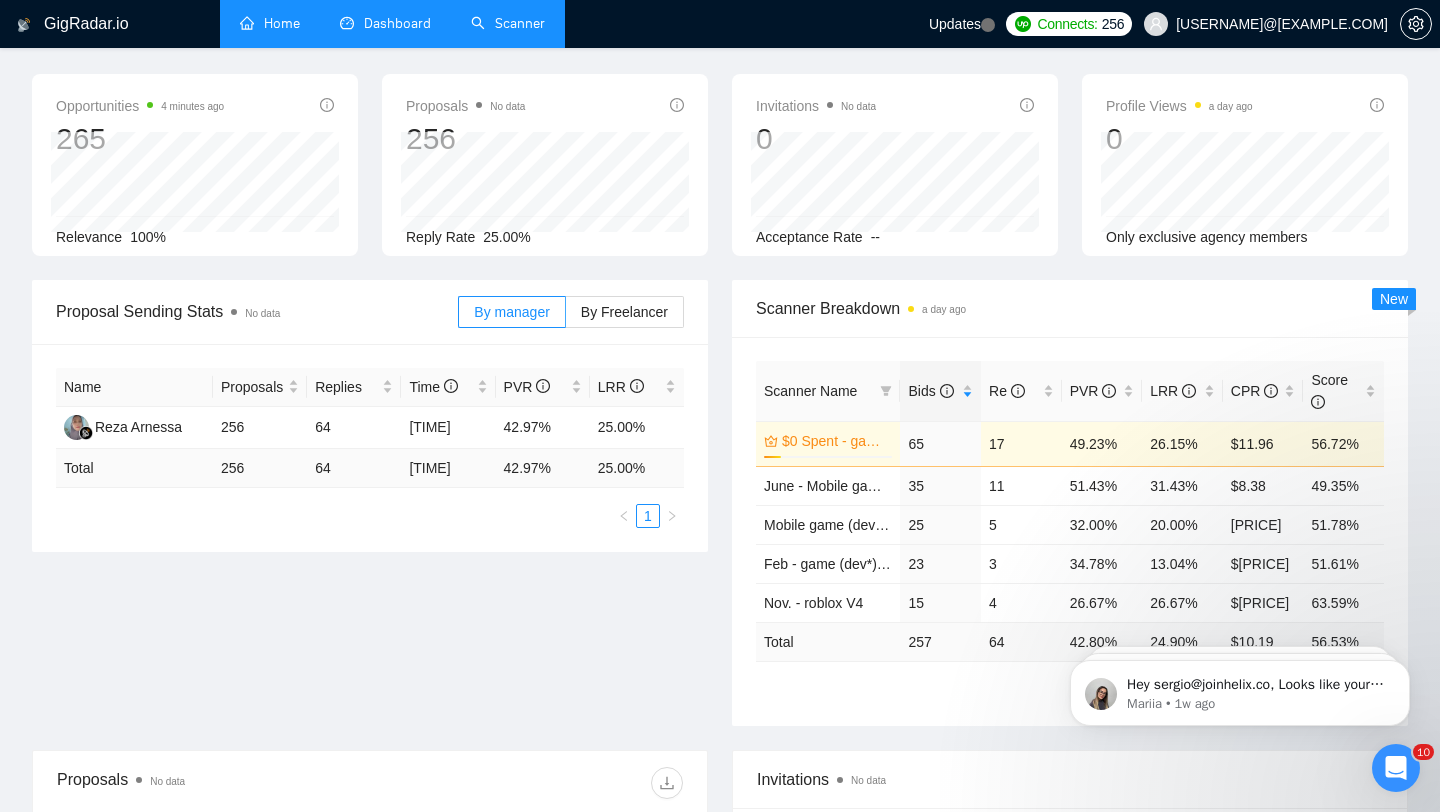 click on "Proposal Sending Stats No data By manager By Freelancer Name Proposals Replies Time   PVR   LRR   Reza Arnessa 256 64 00:36:45 42.97% 25.00% Total 256 64 00:36:45 42.97 % 25.00 % 1 Scanner Breakdown a day ago Scanner Name Bids   Re   PVR   LRR   CPR   Score   $0 Spent - game_V4 13% 65 17 49.23% 26.15% $11.96 56.72% June - Mobile game dev (no art) Vshort 35 11 51.43% 31.43% $8.38 49.35% Mobile game (dev*) V5 T 25 5 32.00% 20.00% $12.91 51.78% Feb - game (dev*) Vshort 23 3 34.78% 13.04% $19.82 51.61% Nov. - roblox V4 15 4 26.67% 26.67% $9.49 63.59% Total 257 64 42.80 % 24.90 % $ 10.19 56.53 % 1 2 3 4 5 6 New" at bounding box center (720, 515) 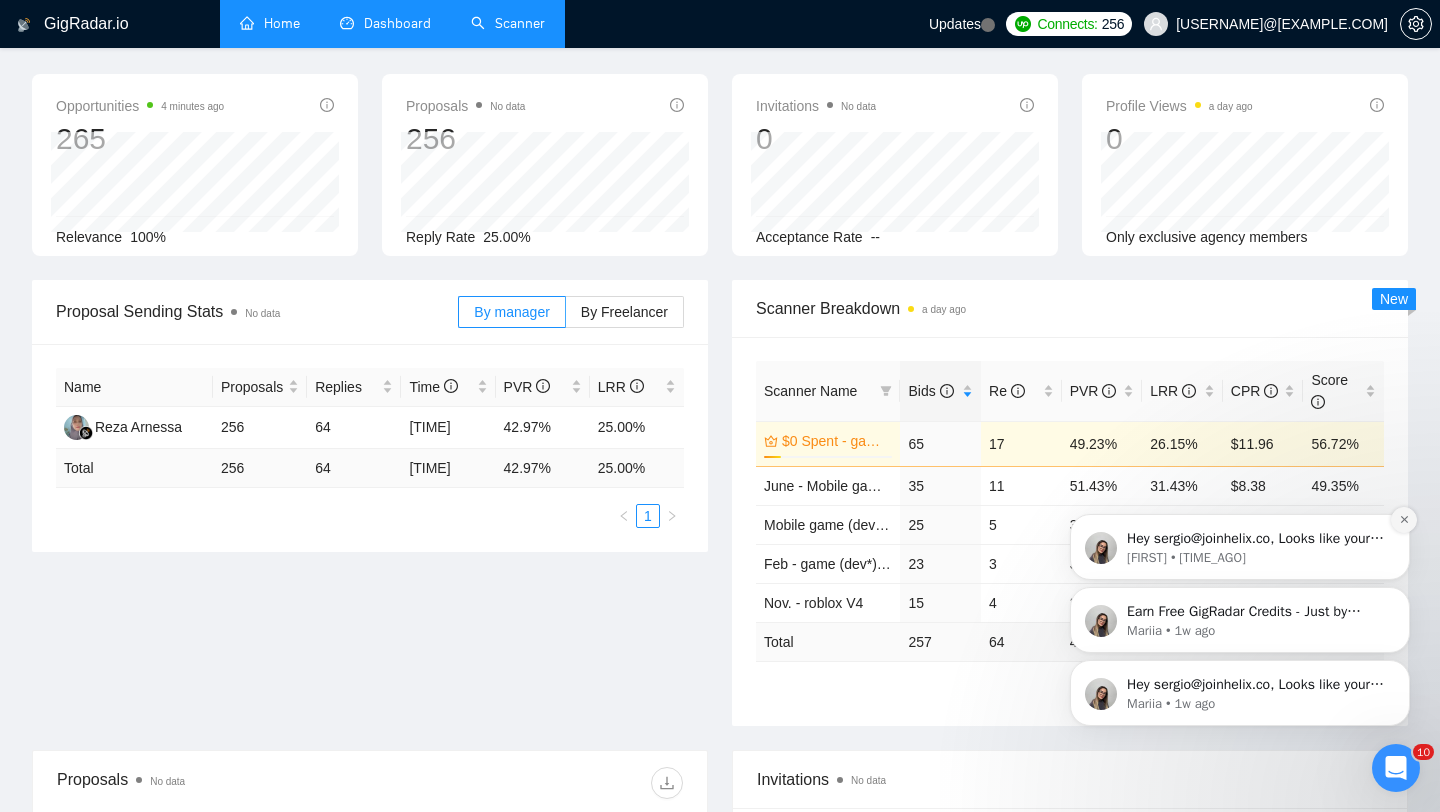 click at bounding box center (1404, 520) 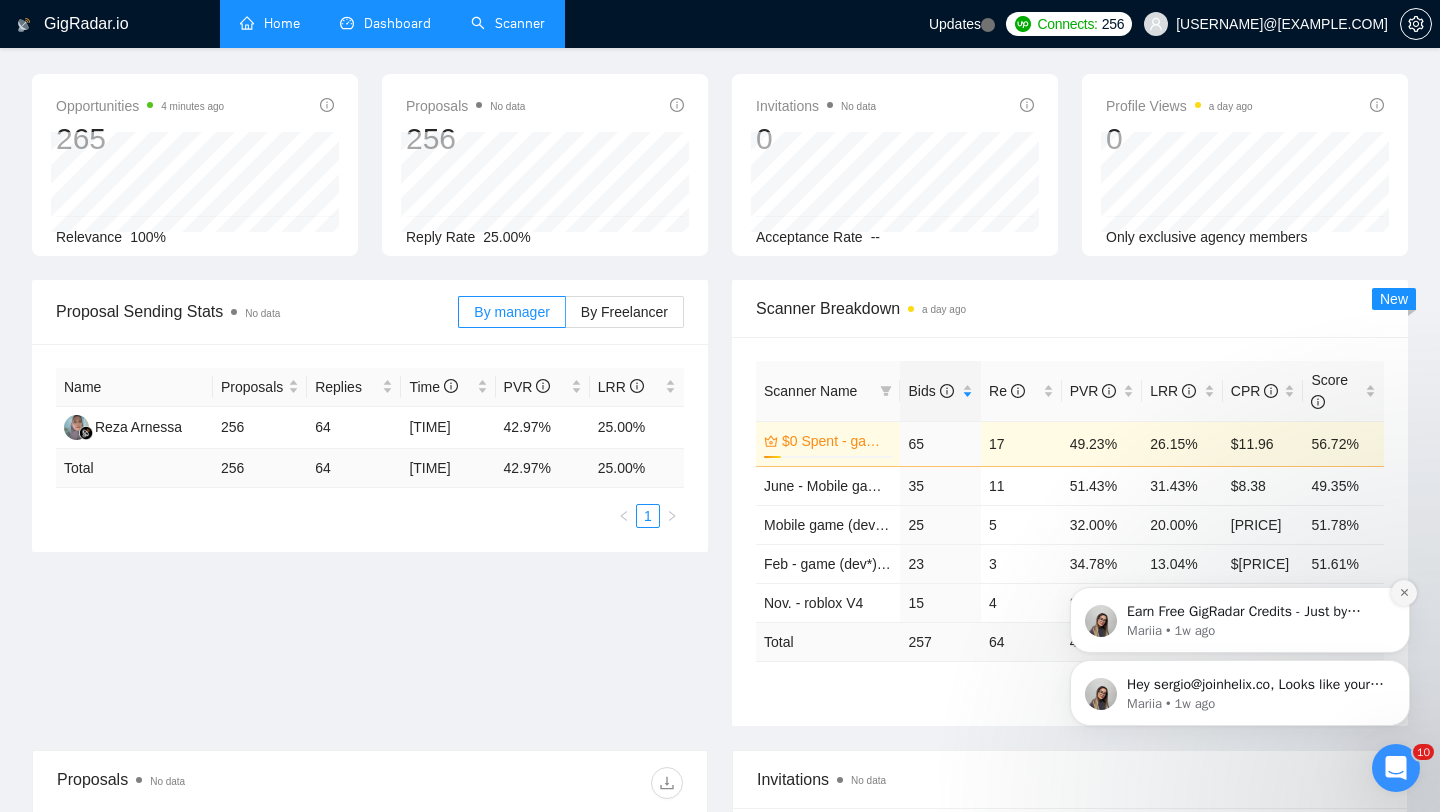 click 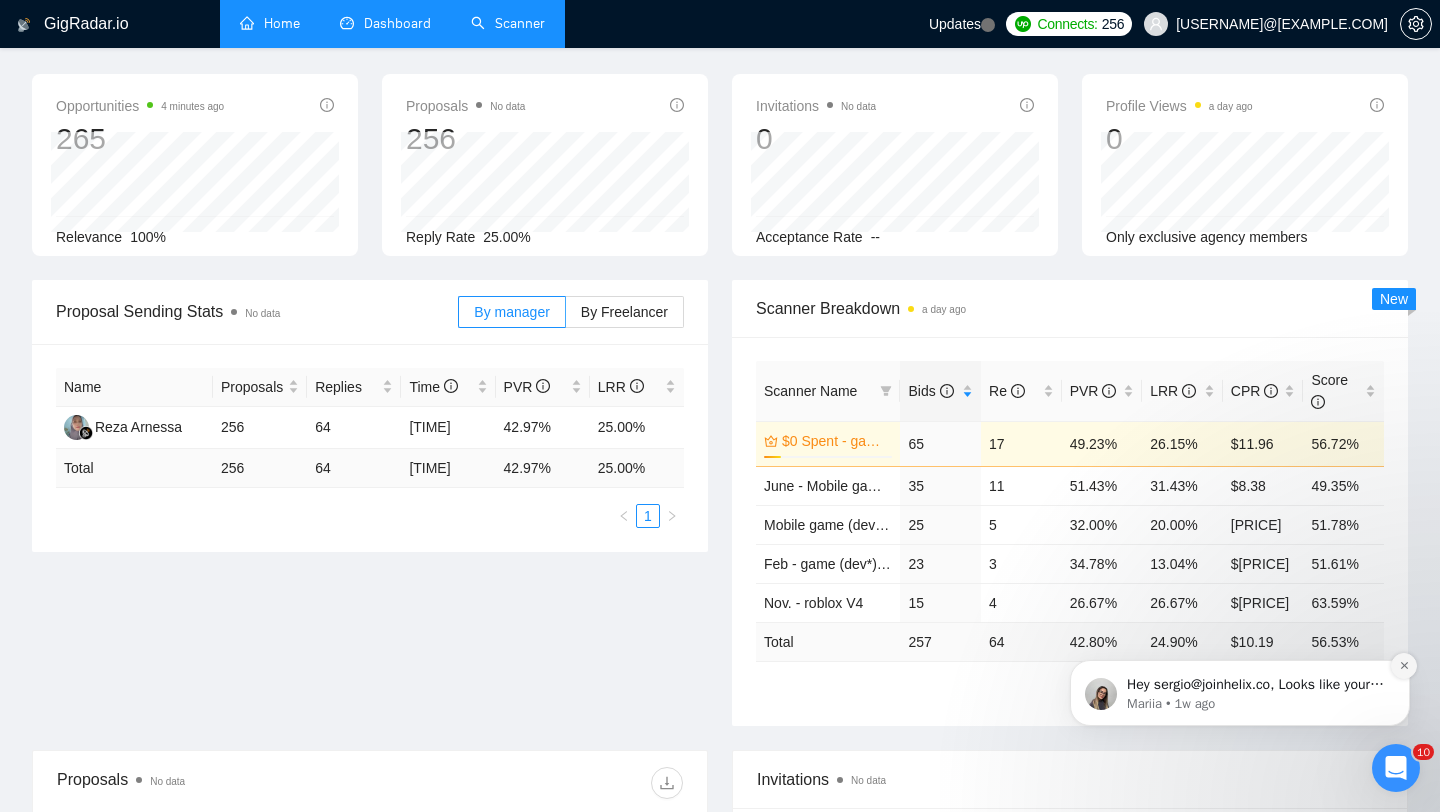 click 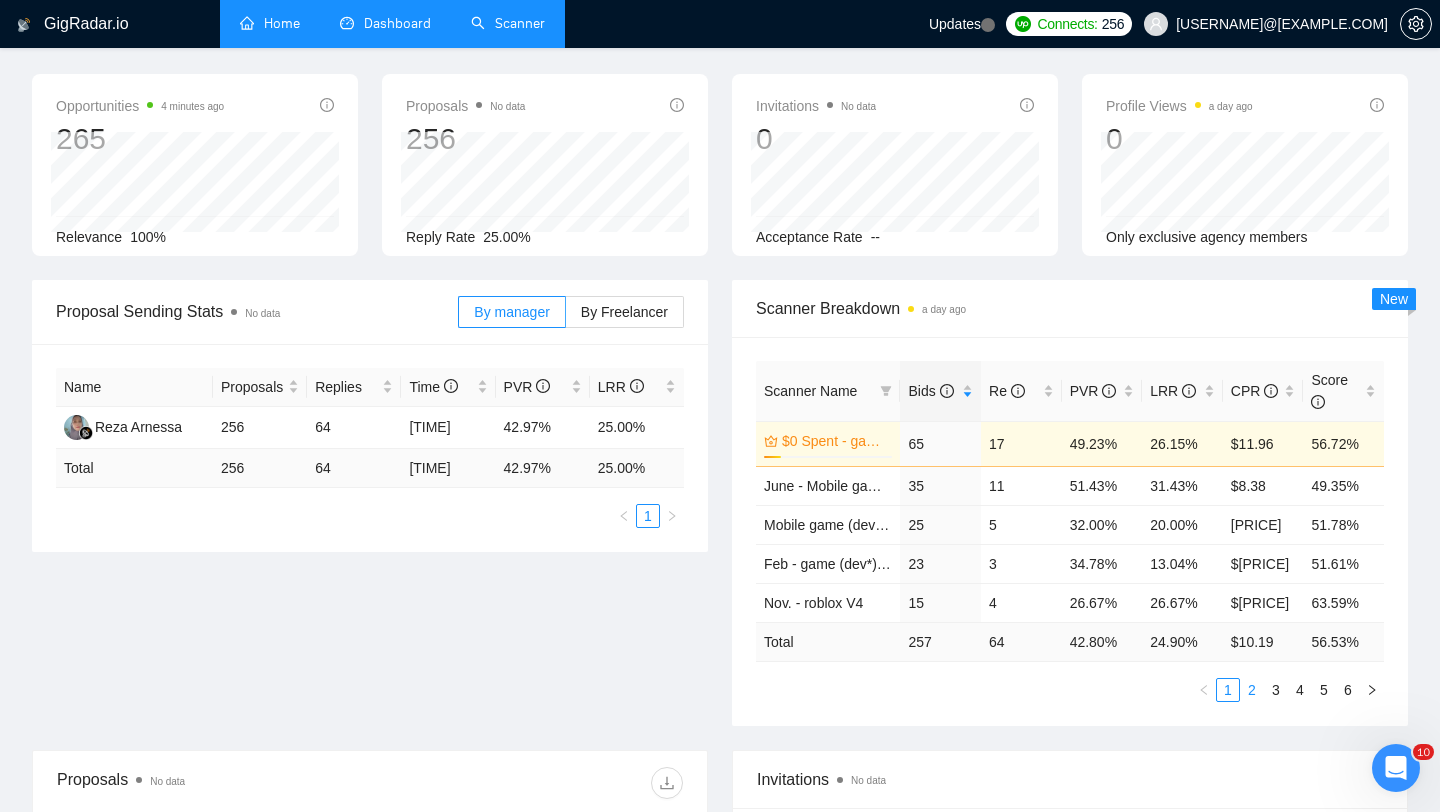 click on "2" at bounding box center (1252, 690) 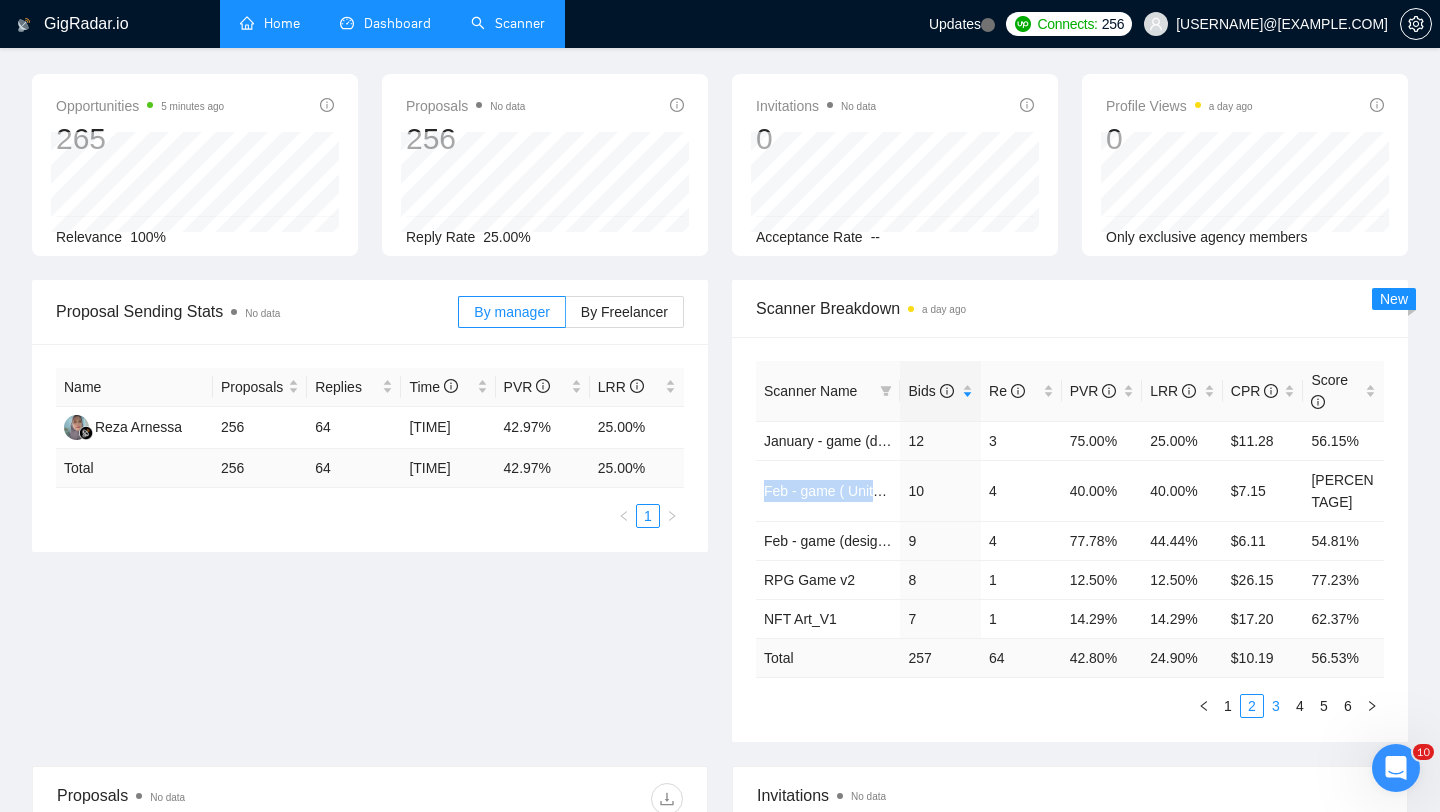 click on "3" at bounding box center [1276, 706] 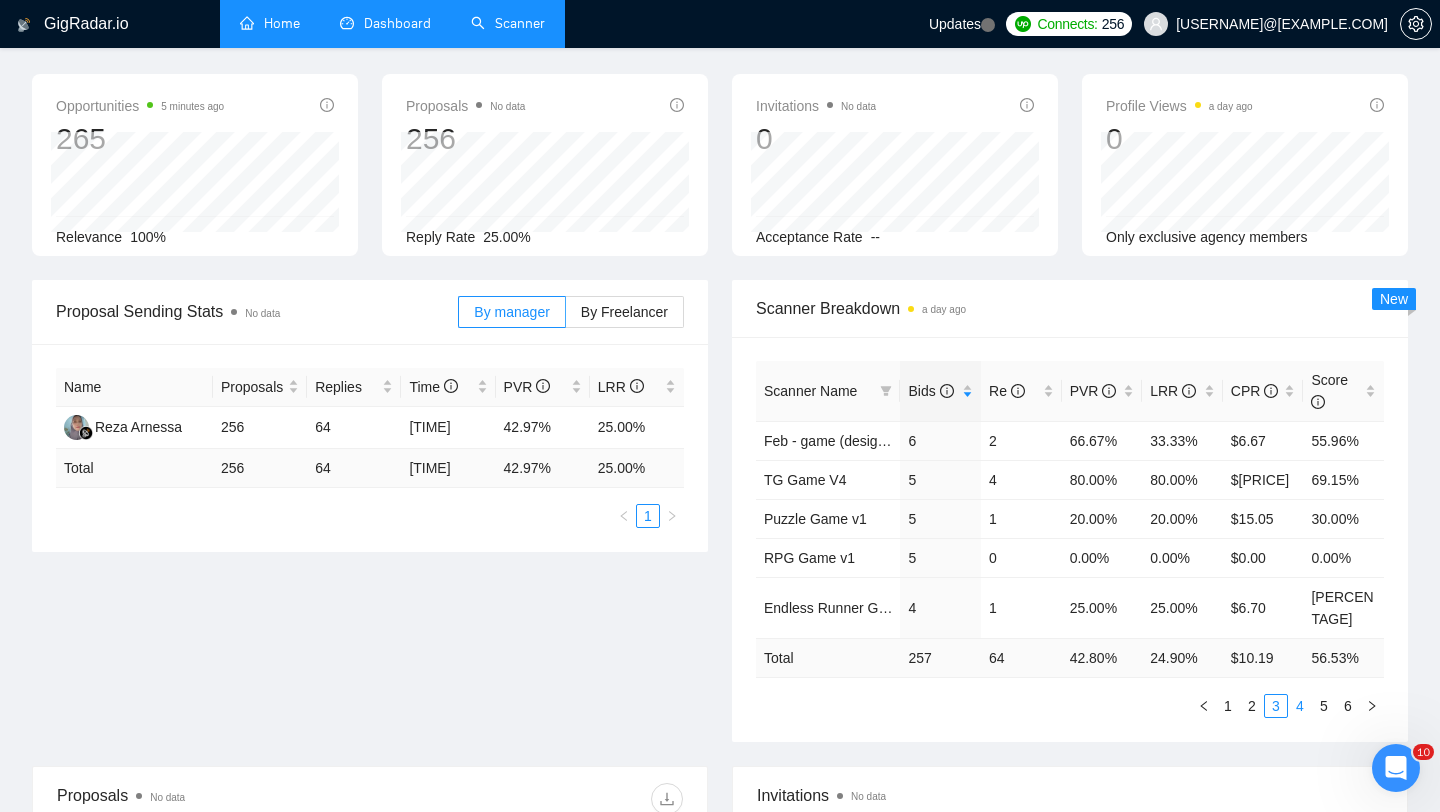 click on "4" at bounding box center (1300, 706) 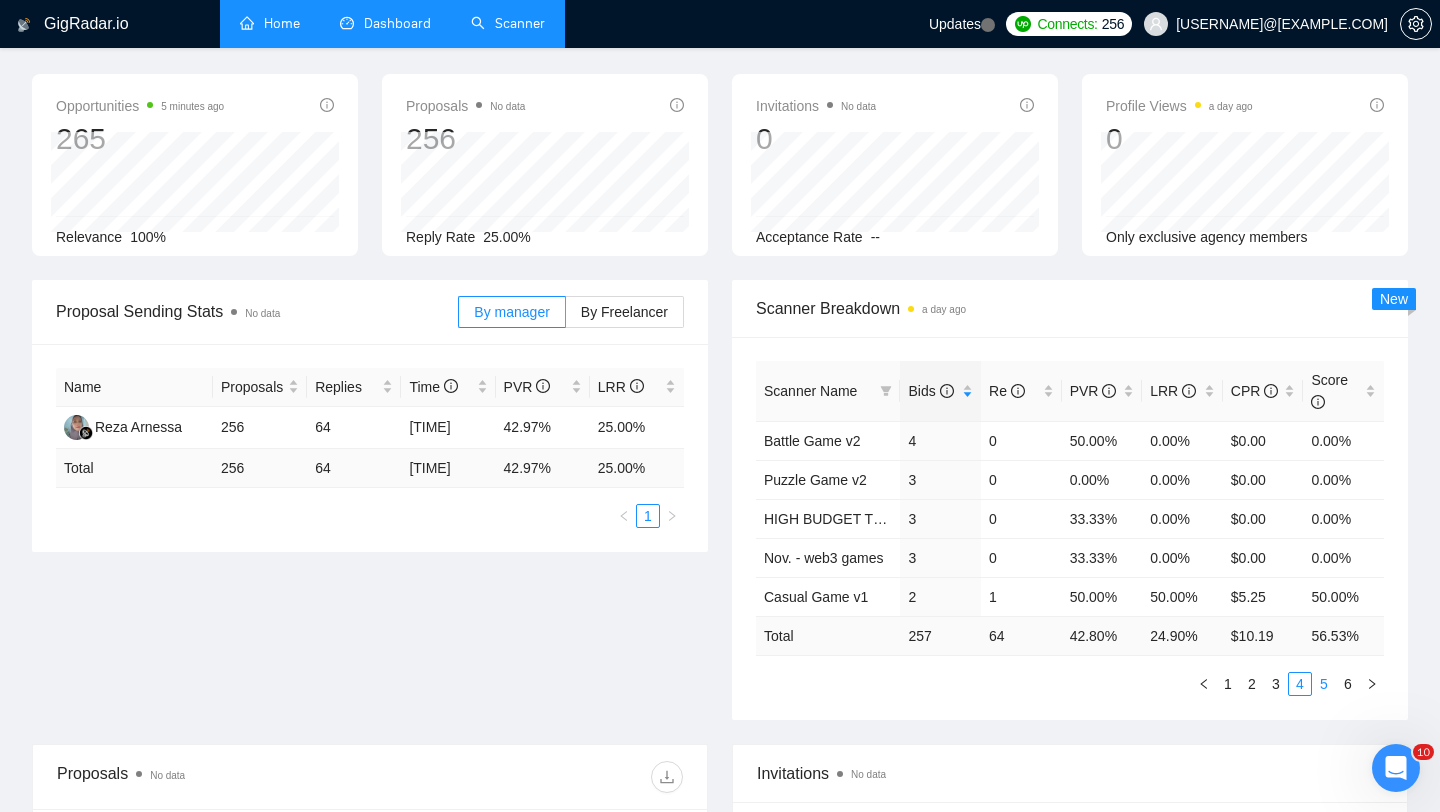 click on "5" at bounding box center (1324, 684) 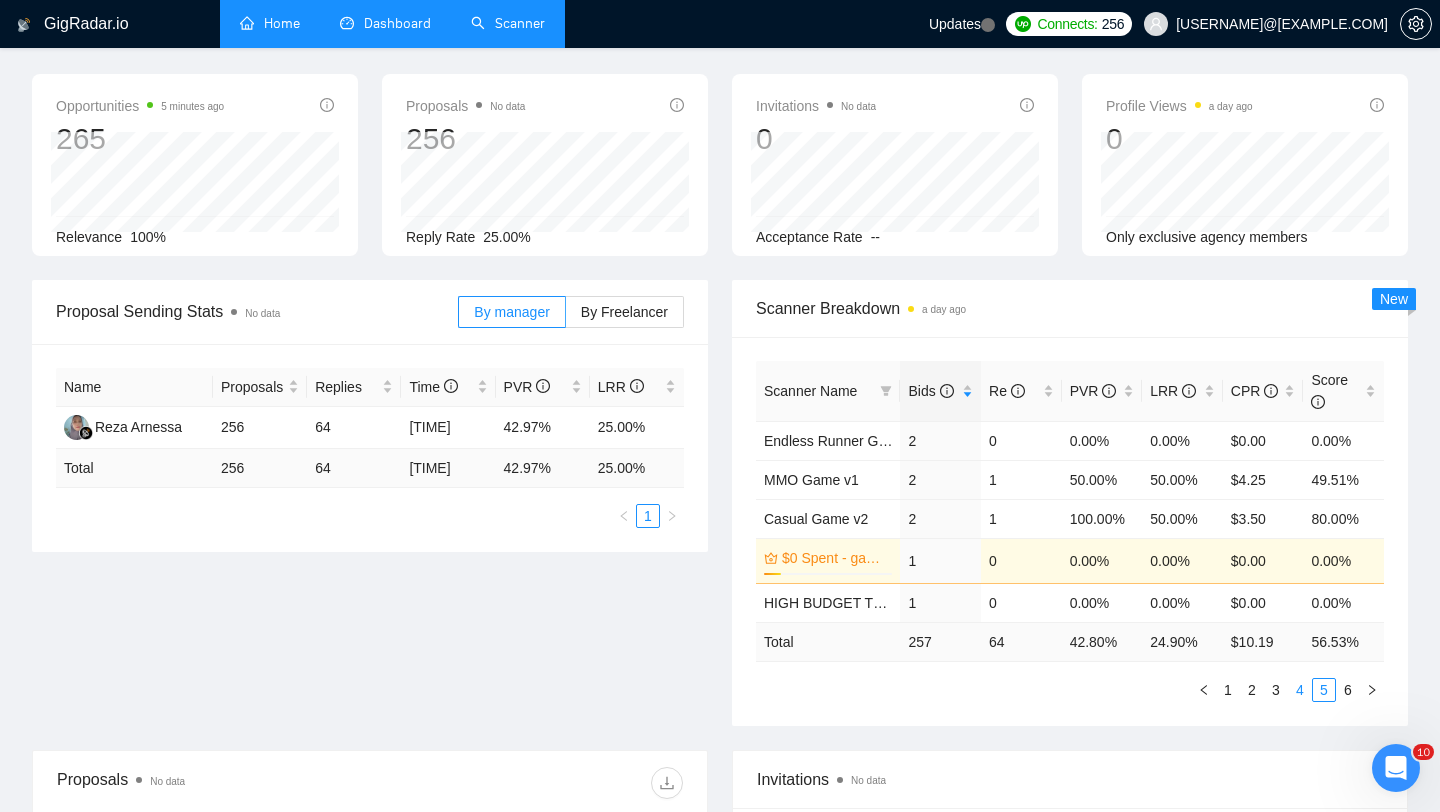 click on "4" at bounding box center [1300, 690] 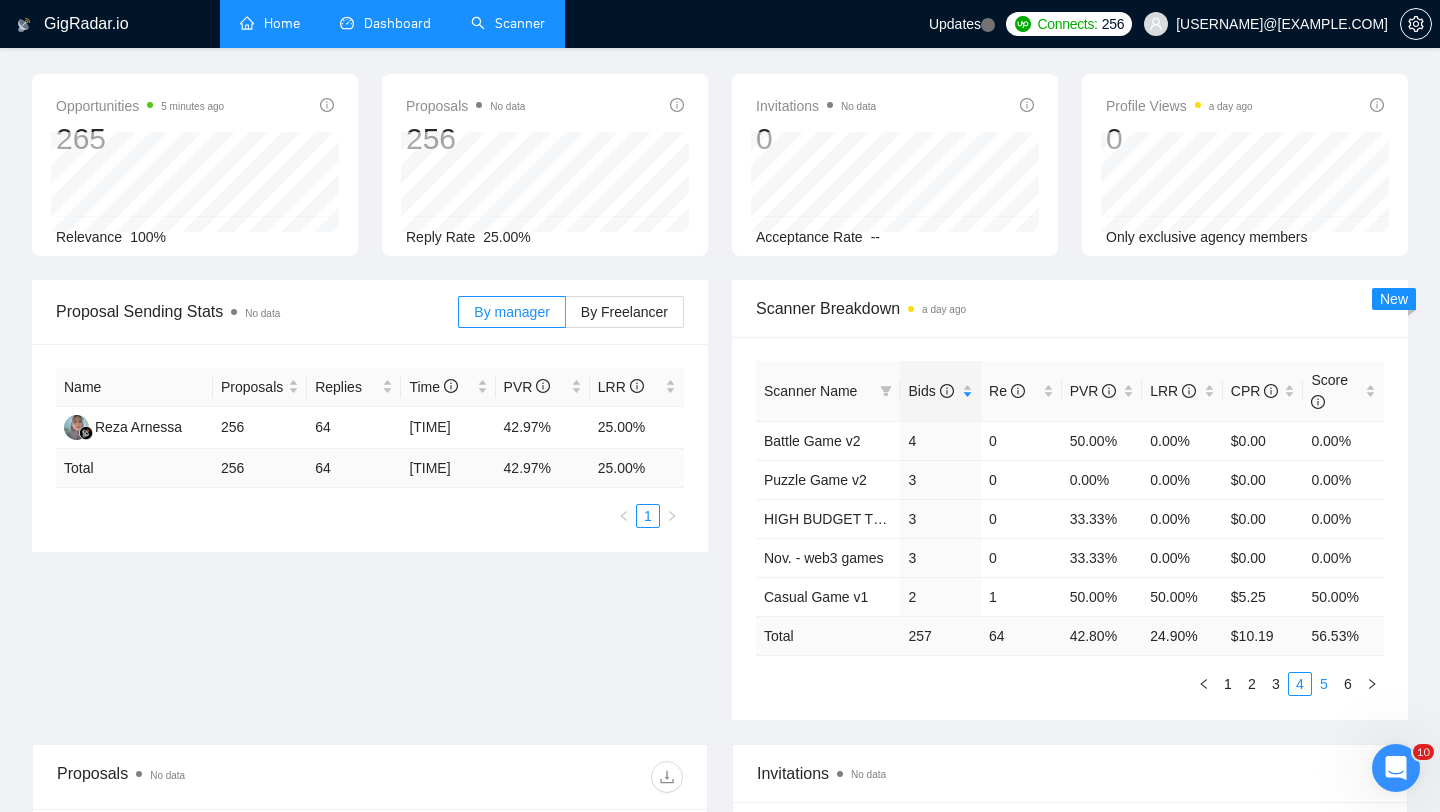 click on "5" at bounding box center [1324, 684] 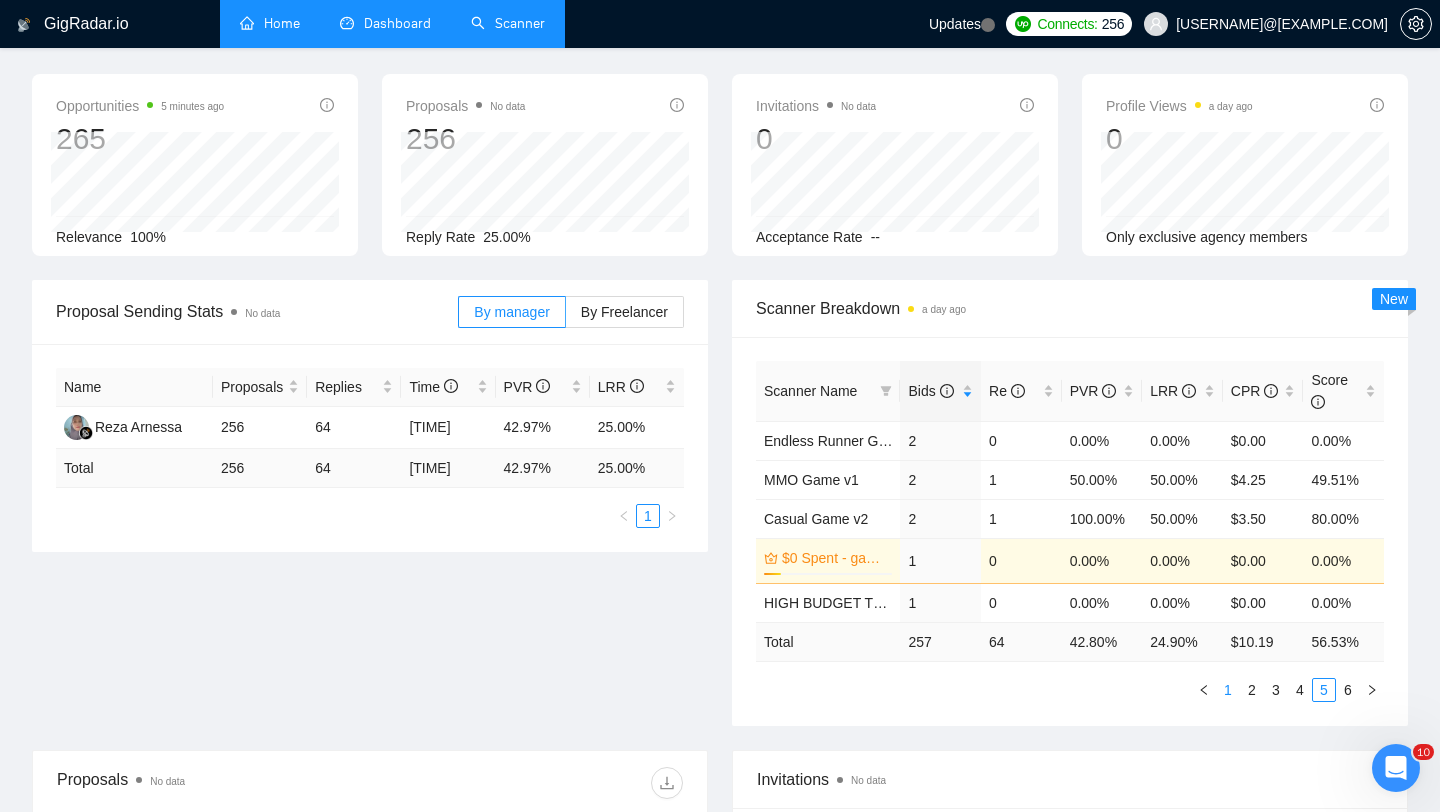 click on "1" at bounding box center [1228, 690] 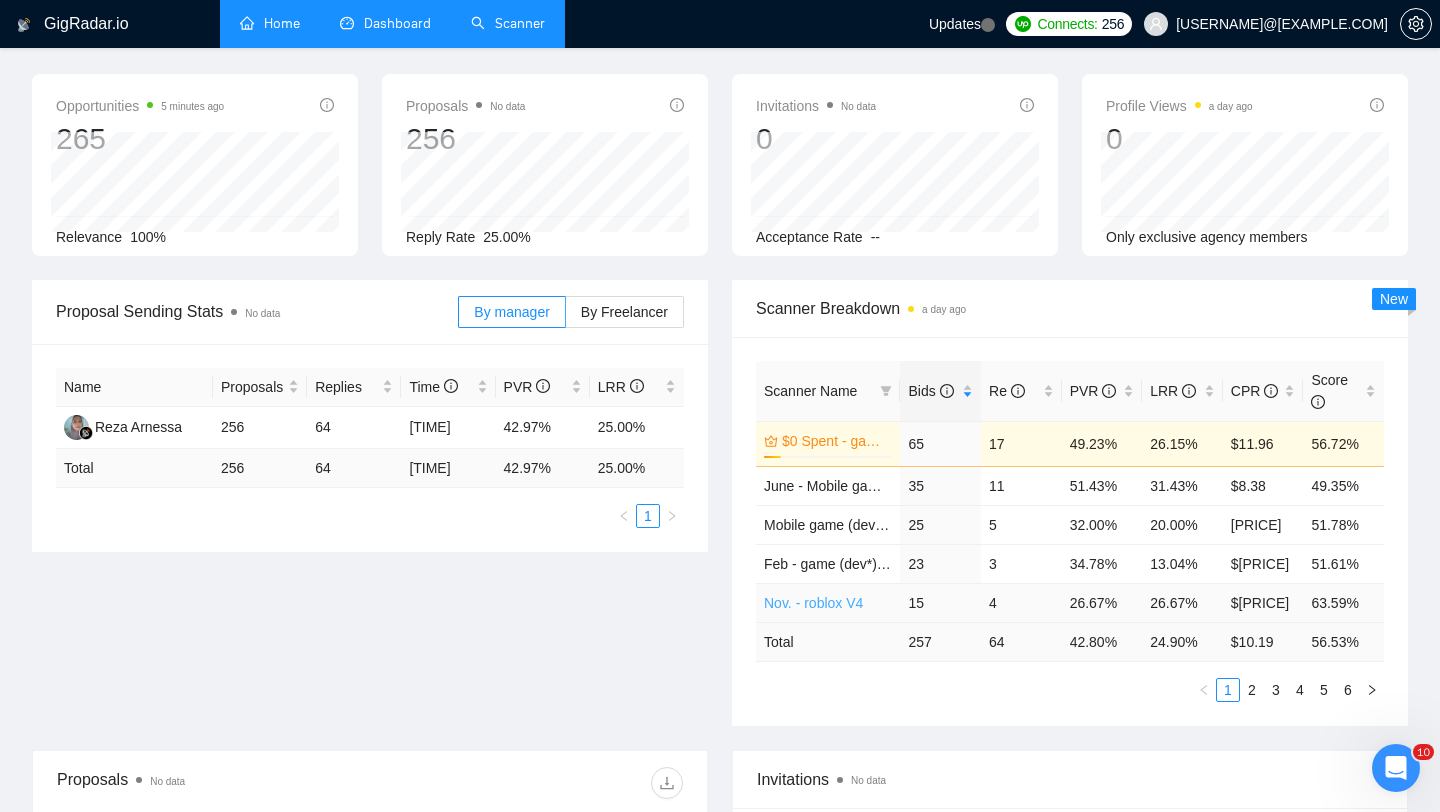 click on "Nov. - roblox V4" at bounding box center [813, 603] 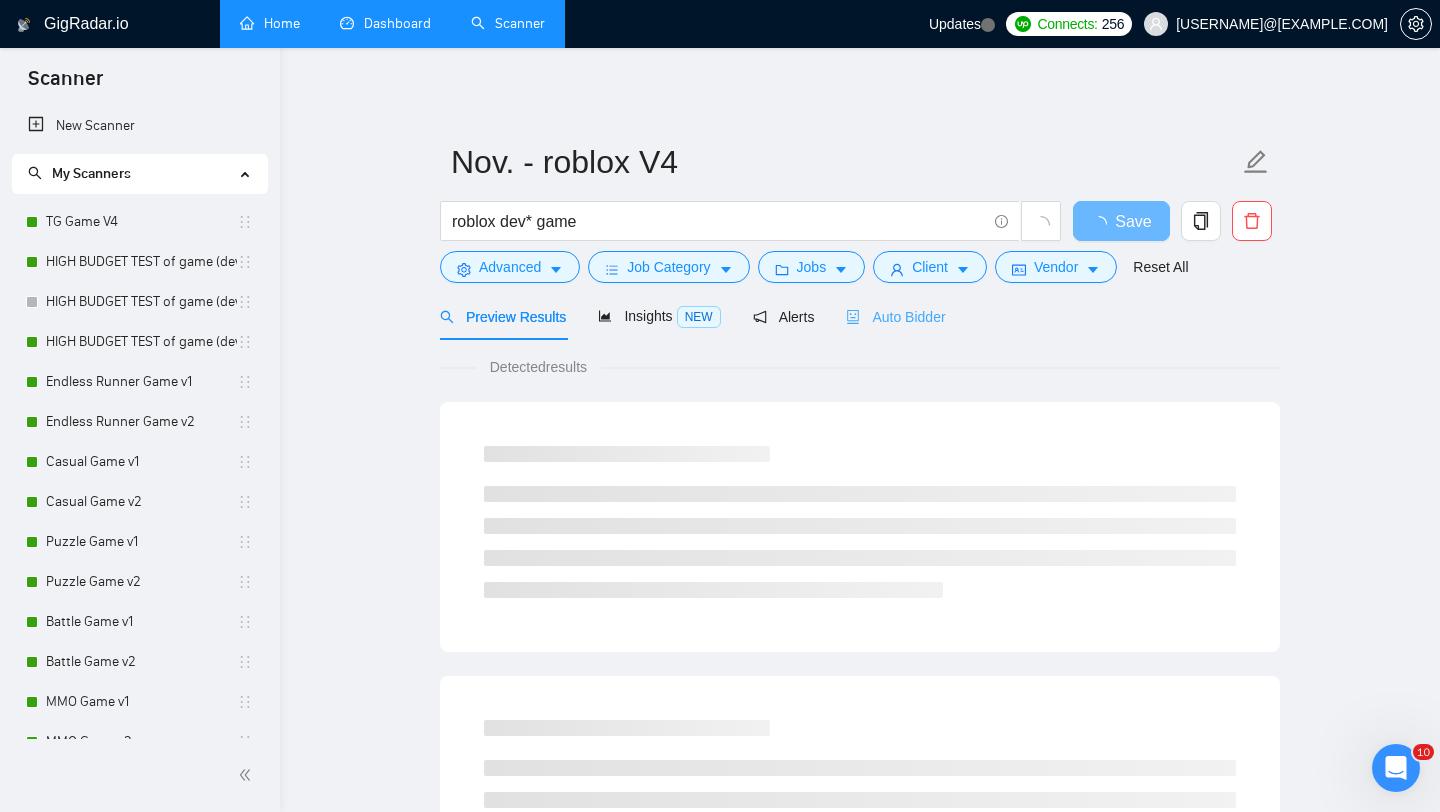 click on "Auto Bidder" at bounding box center (895, 316) 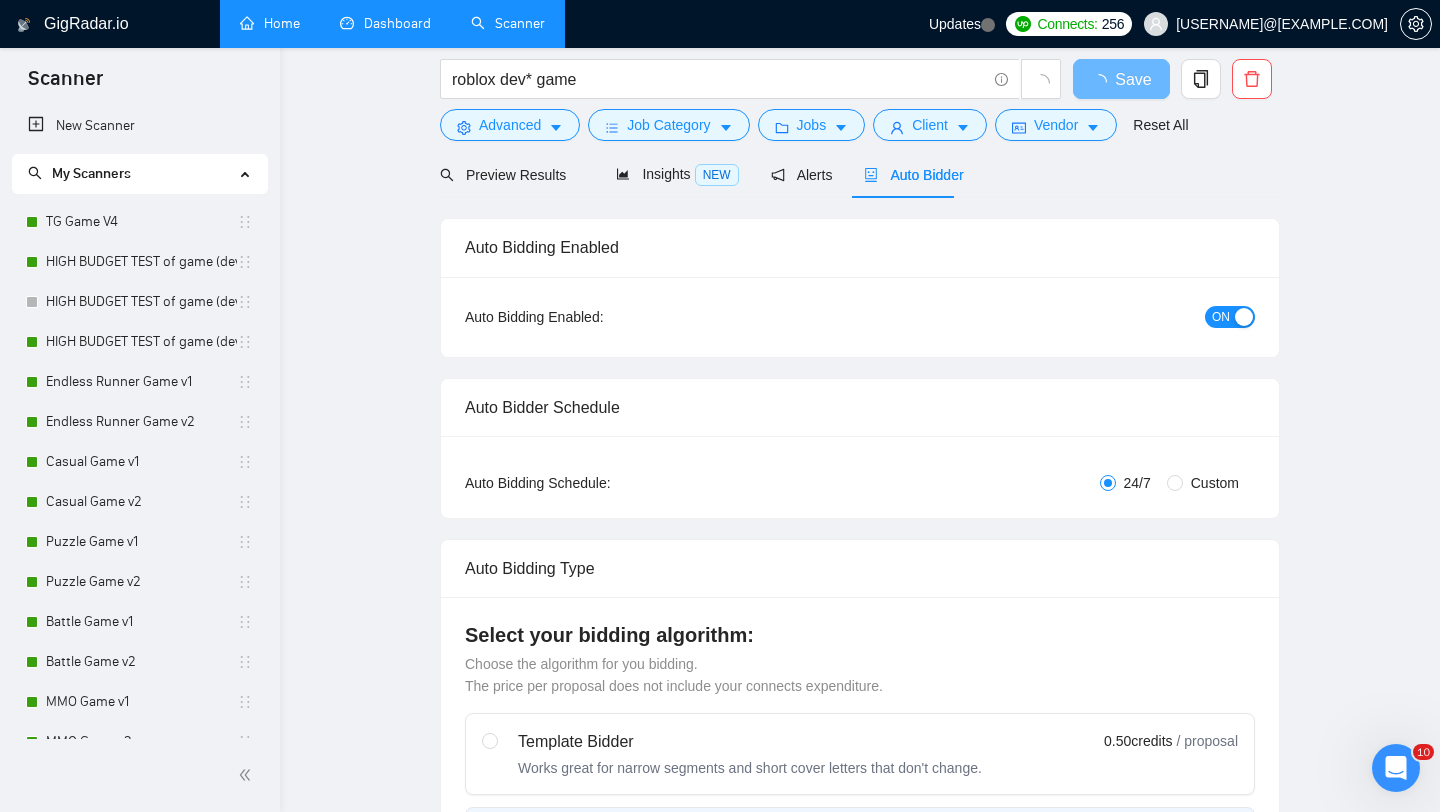 type 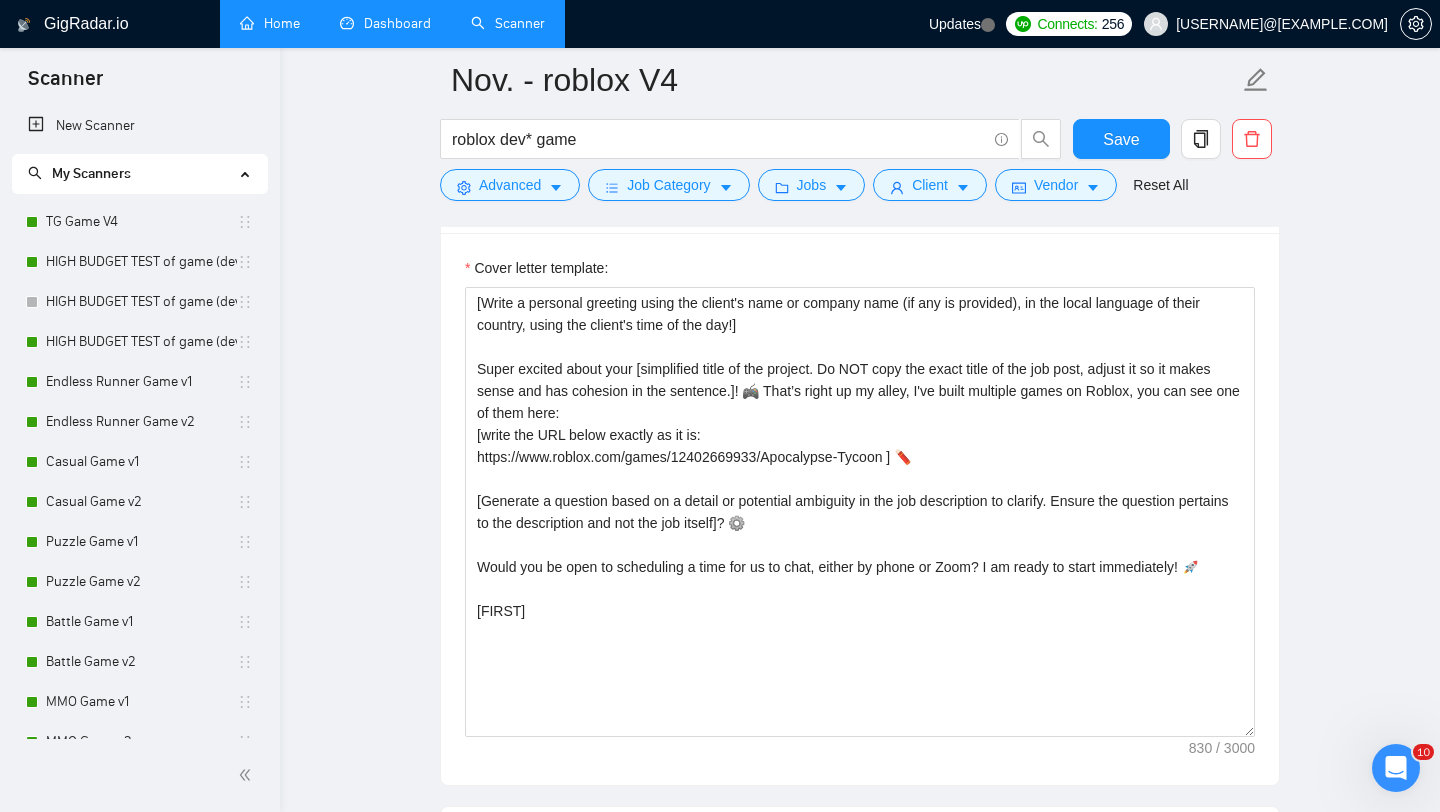 scroll, scrollTop: 2314, scrollLeft: 0, axis: vertical 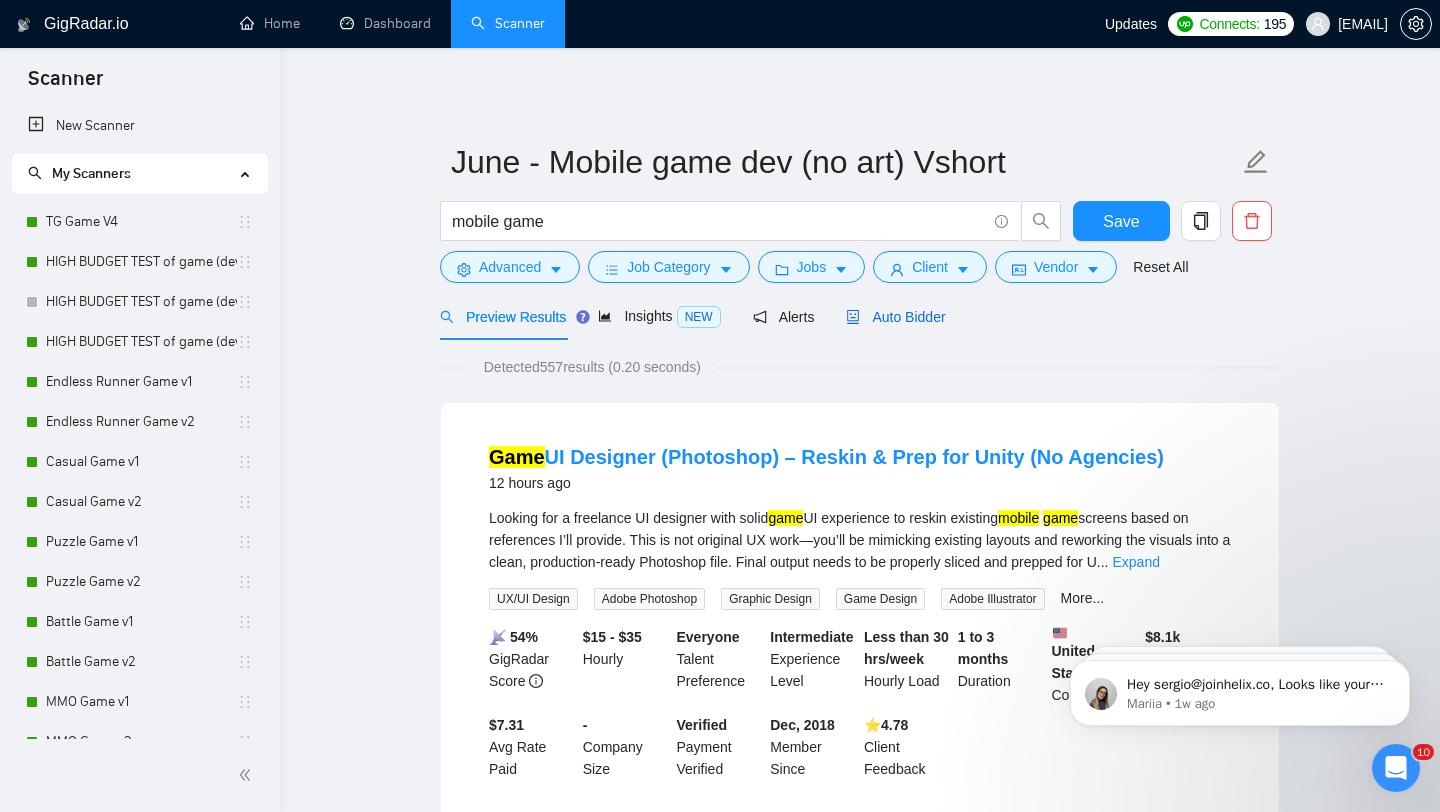 click on "Auto Bidder" at bounding box center [895, 317] 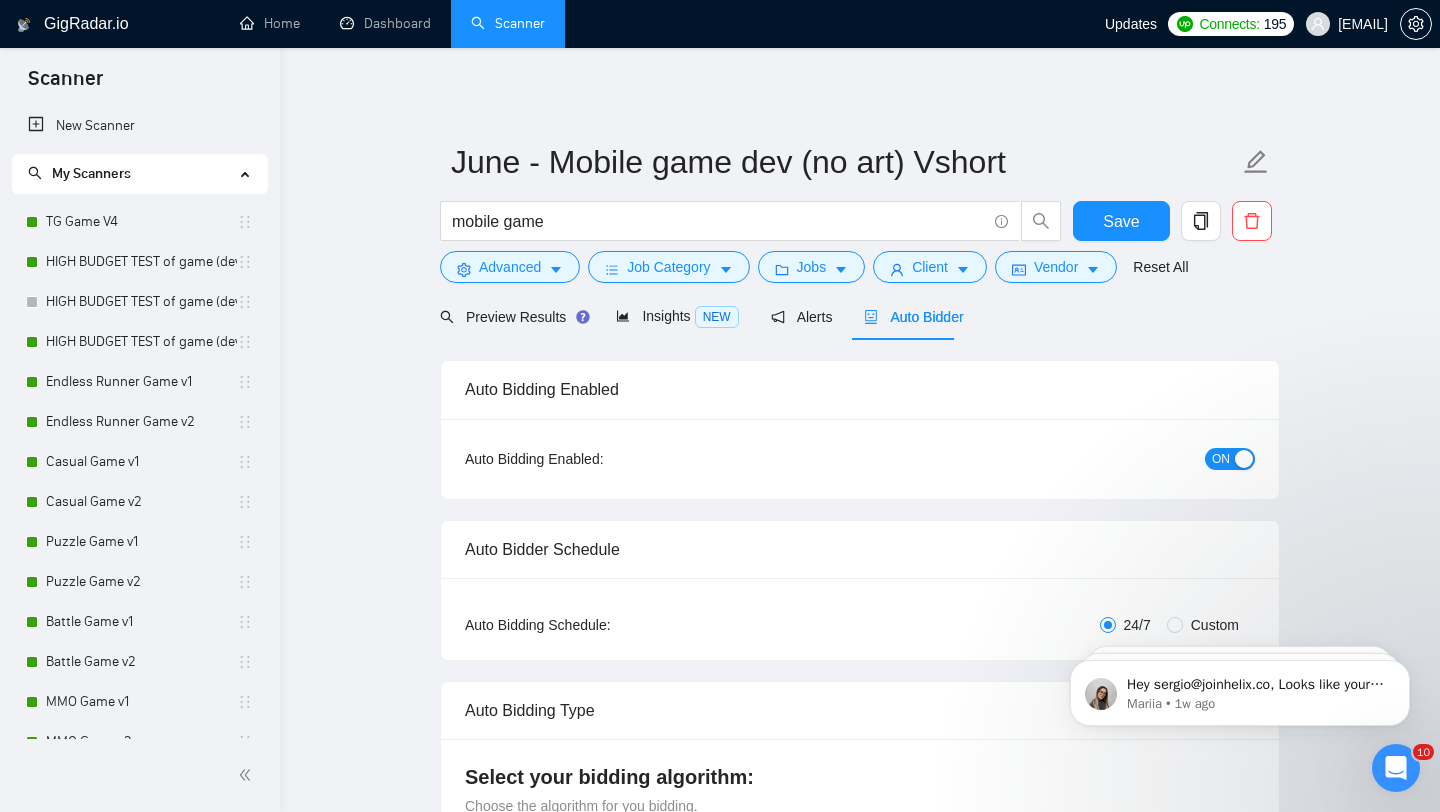 type 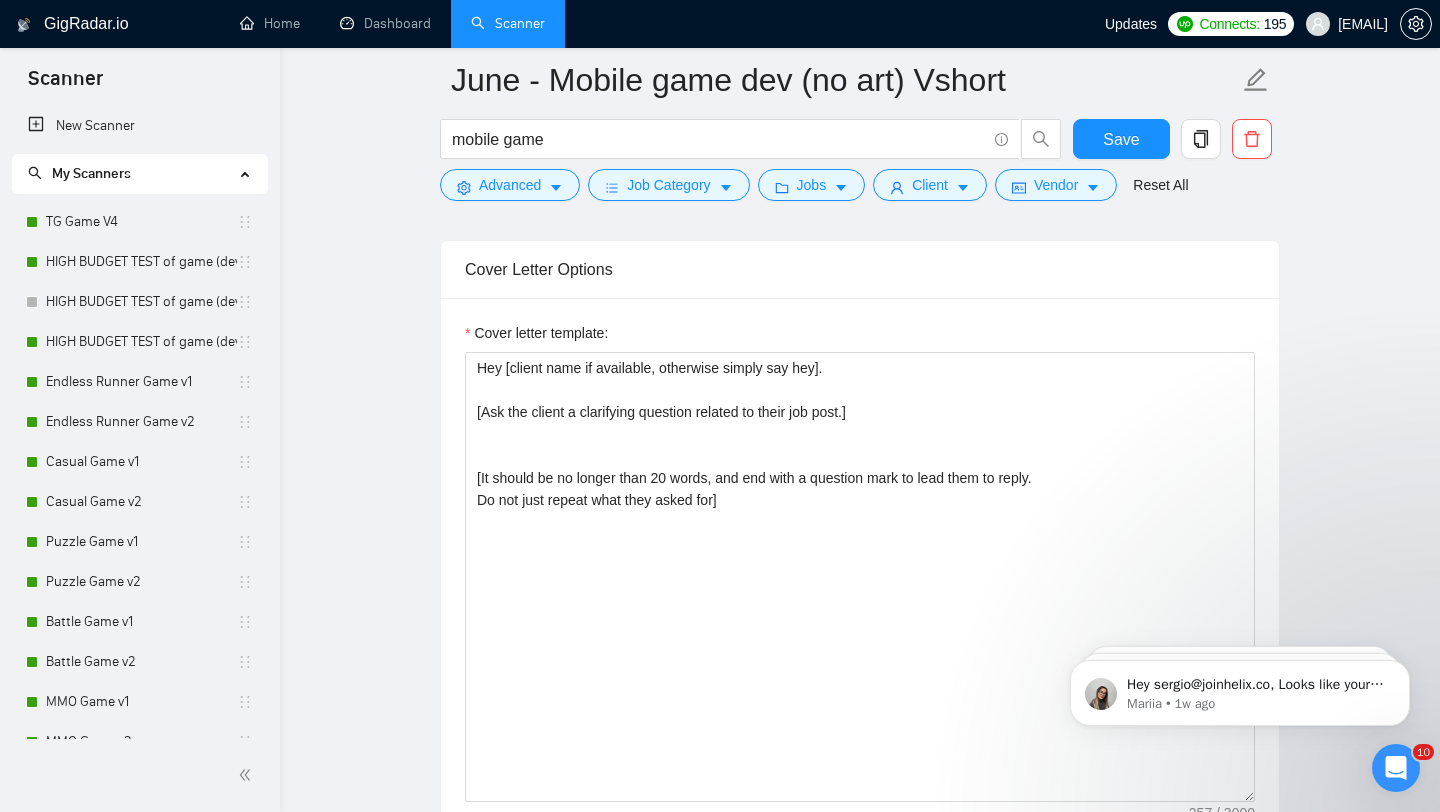 scroll, scrollTop: 2146, scrollLeft: 0, axis: vertical 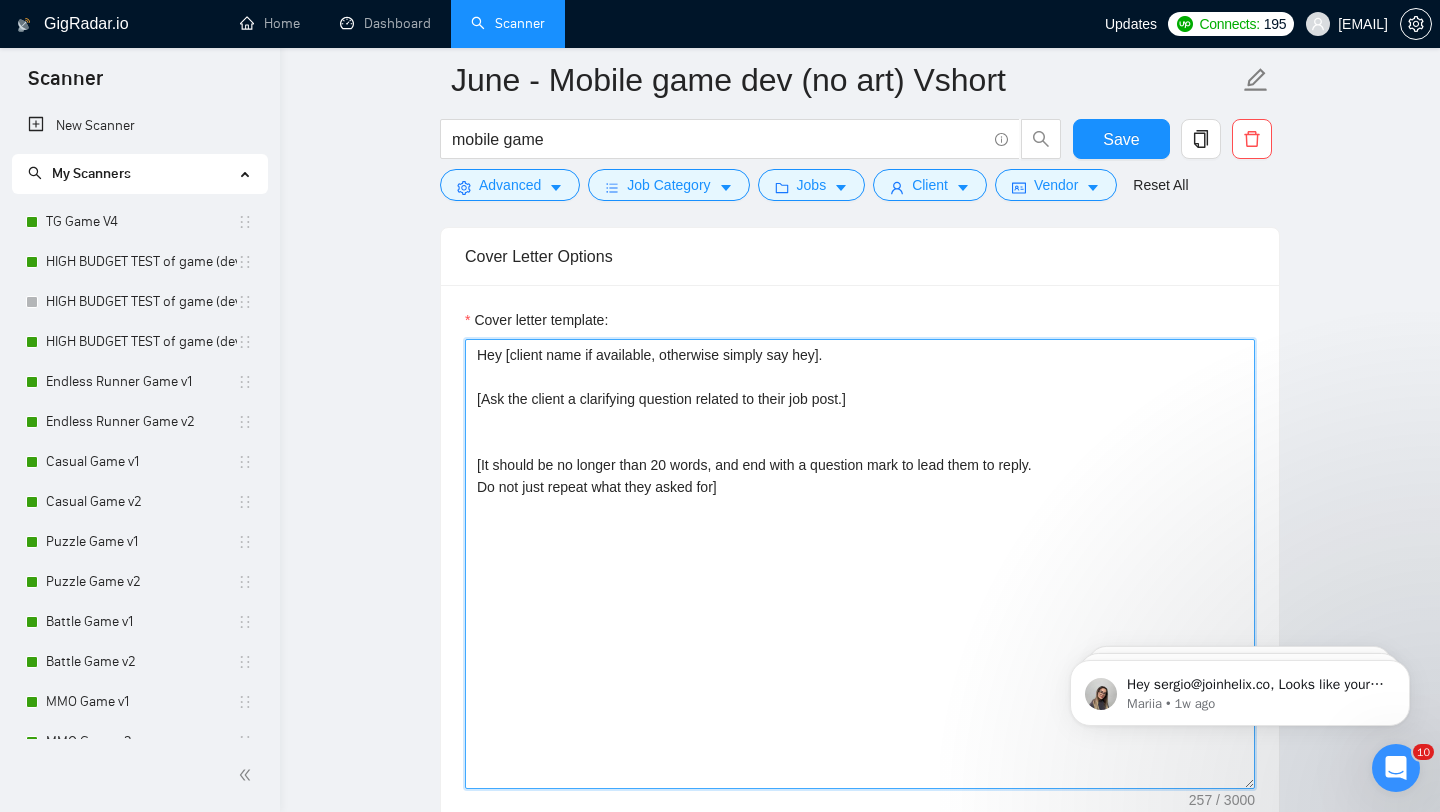 click on "Hey [client name if available, otherwise simply say hey].
[Ask the client a clarifying question related to their job post.]
[It should be no longer than 20 words, and end with a question mark to lead them to reply.
Do not just repeat what they asked for]" at bounding box center [860, 564] 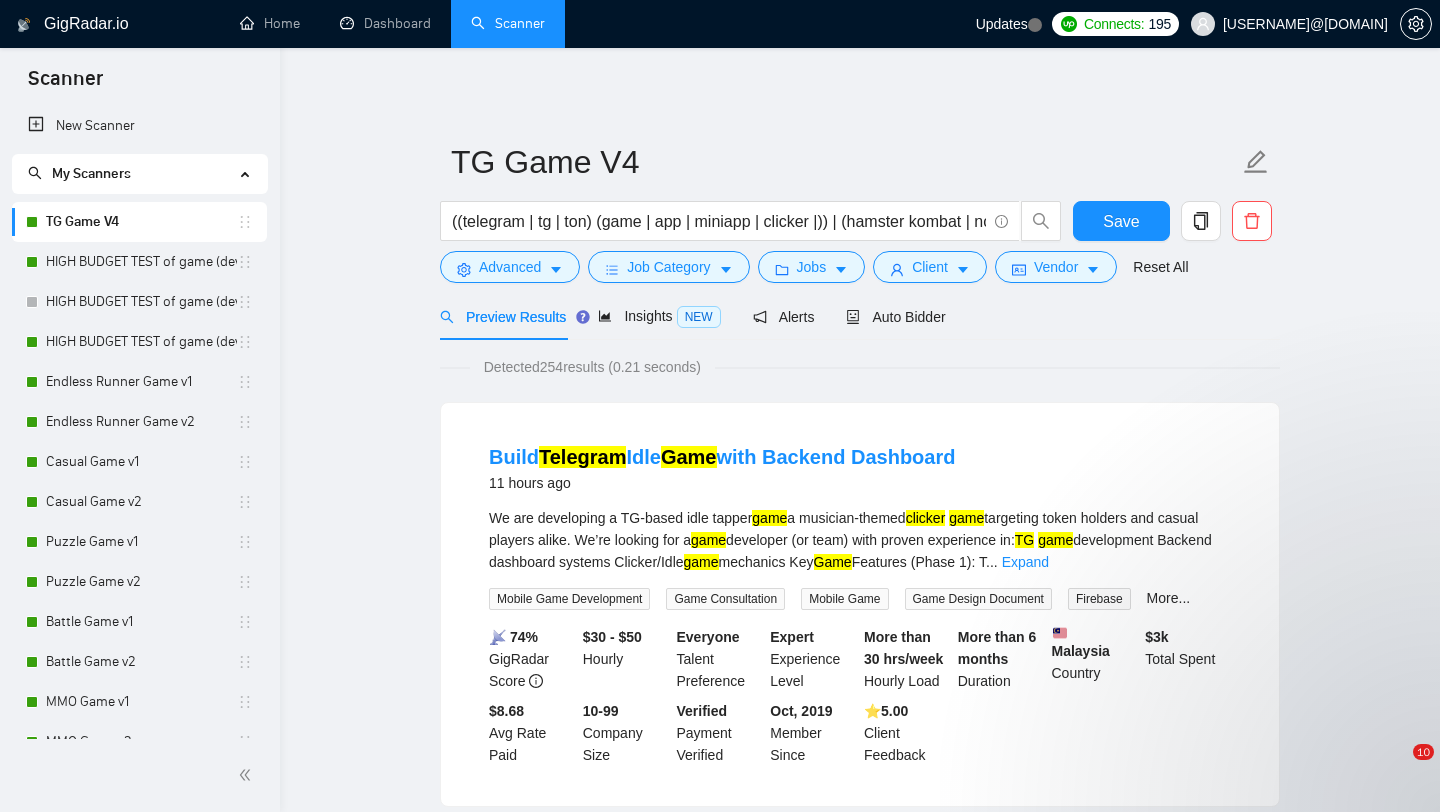 scroll, scrollTop: 0, scrollLeft: 0, axis: both 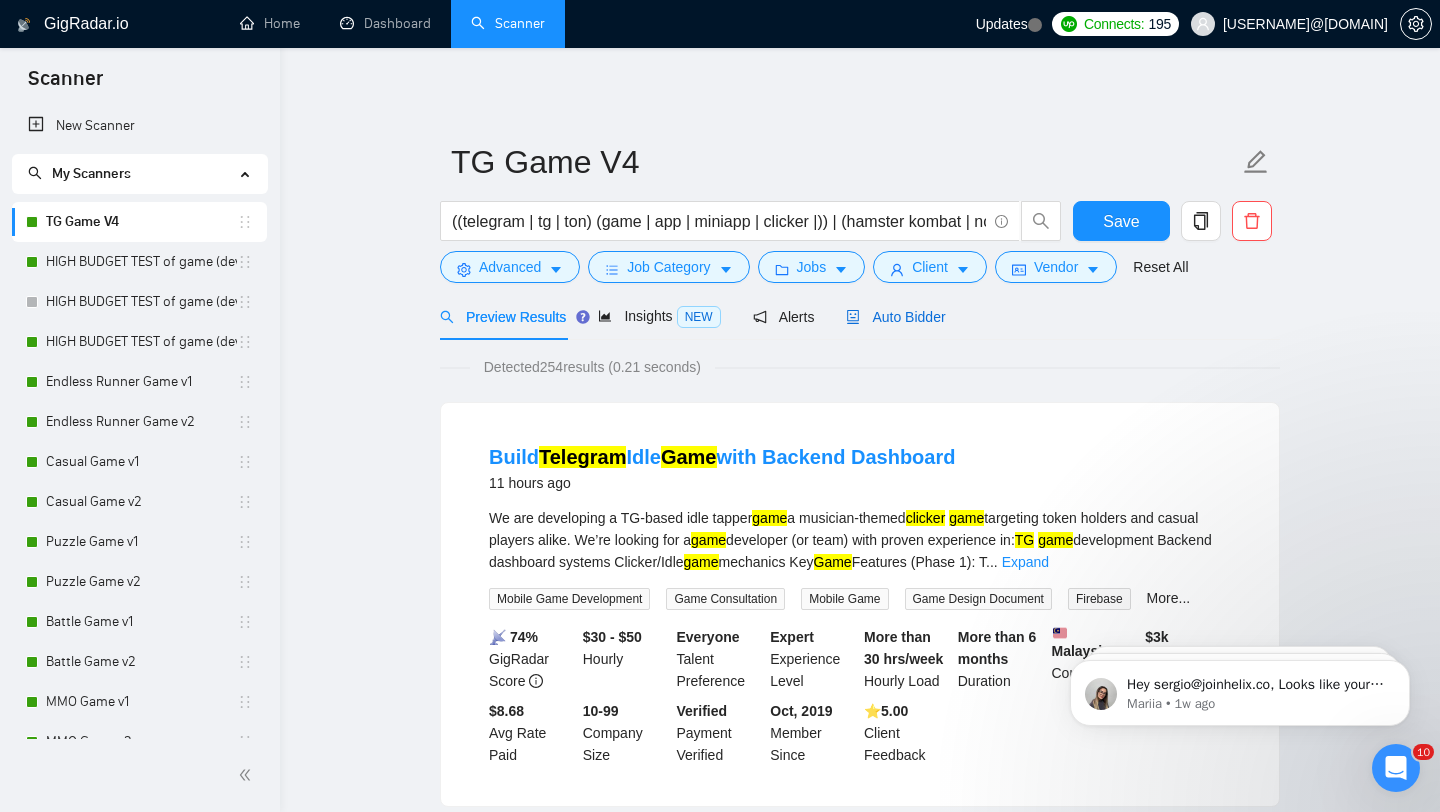 drag, startPoint x: 887, startPoint y: 313, endPoint x: 431, endPoint y: 652, distance: 568.2051 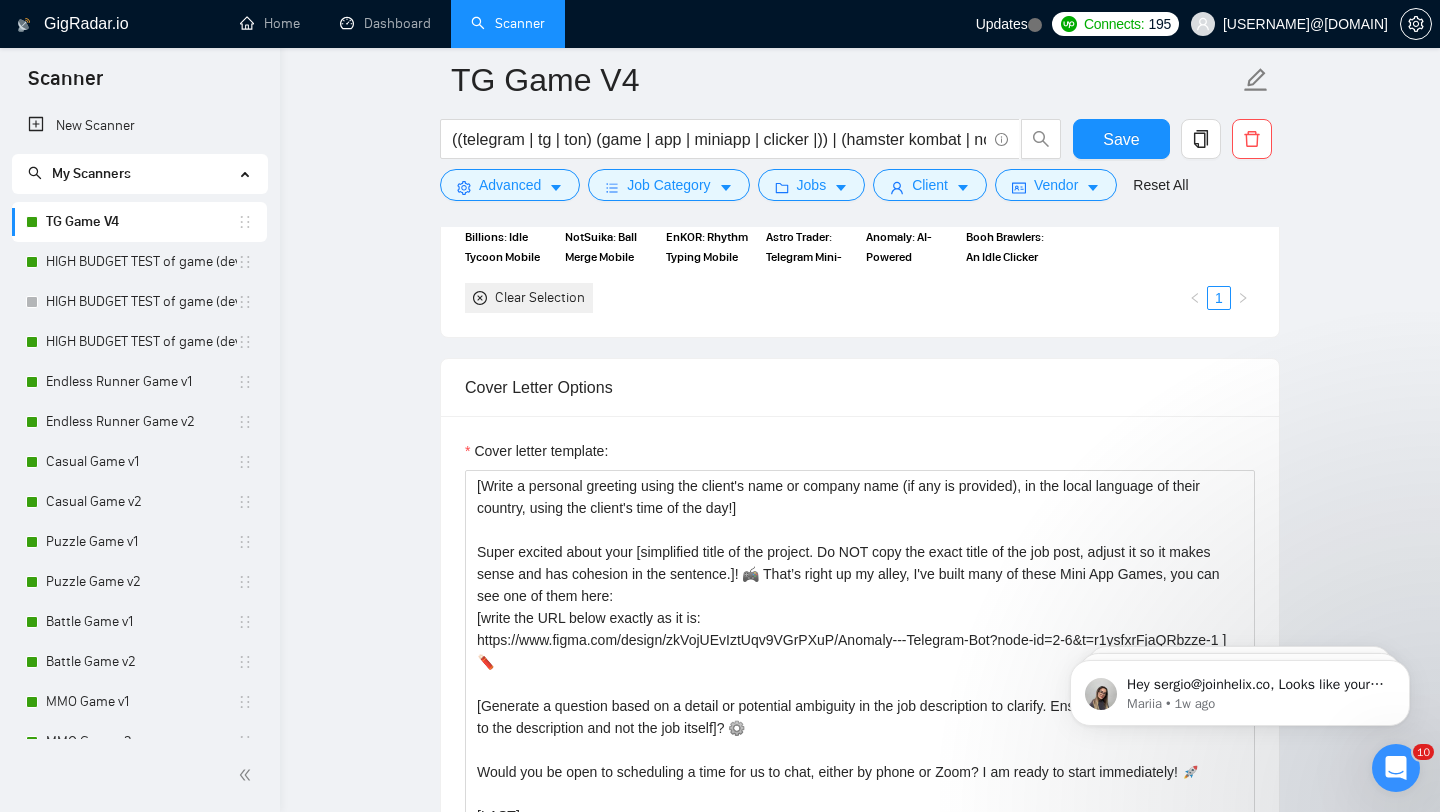 scroll, scrollTop: 2150, scrollLeft: 0, axis: vertical 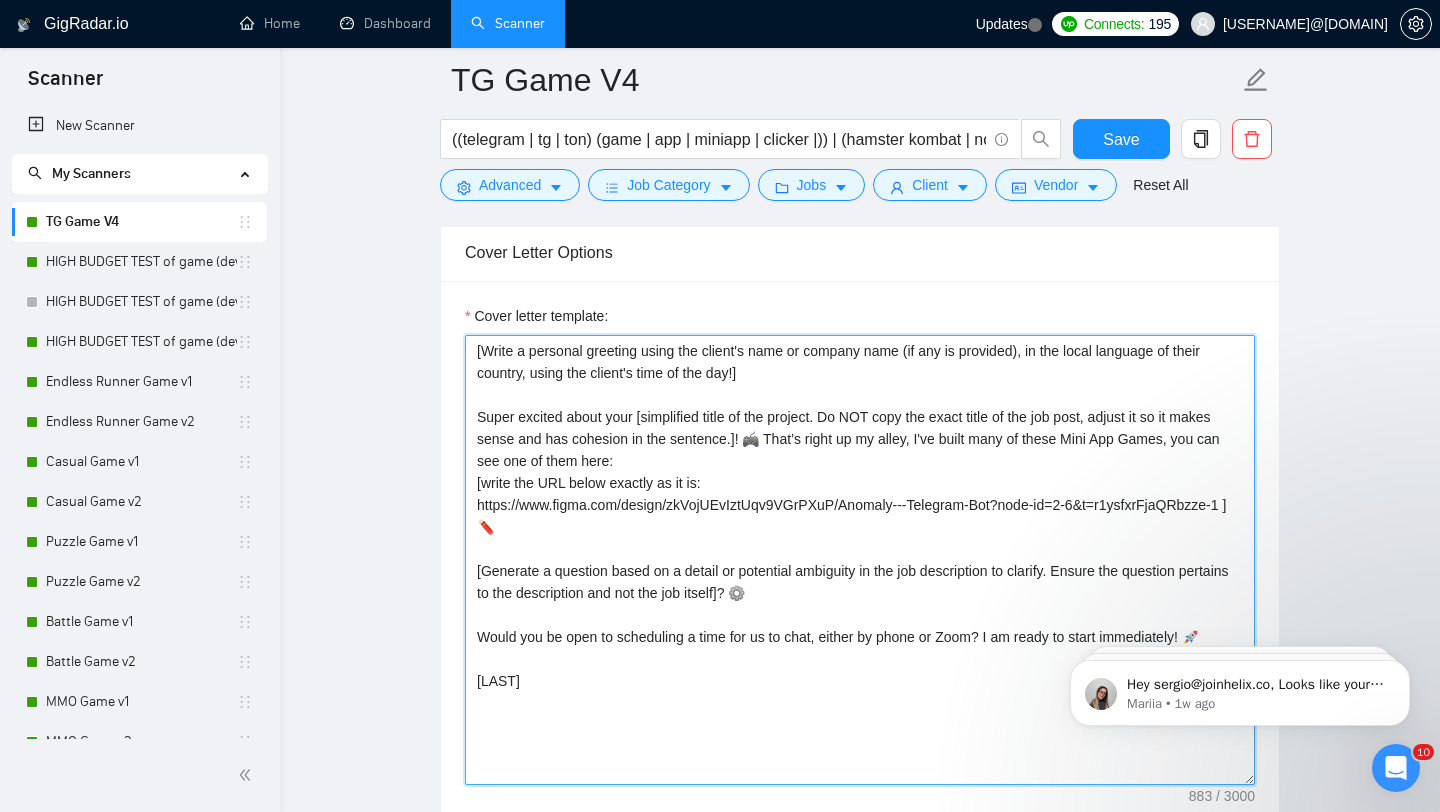 click on "[Write a personal greeting using the client's name or company name (if any is provided), in the local language of their country, using the client's time of the day!]
Super excited about your [simplified title of the project. Do NOT copy the exact title of the job post, adjust it so it makes sense and has cohesion in the sentence.]! 🎮 That’s right up my alley, I've built many of these Mini App Games, you can see one of them here:
[write the URL below exactly as it is:
https://www.figma.com/design/zkVojUEvIztUqv9VGrPXuP/Anomaly---Telegram-Bot?node-id=2-6&t=r1ysfxrFjaQRbzze-1 ] 🧨
[Generate a question based on a detail or potential ambiguity in the job description to clarify. Ensure the question pertains to the description and not the job itself]? ⚙
Would you be open to scheduling a time for us to chat, either by phone or Zoom? I am ready to start immediately! 🚀
Andrey" at bounding box center [860, 560] 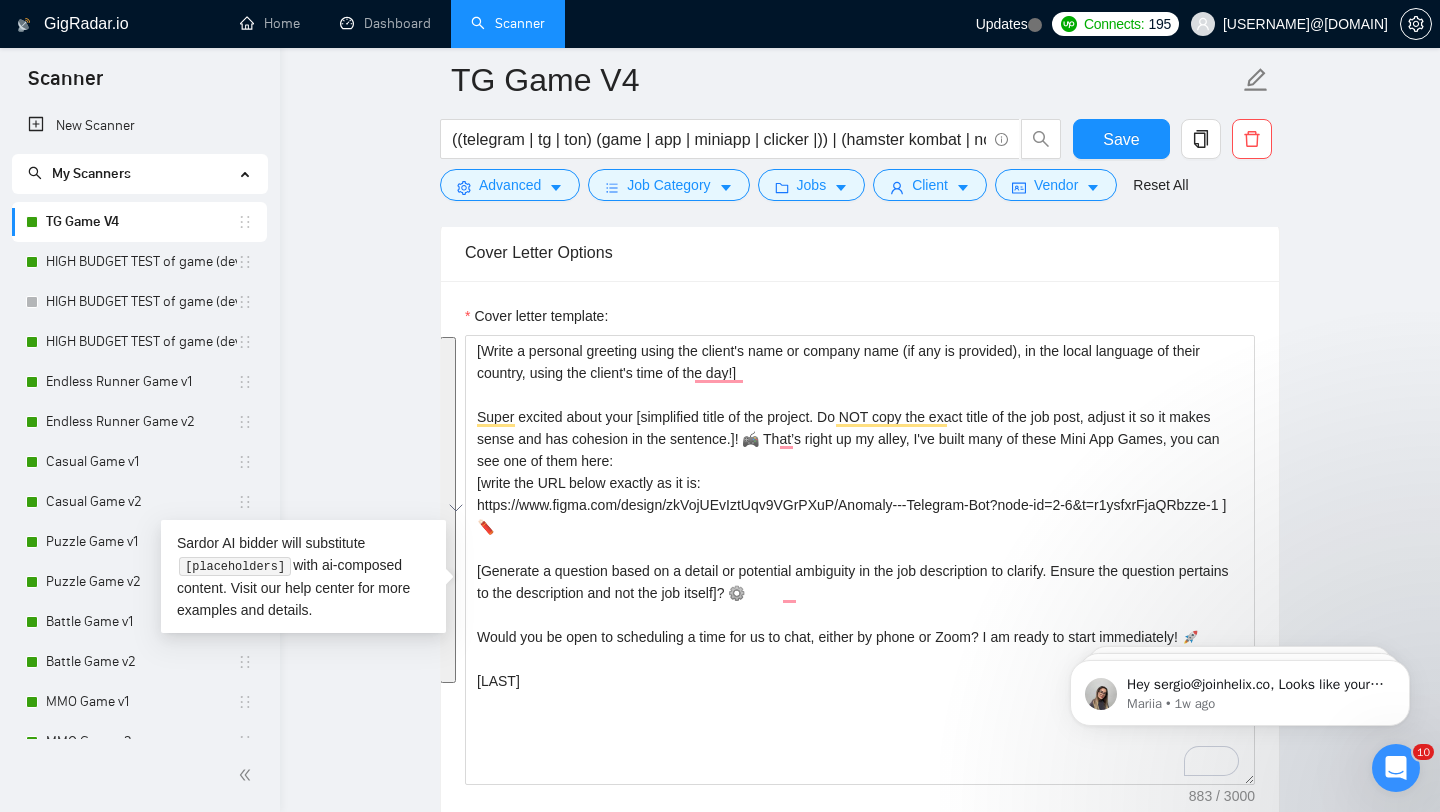 click on "[EMAIL]" at bounding box center (1289, 24) 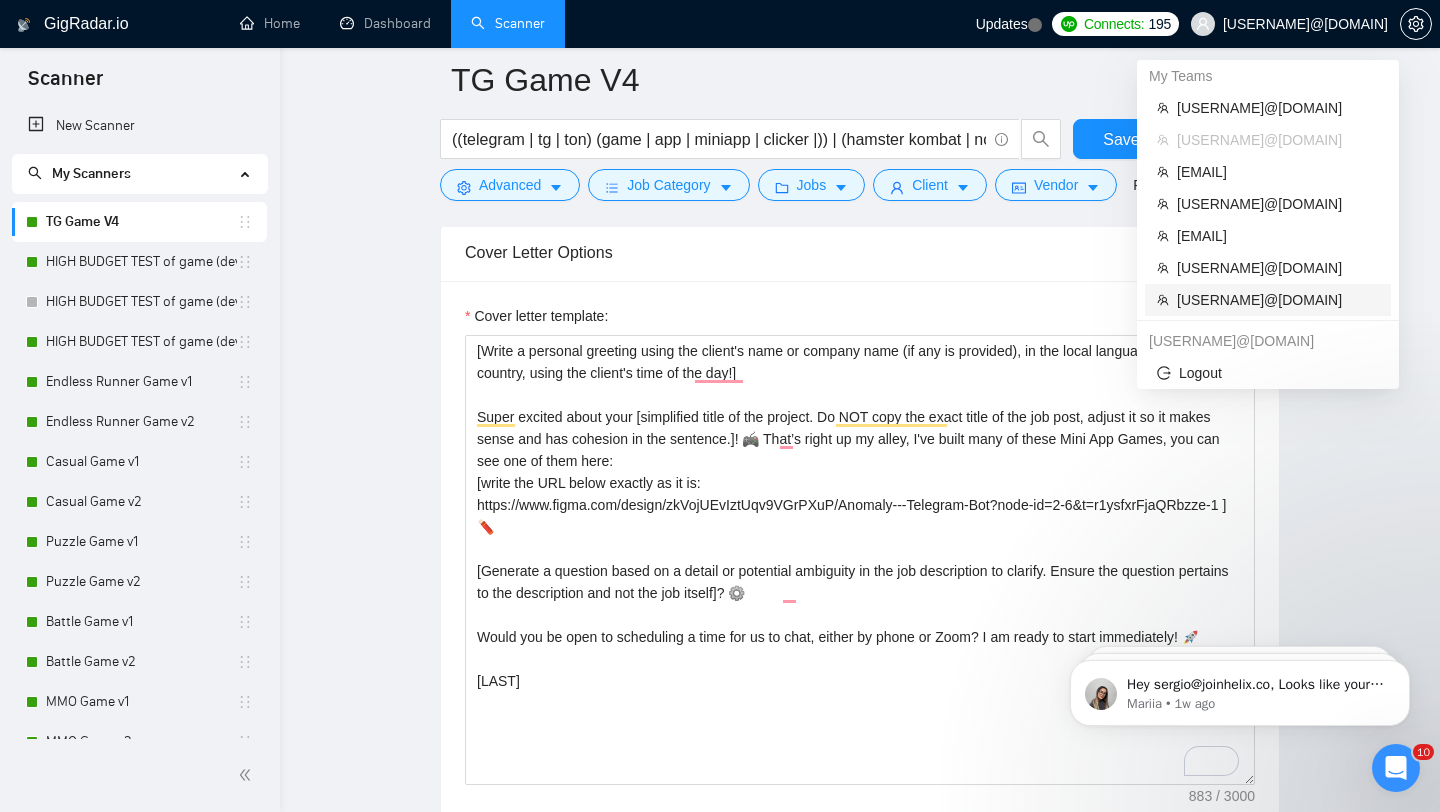click on "alex@code2b.co" at bounding box center [1278, 300] 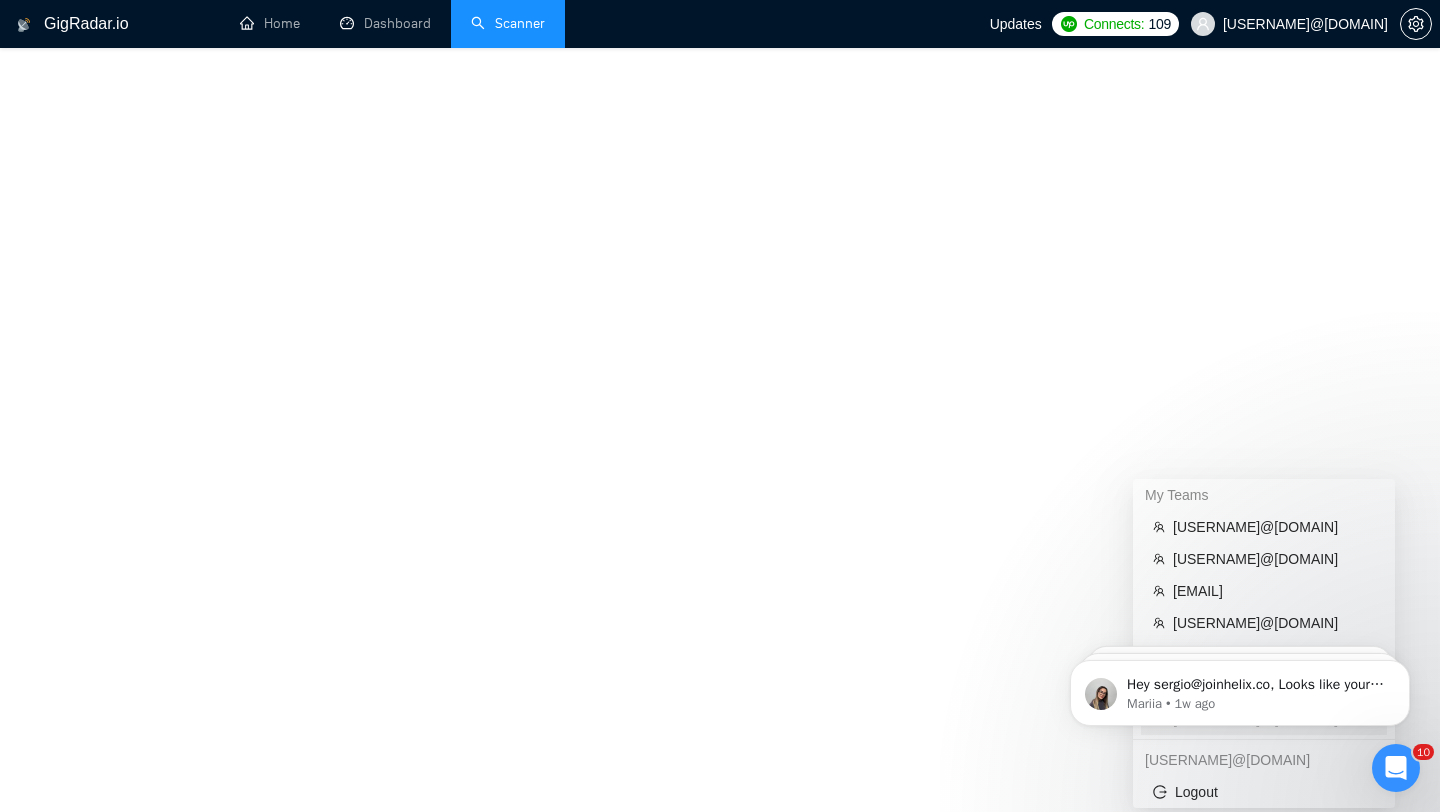 scroll, scrollTop: 0, scrollLeft: 0, axis: both 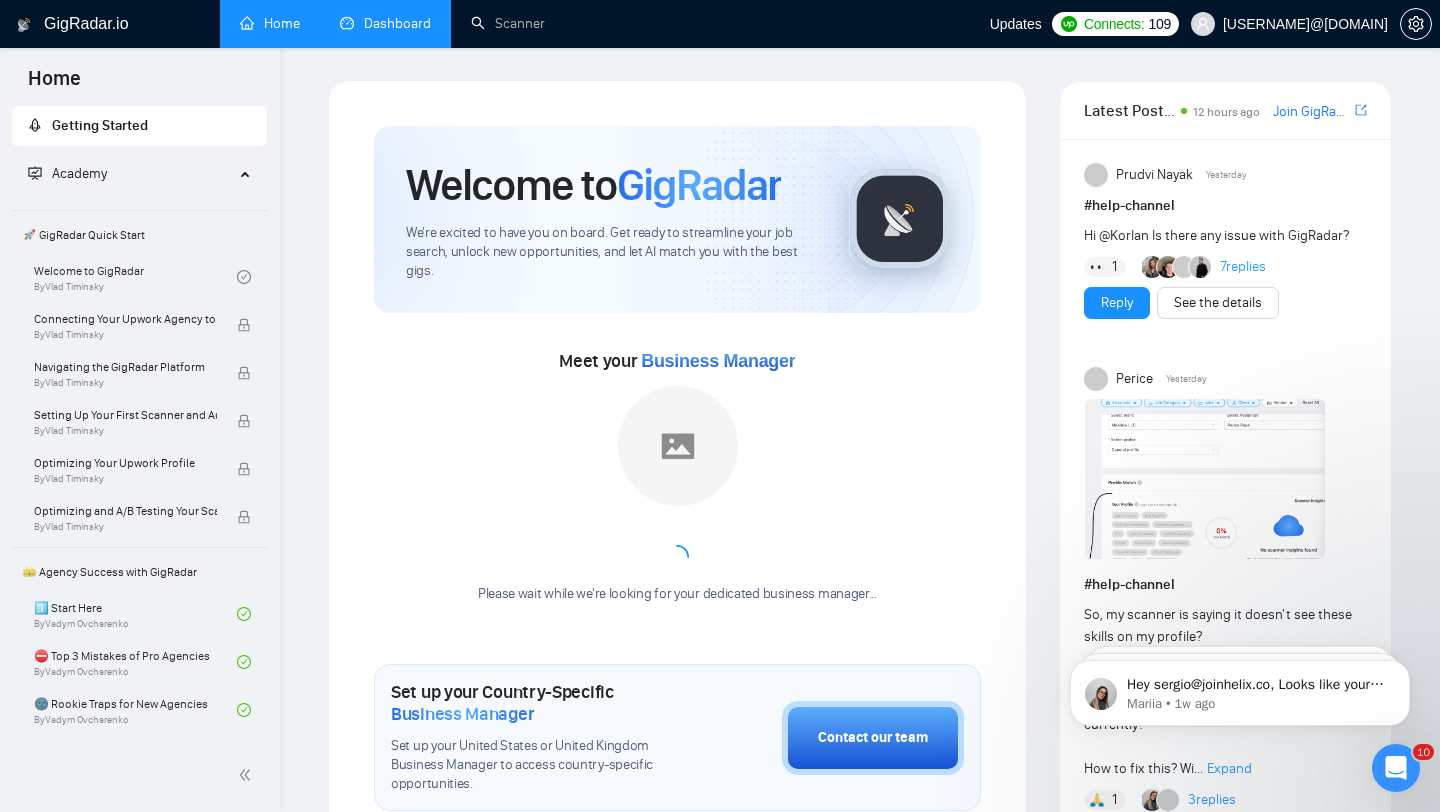 click on "Dashboard" at bounding box center (385, 23) 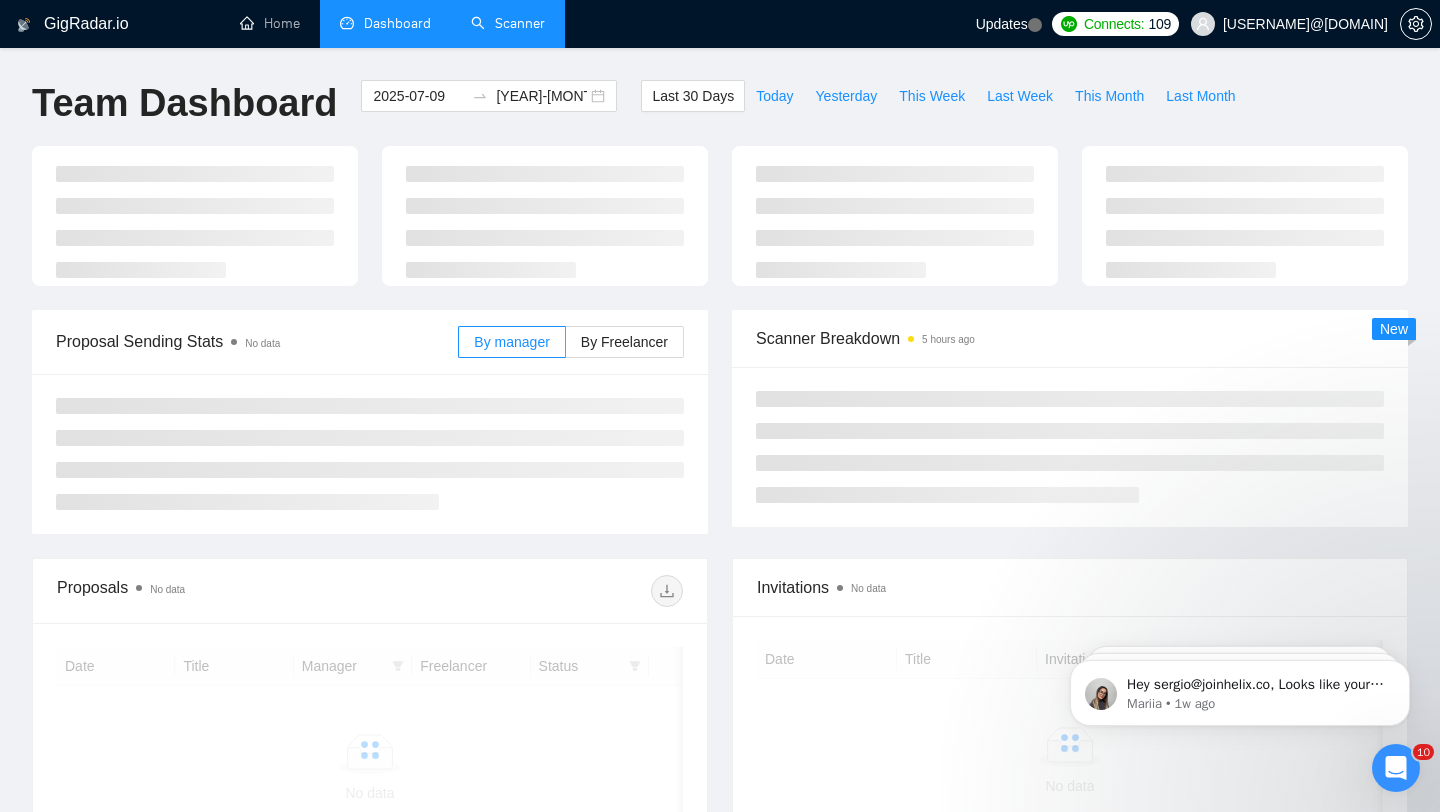 click on "Scanner" at bounding box center (508, 23) 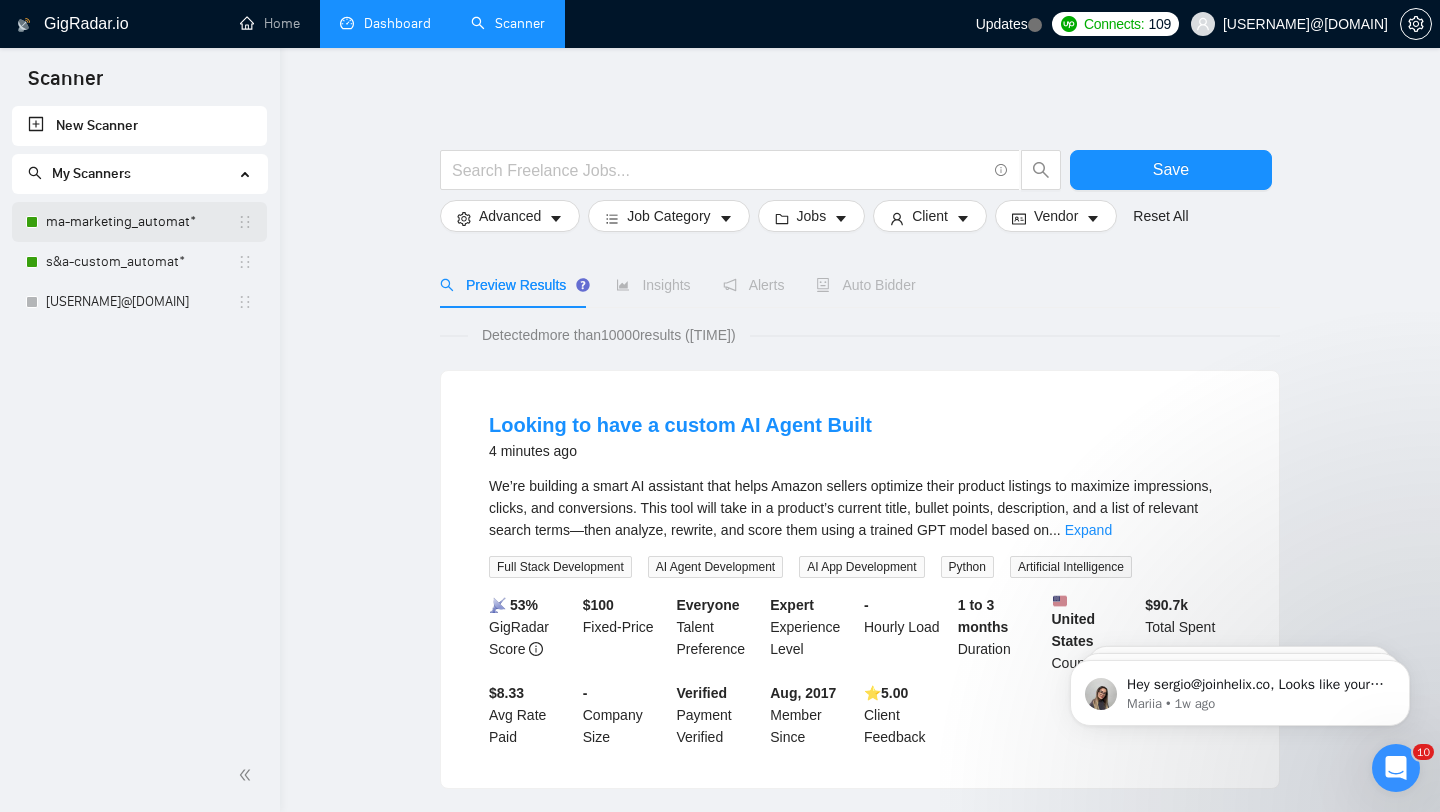 click on "ma-marketing_automat*" at bounding box center (141, 222) 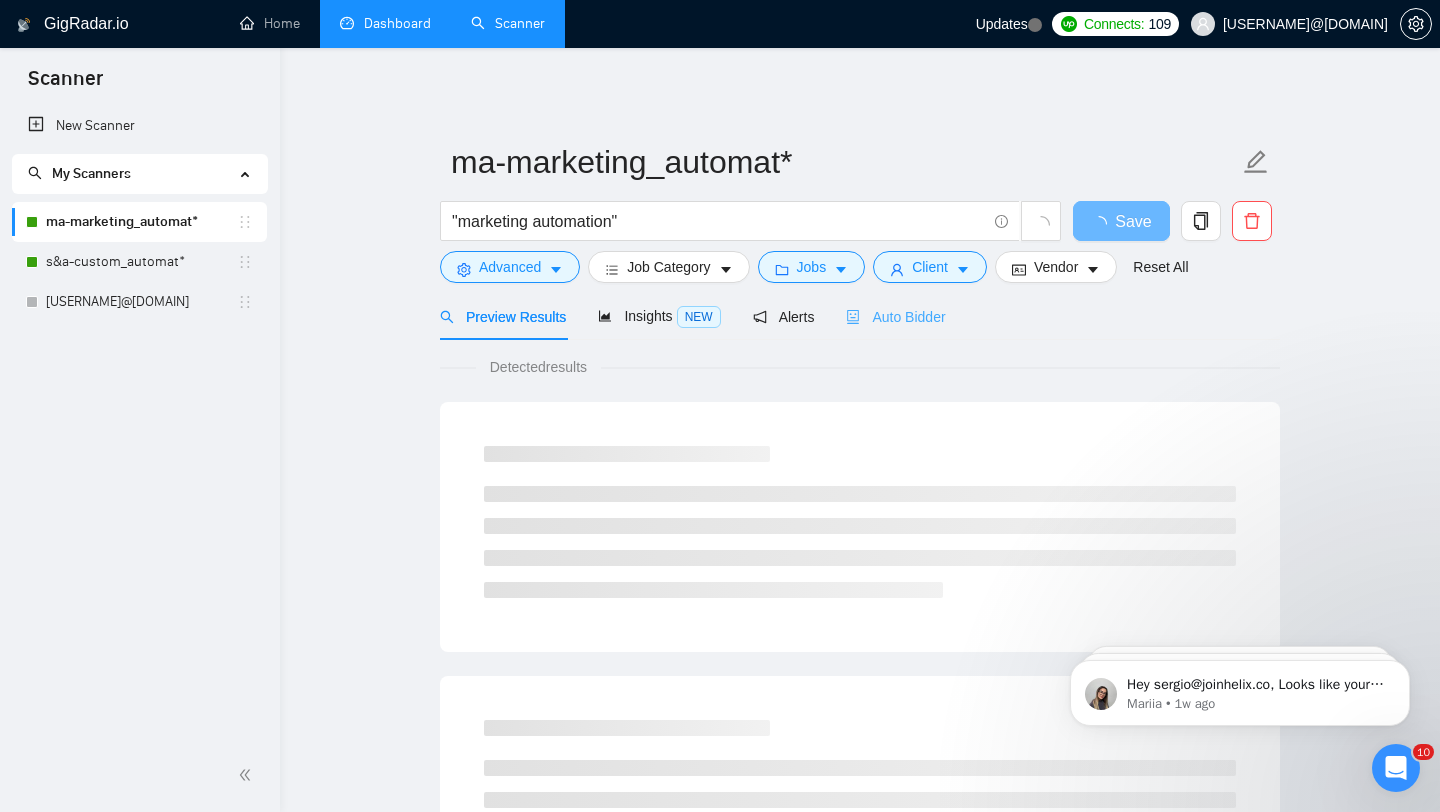 click on "Auto Bidder" at bounding box center (895, 316) 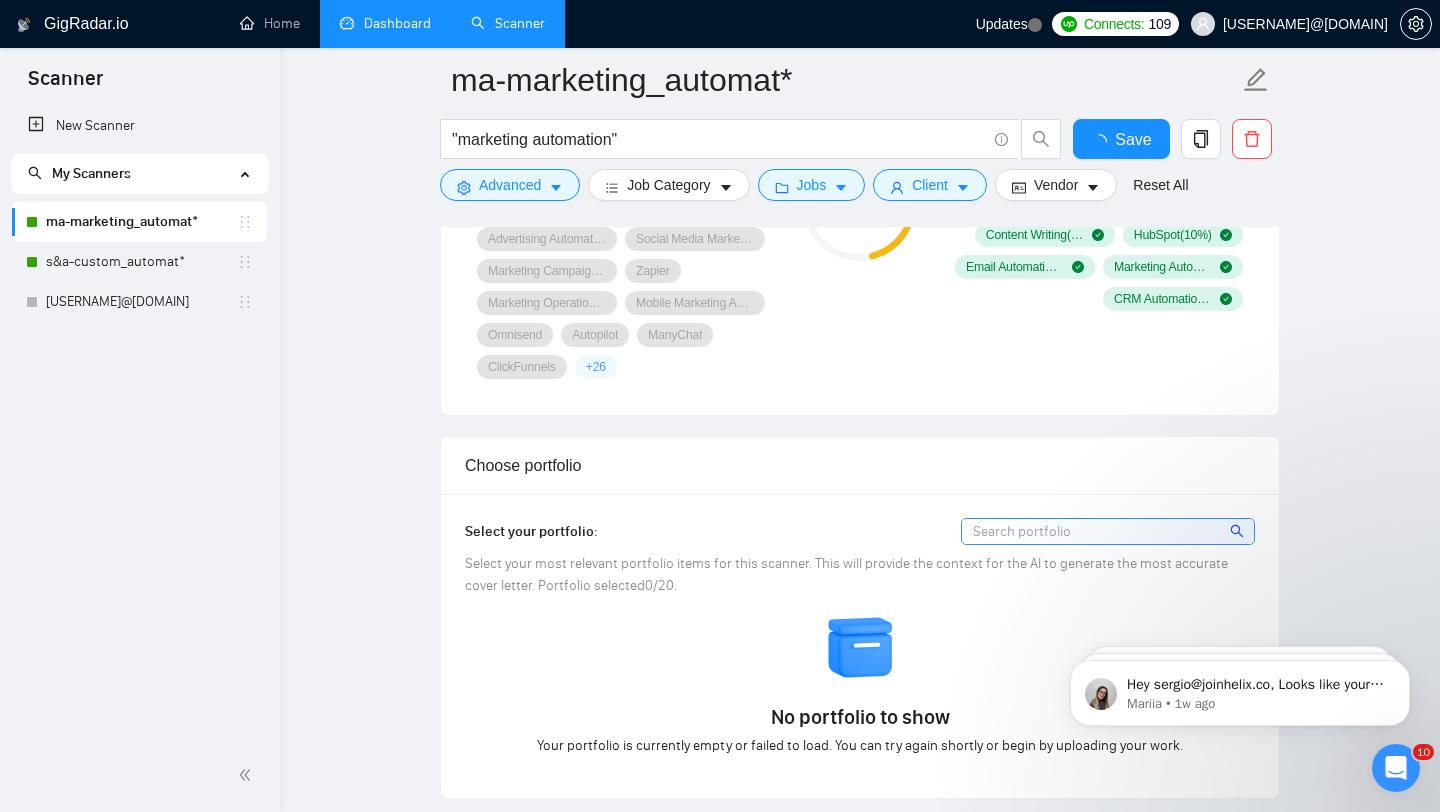 type 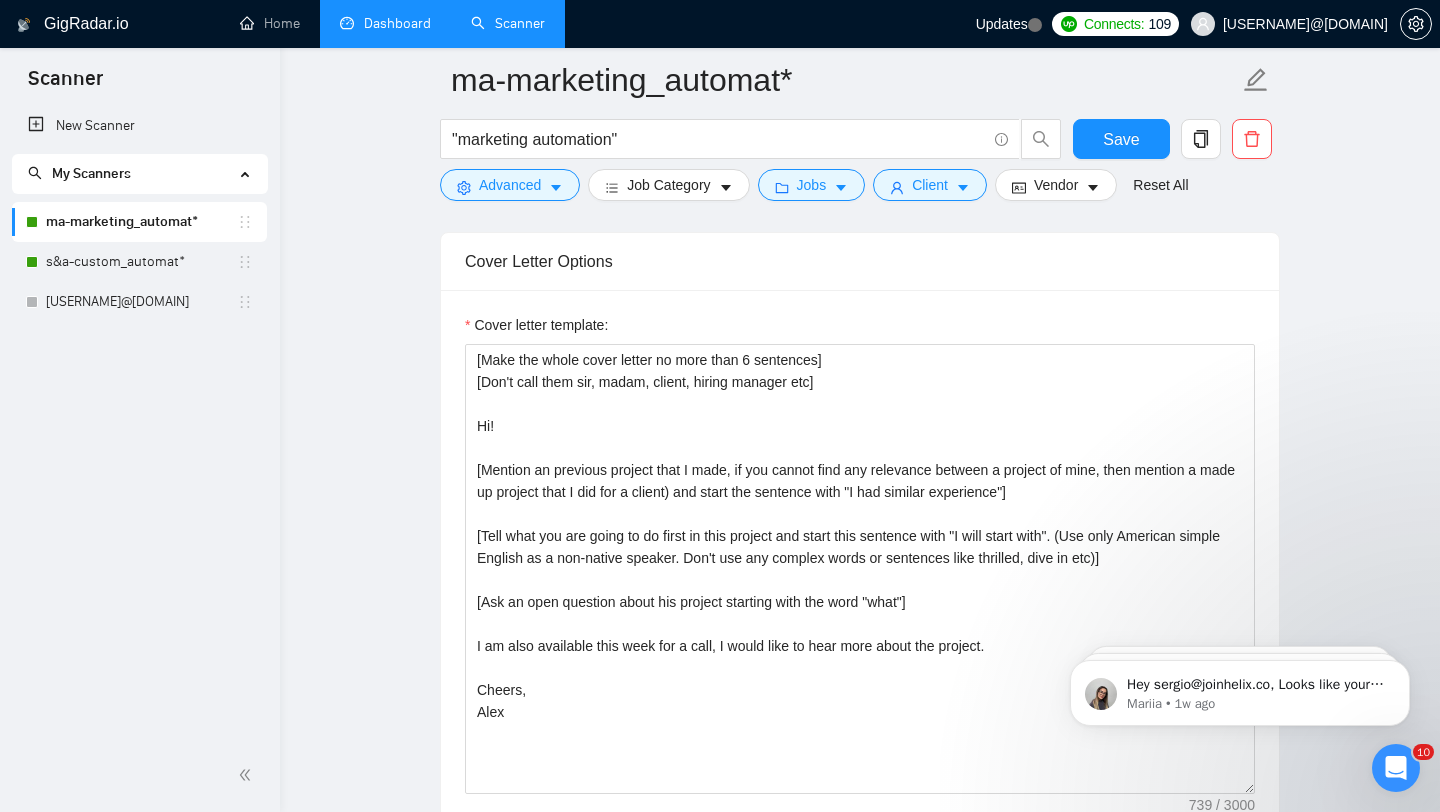 scroll, scrollTop: 2216, scrollLeft: 0, axis: vertical 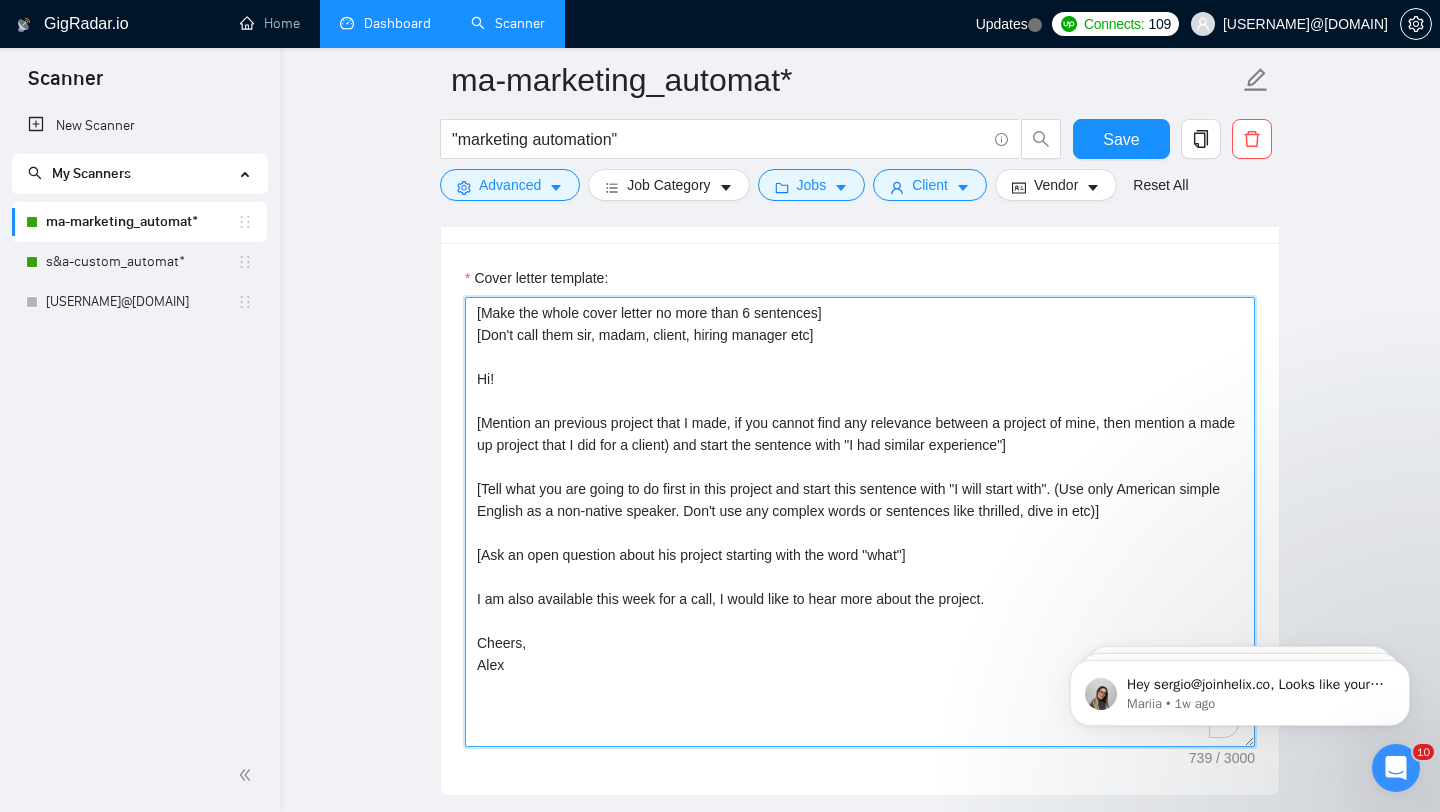 click on "[Make the whole cover letter no more than 6 sentences]
[Don't call them sir, madam, client, hiring manager etc]
Hi!
[Mention an previous project that I made, if you cannot find any relevance between a project of mine, then mention a made up project that I did for a client) and start the sentence with "I had similar experience"]
[Tell what you are going to do first in this project and start this sentence with "I will start with". (Use only American simple English as a non-native speaker. Don't use any complex words or sentences like thrilled, dive in etc)]
[Ask an open question about his project starting with the word "what"]
I am also available this week for a call, I would like to hear more about the project.
Cheers,
Alex" at bounding box center [860, 522] 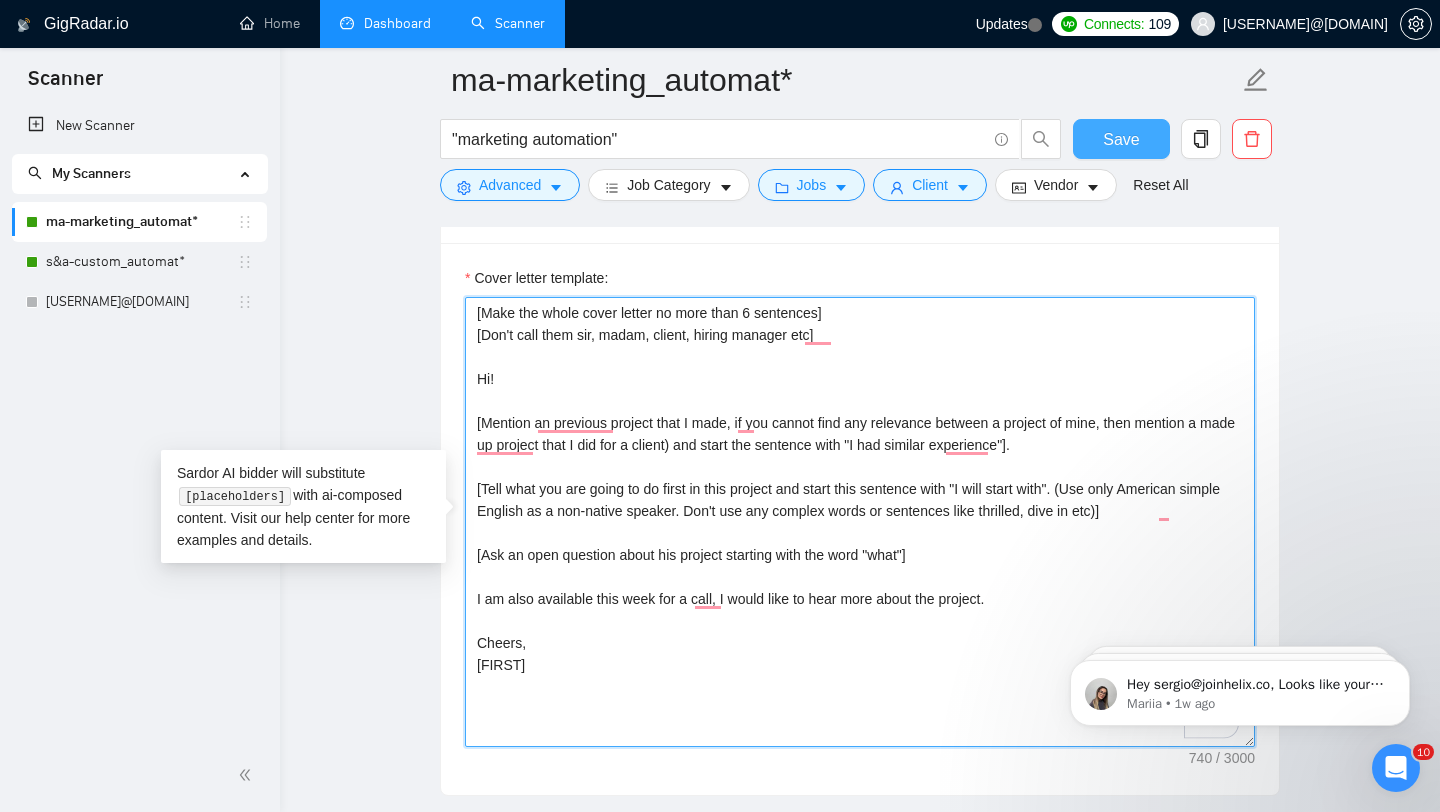 type on "[Make the whole cover letter no more than 6 sentences]
[Don't call them sir, madam, client, hiring manager etc]
Hi!
[Mention an previous project that I made, if you cannot find any relevance between a project of mine, then mention a made up project that I did for a client) and start the sentence with "I had similar experience"].
[Tell what you are going to do first in this project and start this sentence with "I will start with". (Use only American simple English as a non-native speaker. Don't use any complex words or sentences like thrilled, dive in etc)]
[Ask an open question about his project starting with the word "what"]
I am also available this week for a call, I would like to hear more about the project.
Cheers,
Alex" 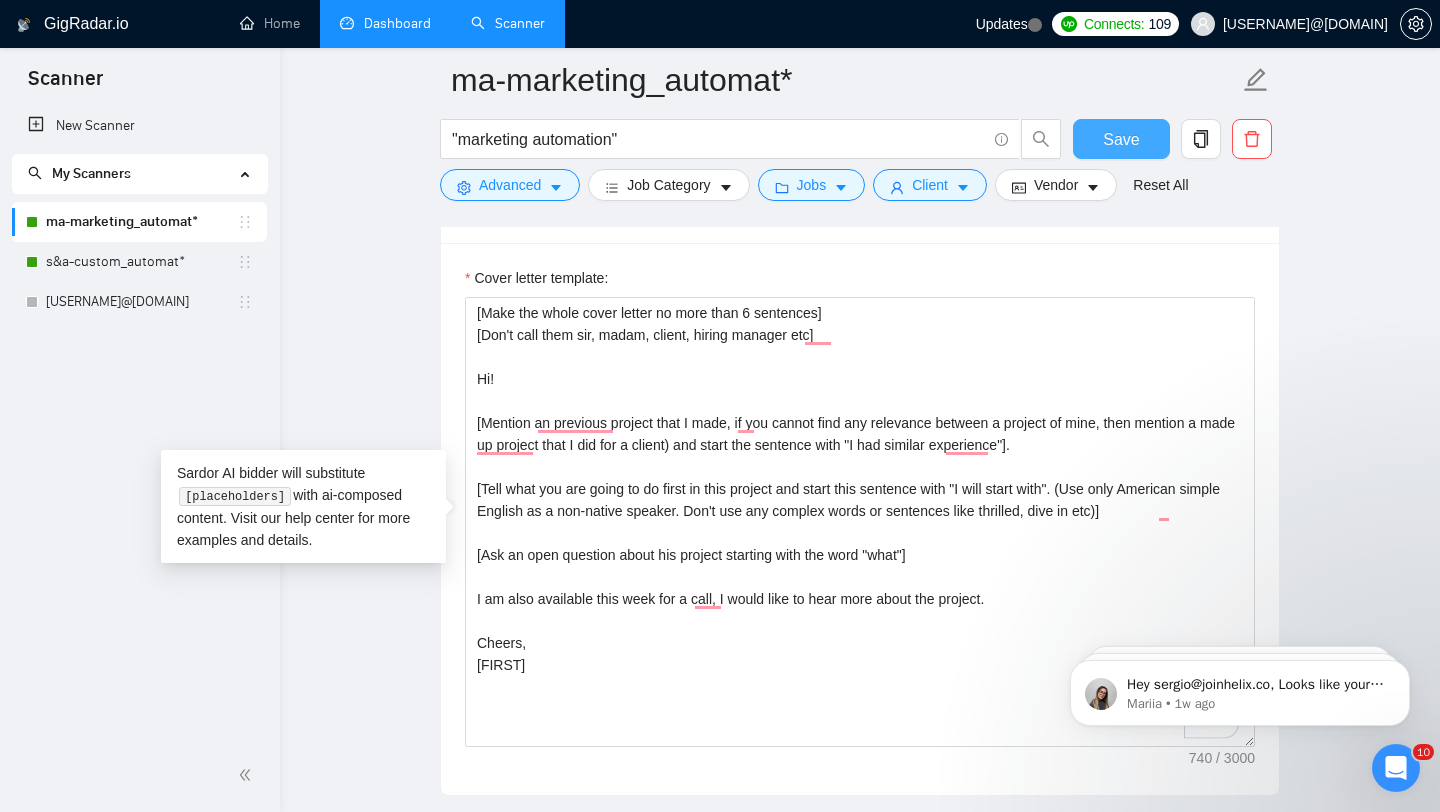 click on "Save" at bounding box center [1121, 139] 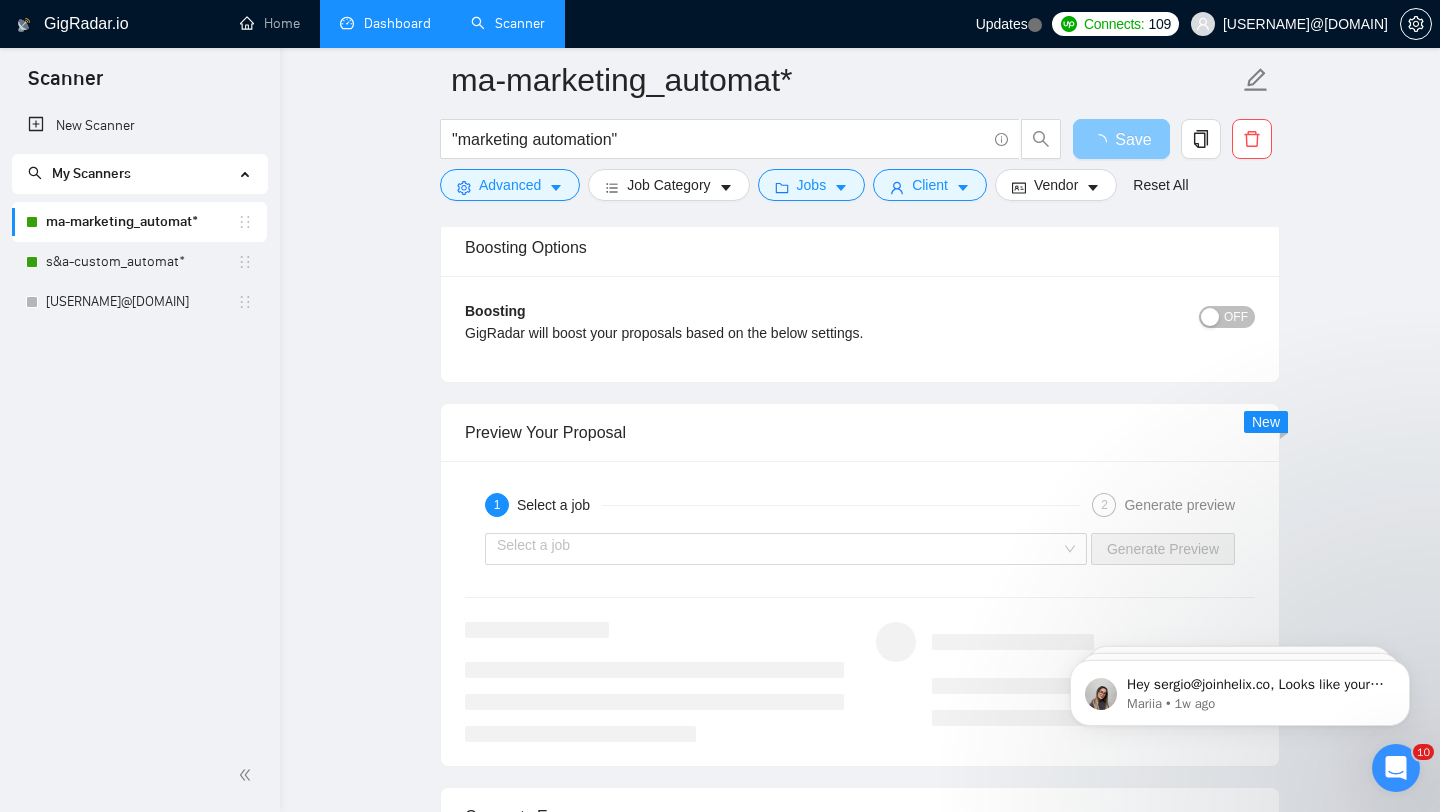 scroll, scrollTop: 3616, scrollLeft: 0, axis: vertical 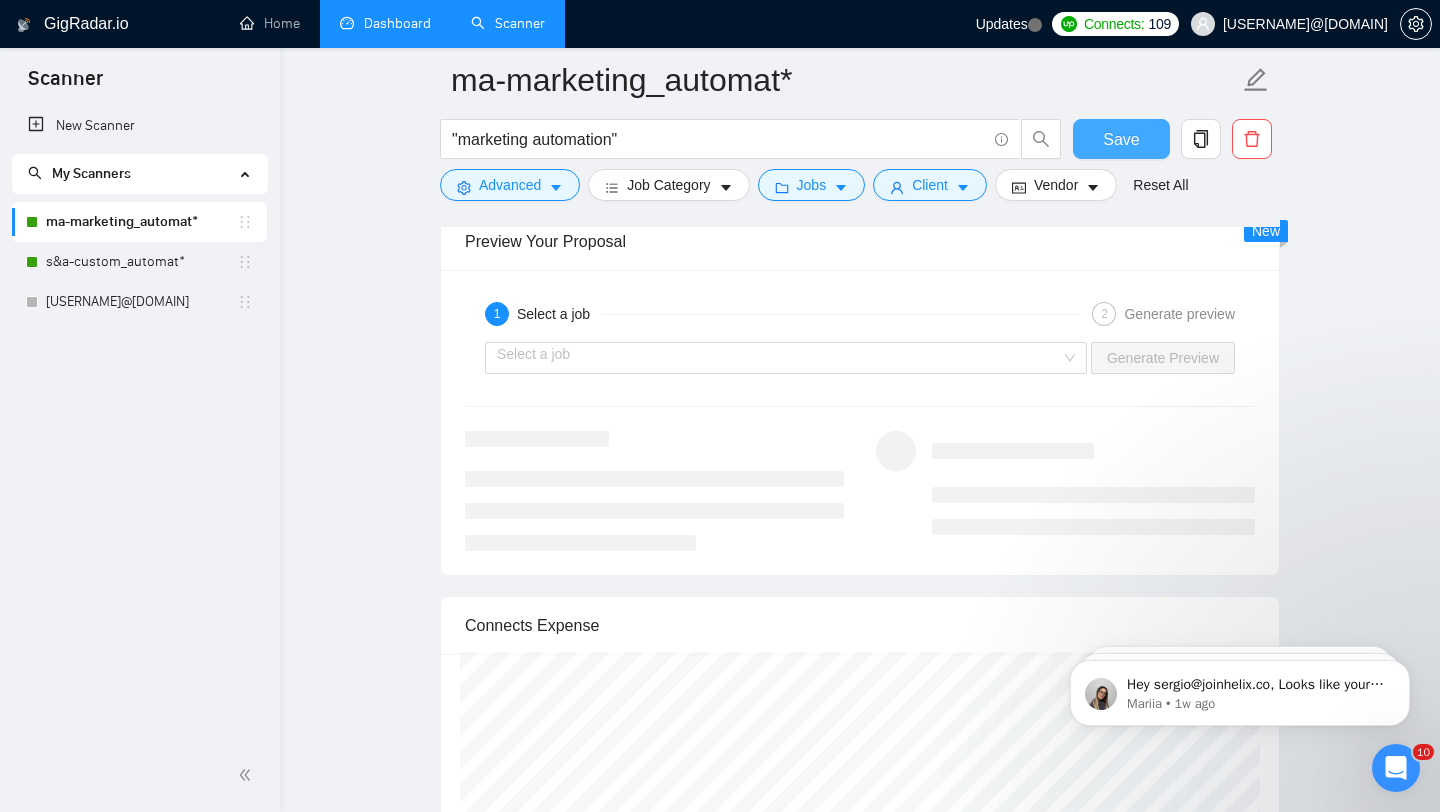 type 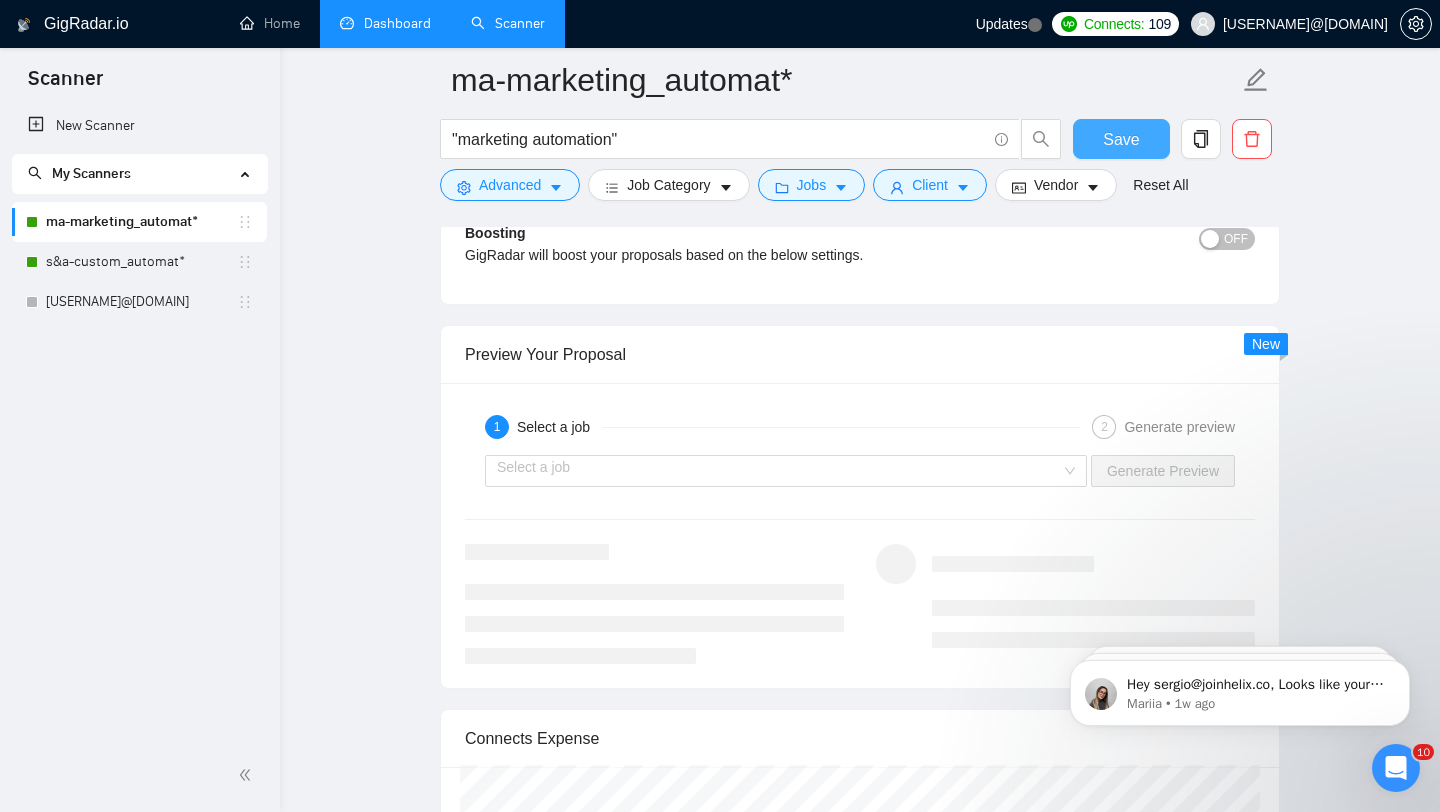 scroll, scrollTop: 3685, scrollLeft: 0, axis: vertical 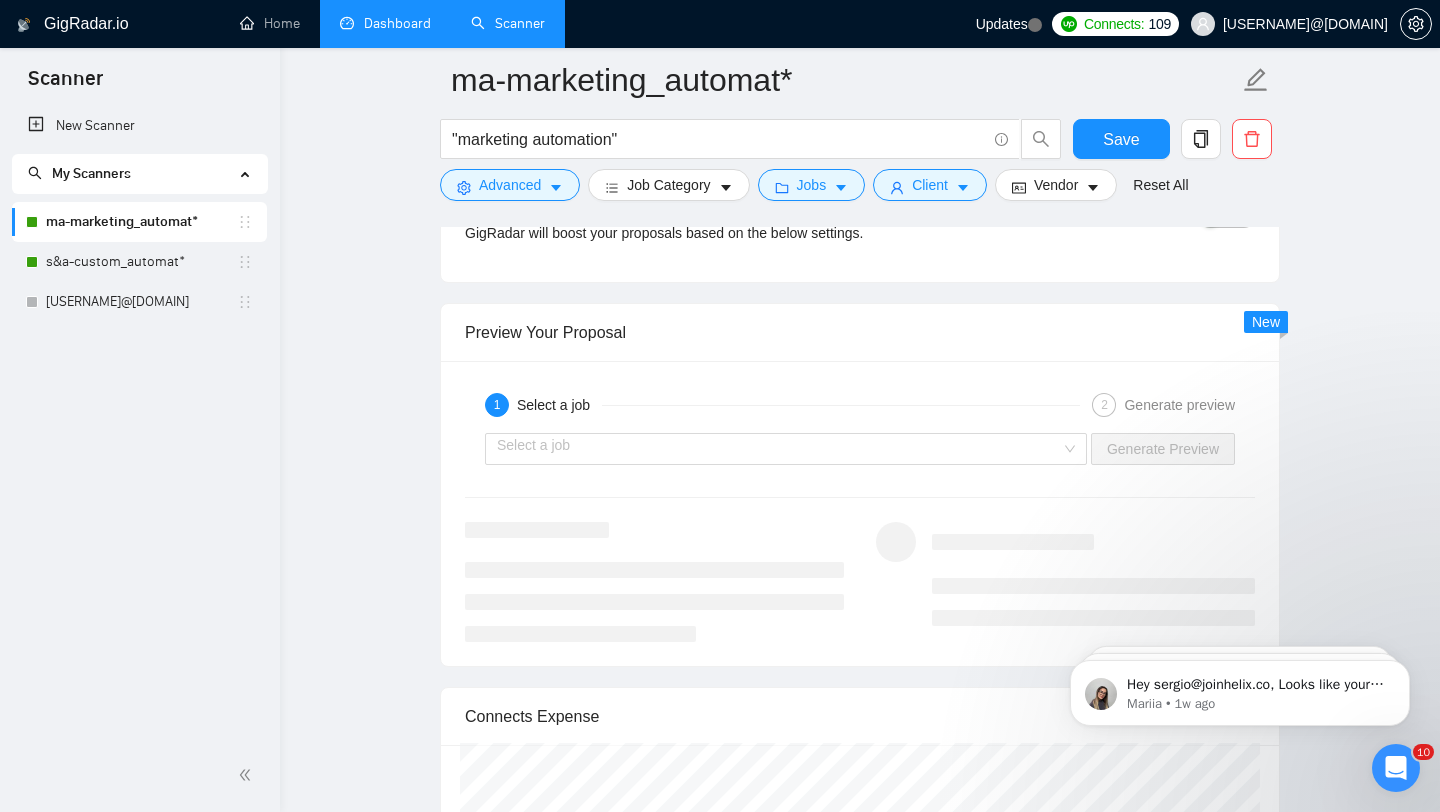 click on "Select a job Generate Preview" at bounding box center [860, 449] 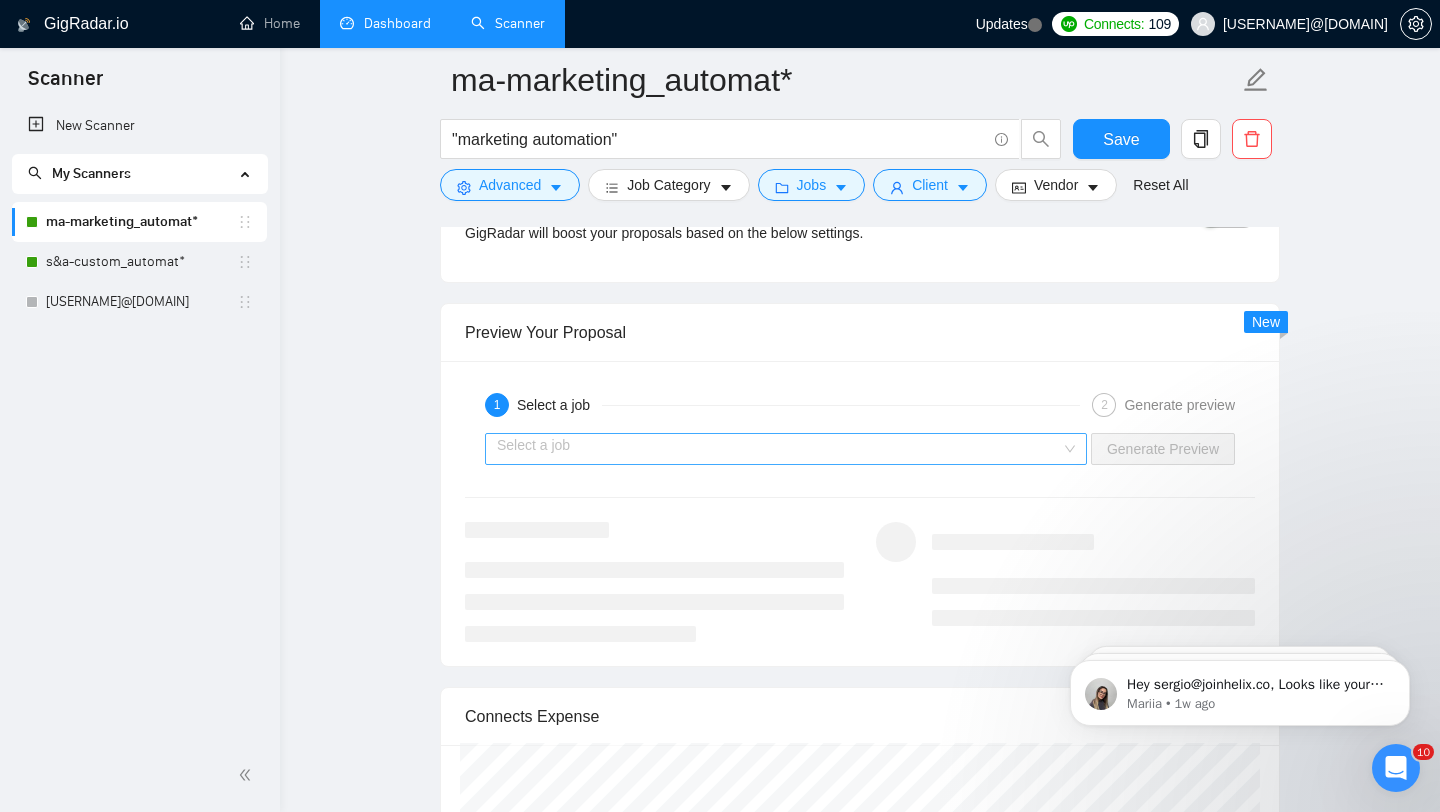 click at bounding box center [779, 449] 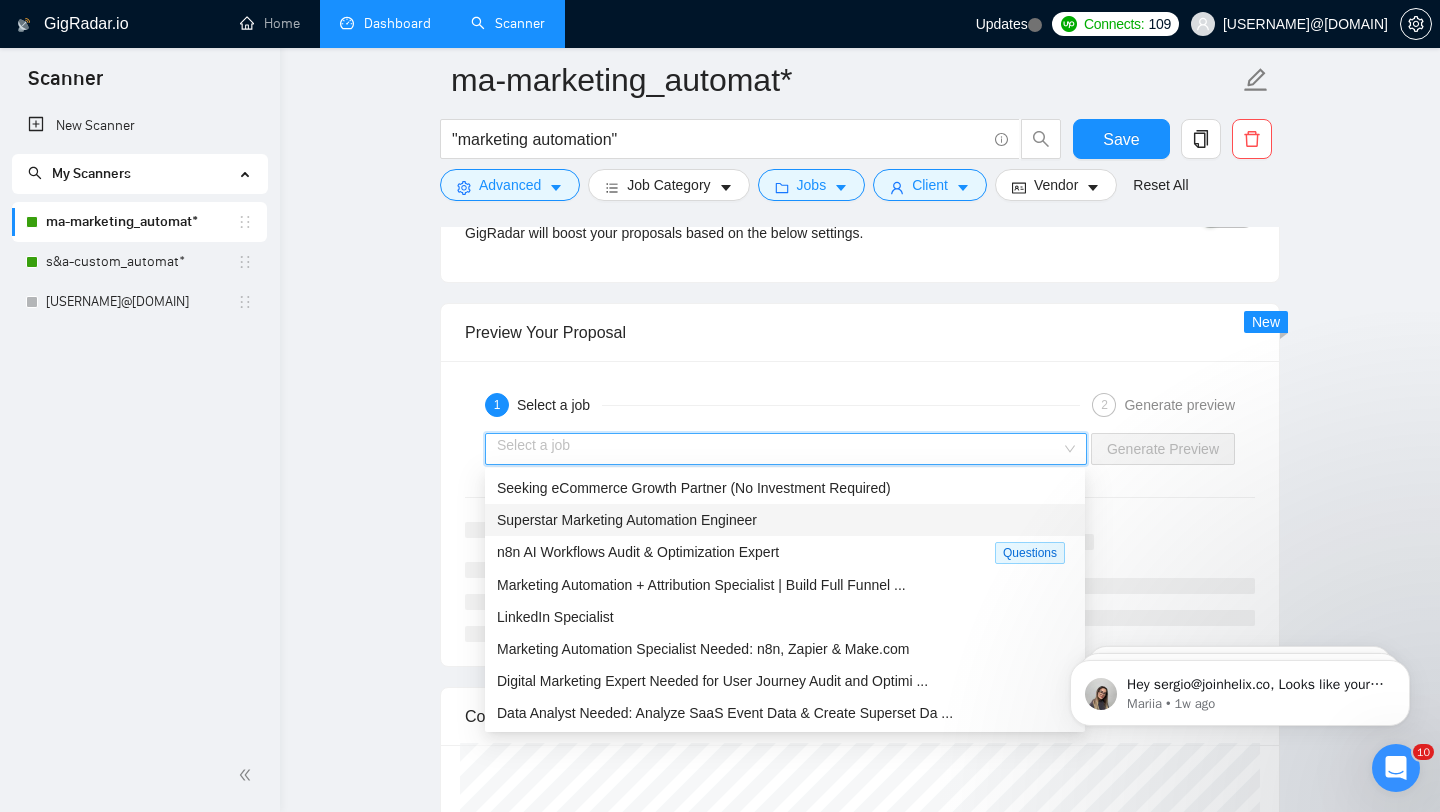 click on "Superstar Marketing Automation Engineer" at bounding box center [627, 520] 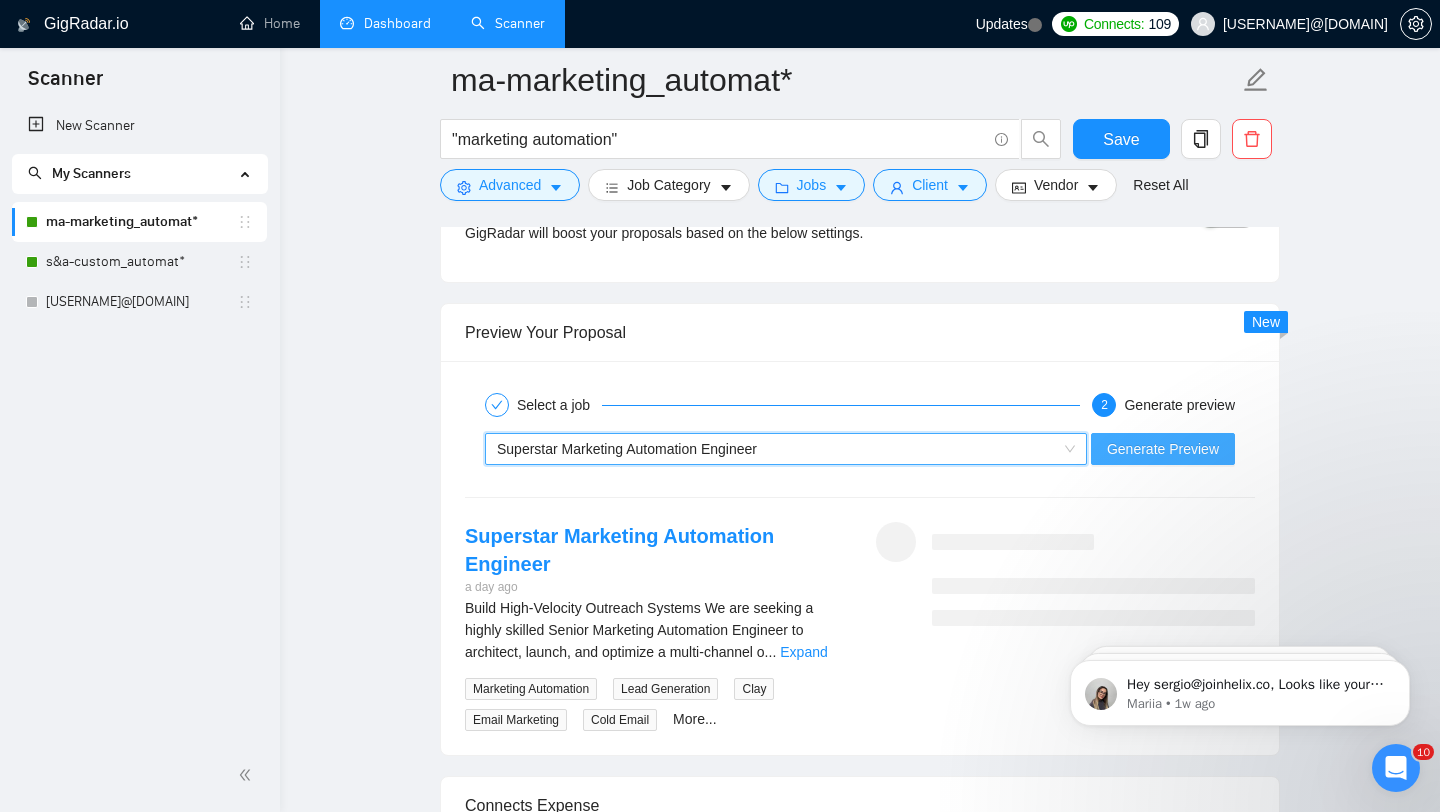 click on "Generate Preview" at bounding box center (1163, 449) 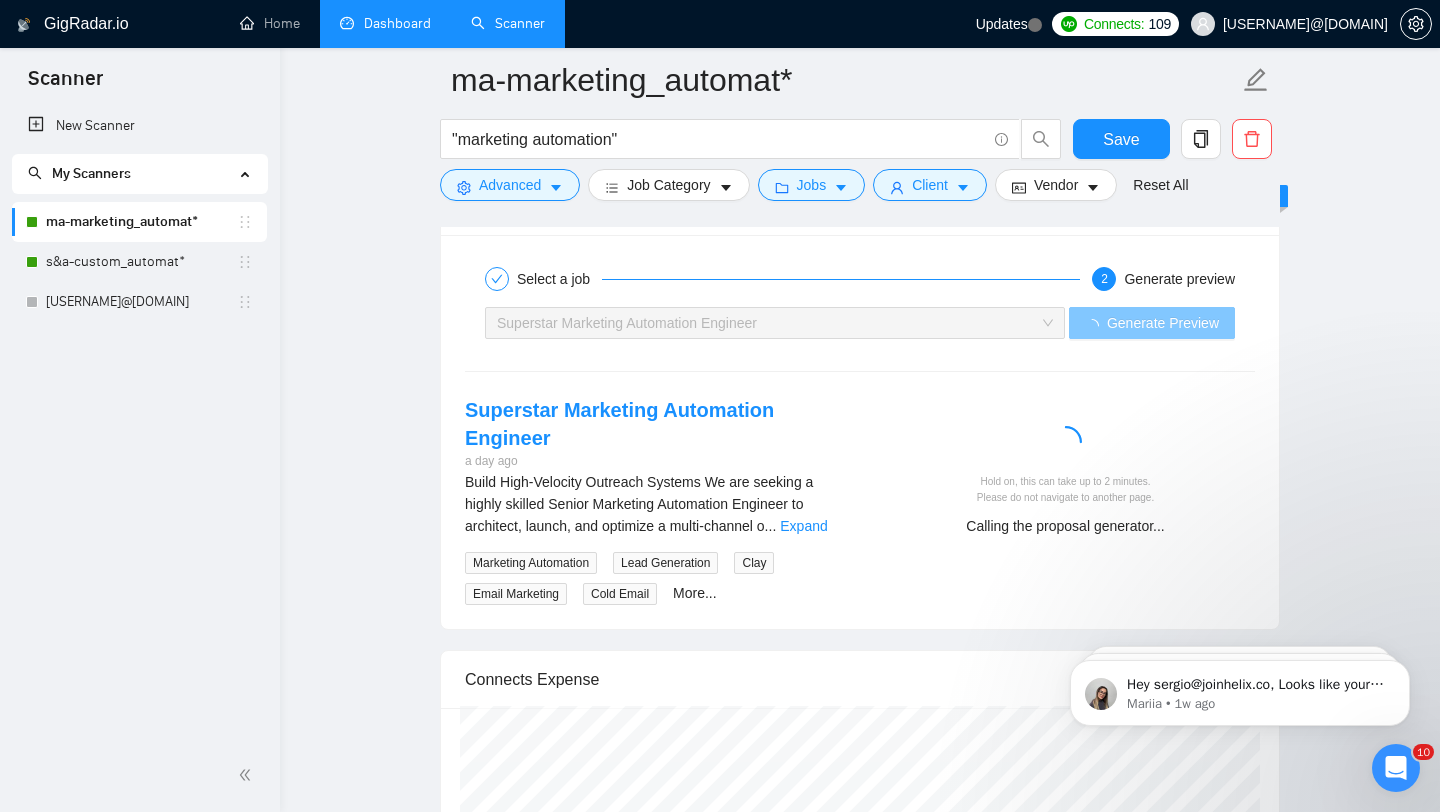 scroll, scrollTop: 3852, scrollLeft: 0, axis: vertical 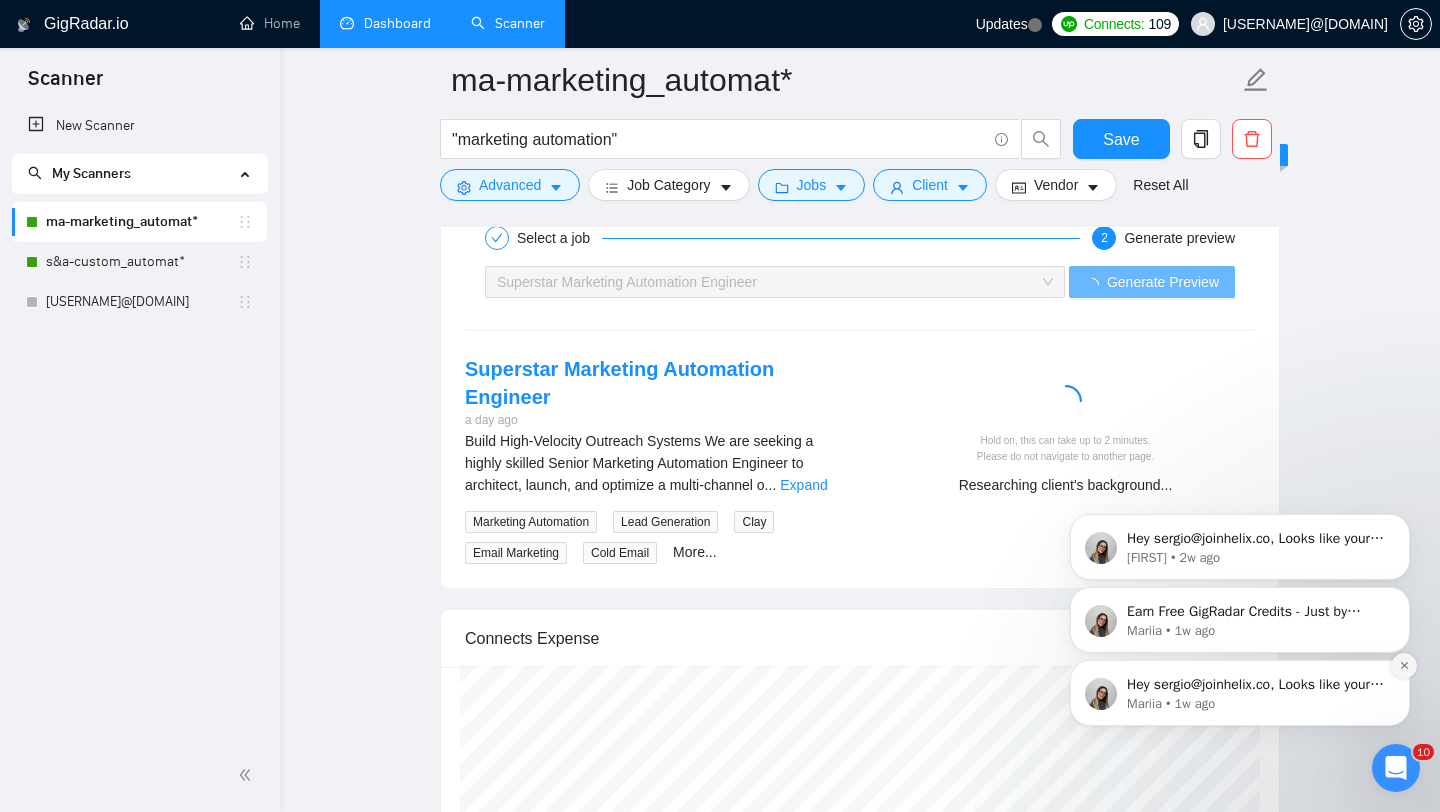 click 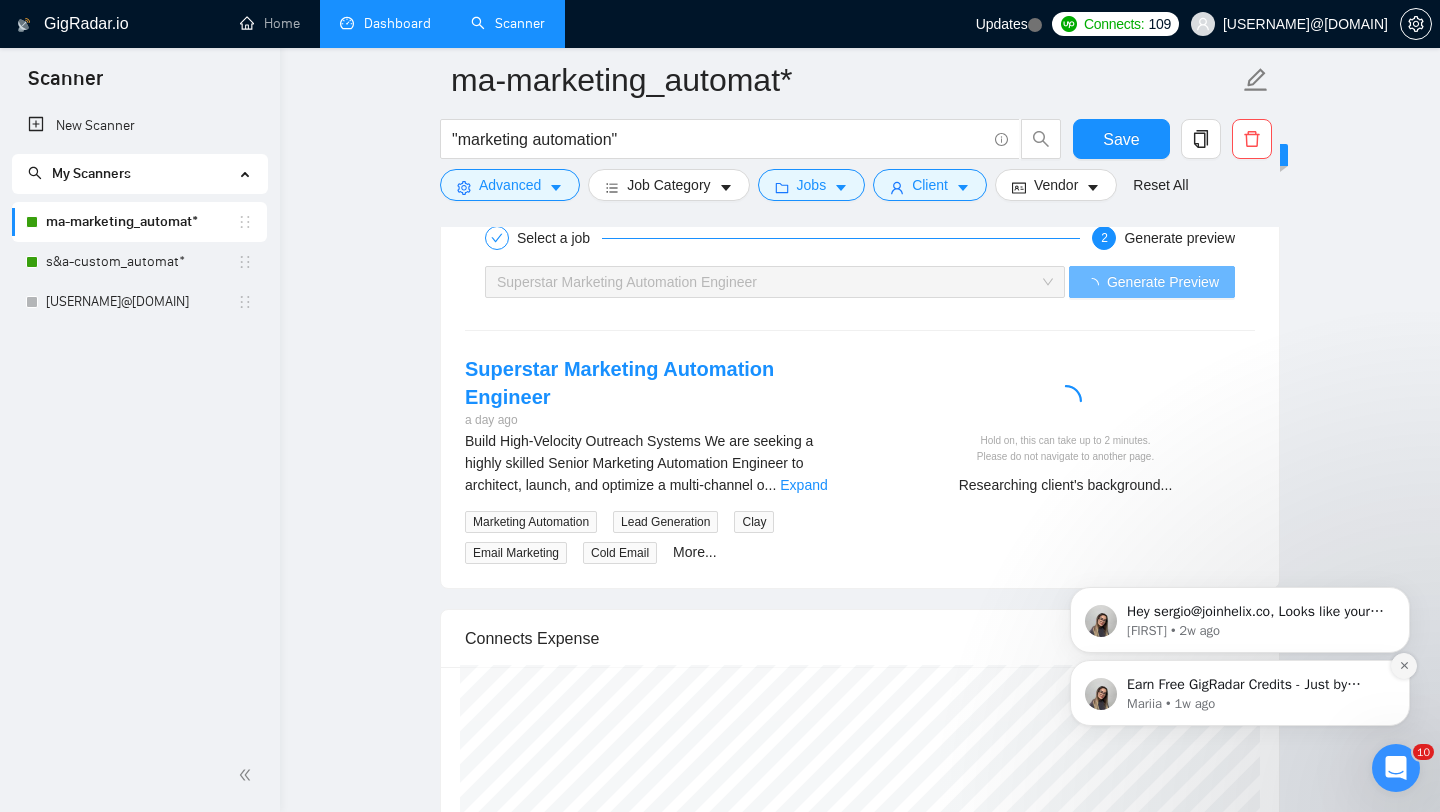 click at bounding box center (1404, 666) 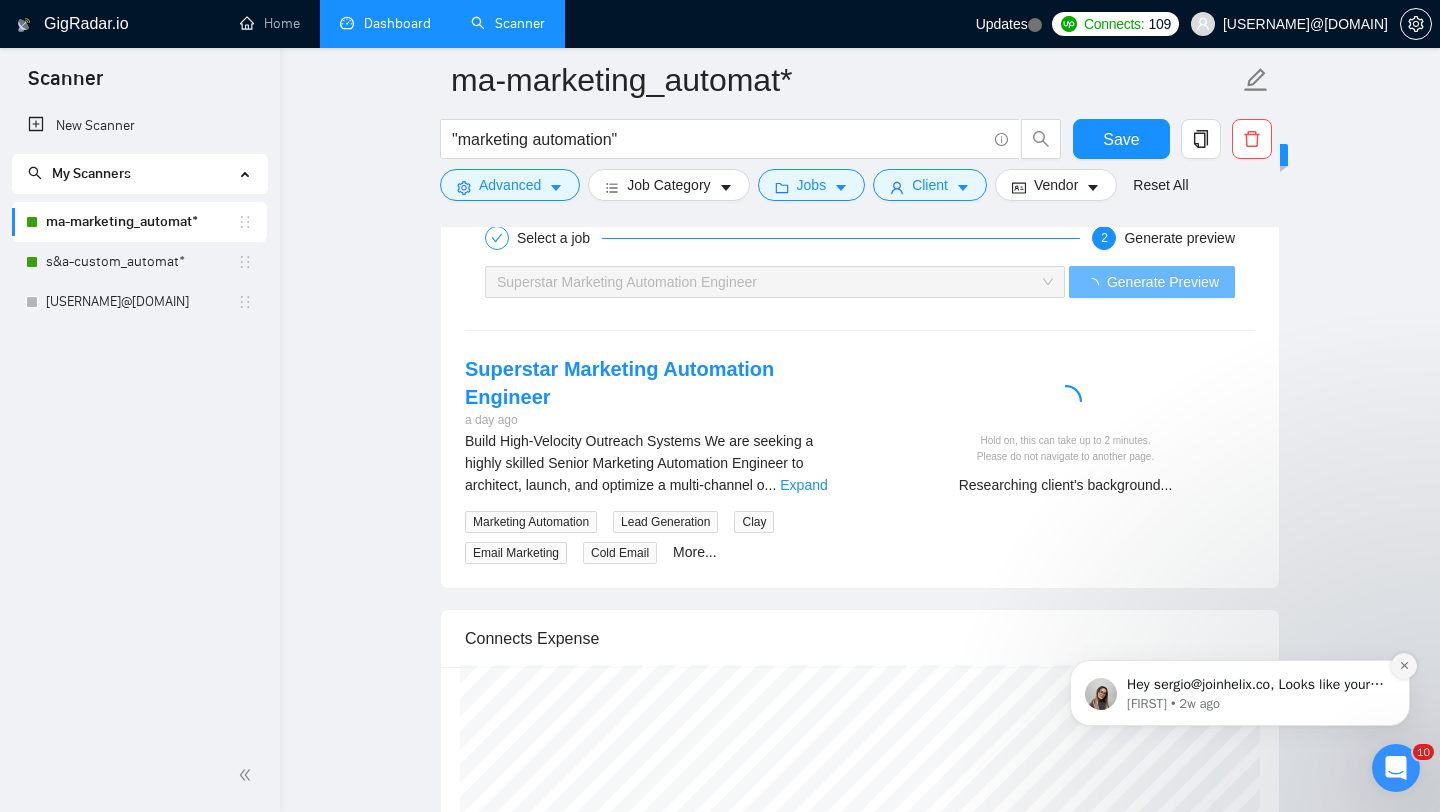 click at bounding box center (1404, 666) 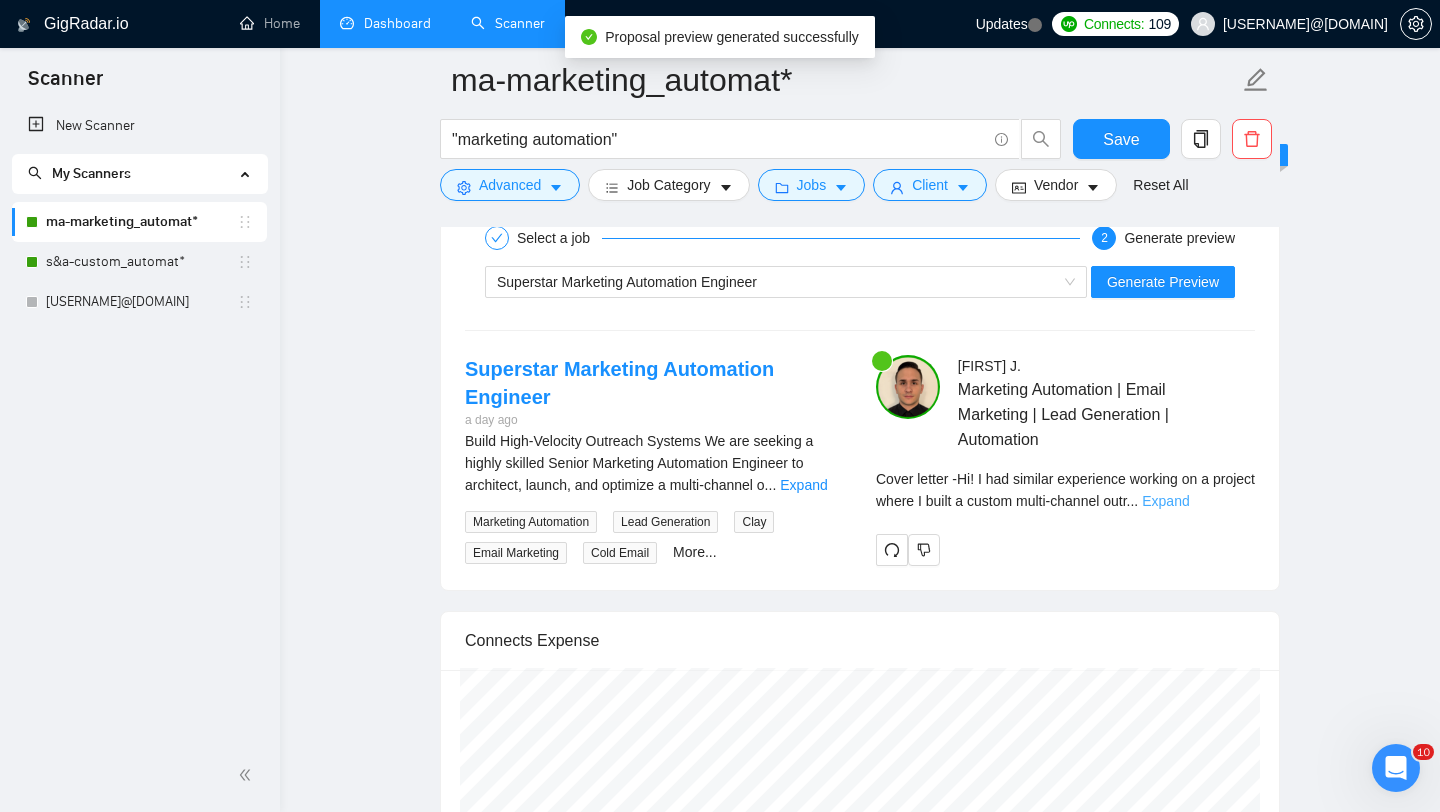 click on "Expand" at bounding box center [1165, 501] 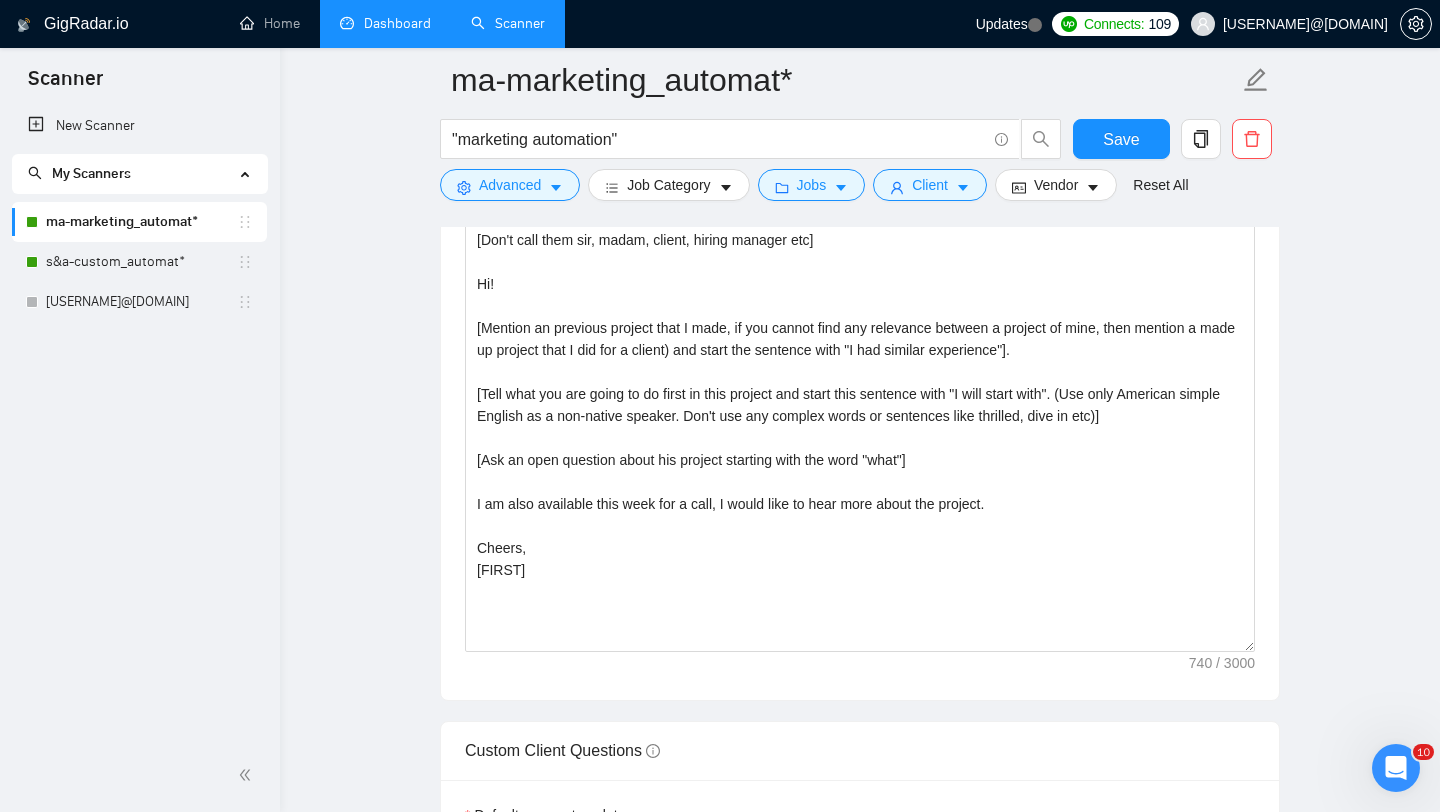 scroll, scrollTop: 2291, scrollLeft: 0, axis: vertical 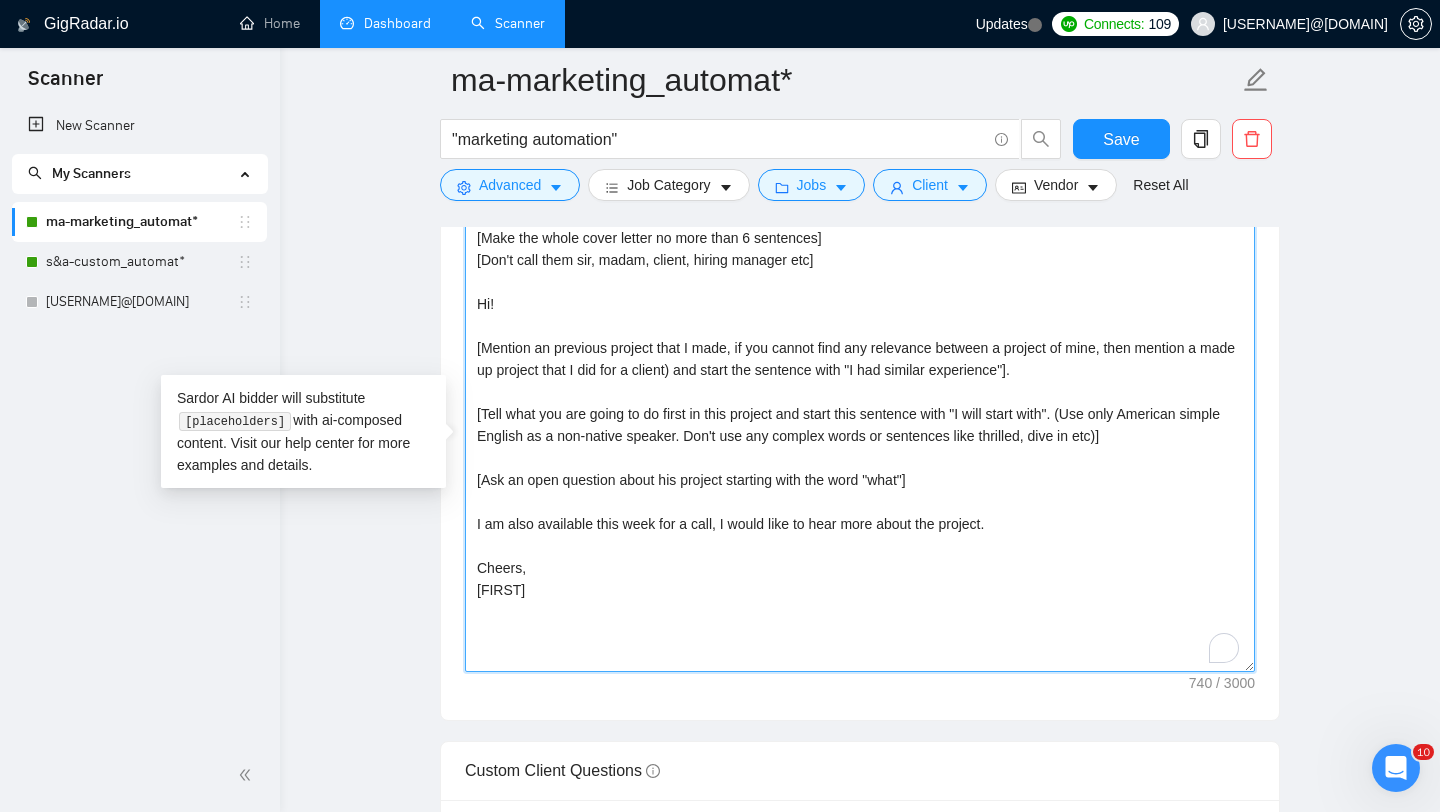 drag, startPoint x: 476, startPoint y: 411, endPoint x: 586, endPoint y: 658, distance: 270.38675 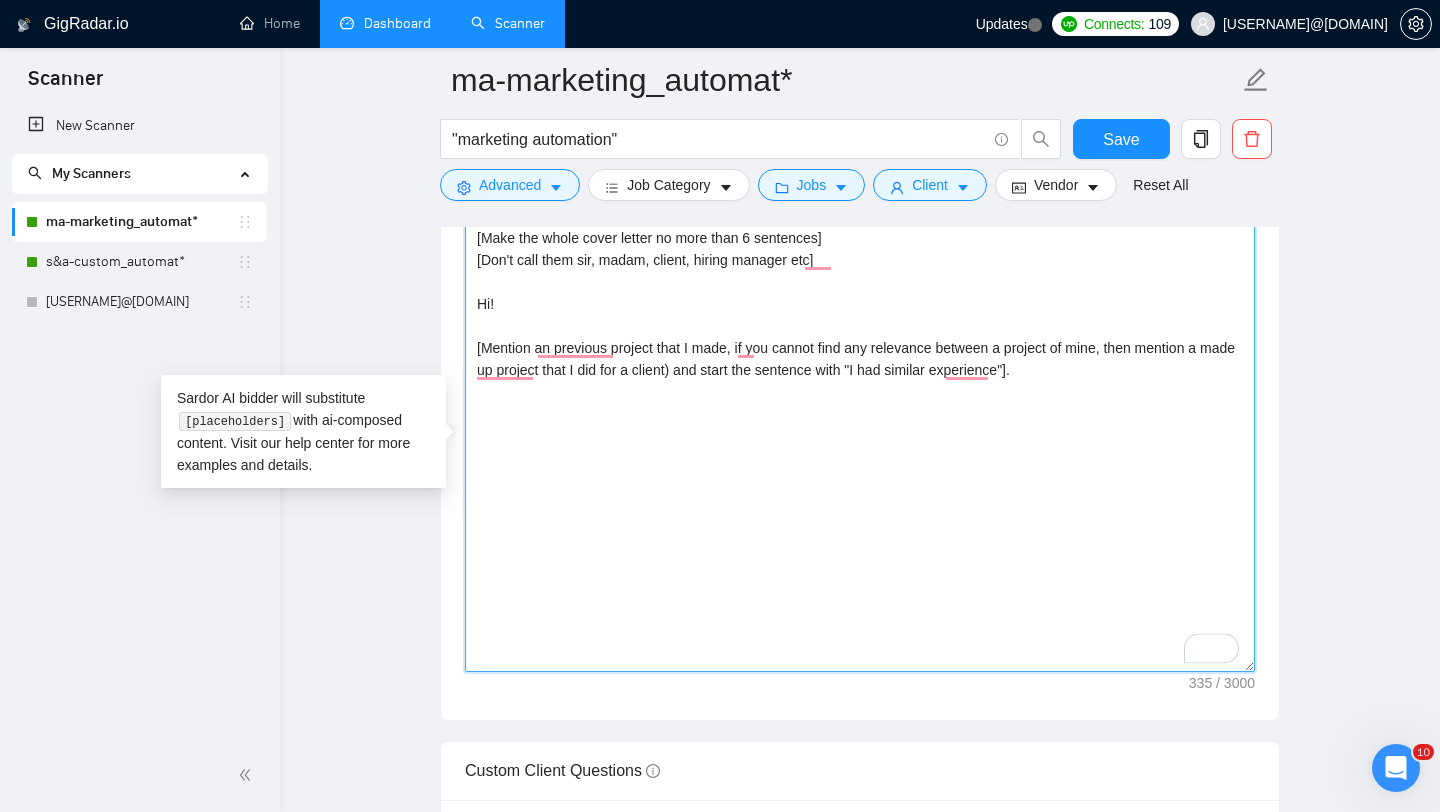paste on "[Tell what you are going to do first in this project and start this sentence with "I will start with". (Use only American simple English as a non-native speaker. Don't use any complex words or sentences like thrilled, dive in etc)]
[Ask an open question about his project starting with the word "what"]
I am also available this week for a call, I would like to hear more about the project.
Cheers,
Alex" 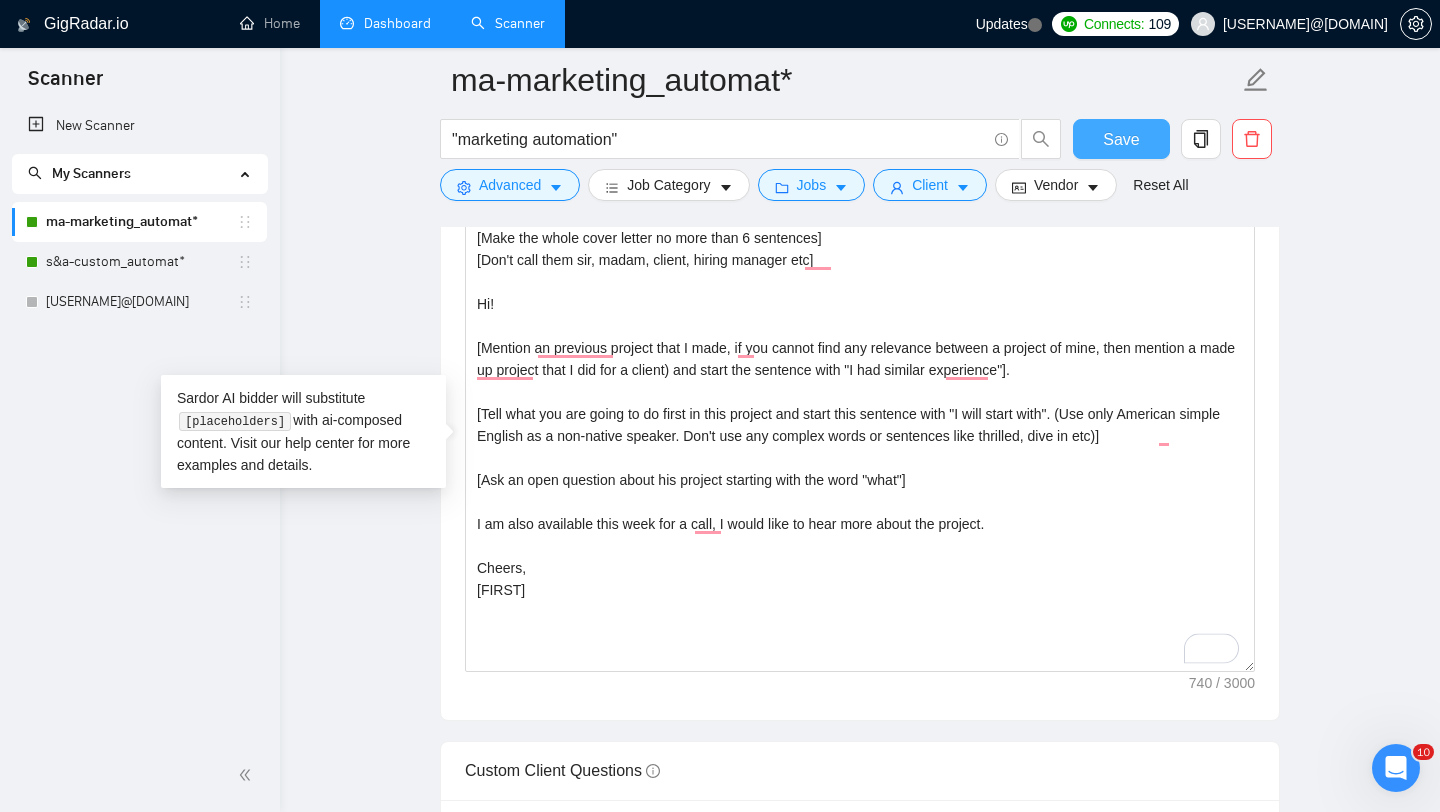 click on "Save" at bounding box center [1121, 139] 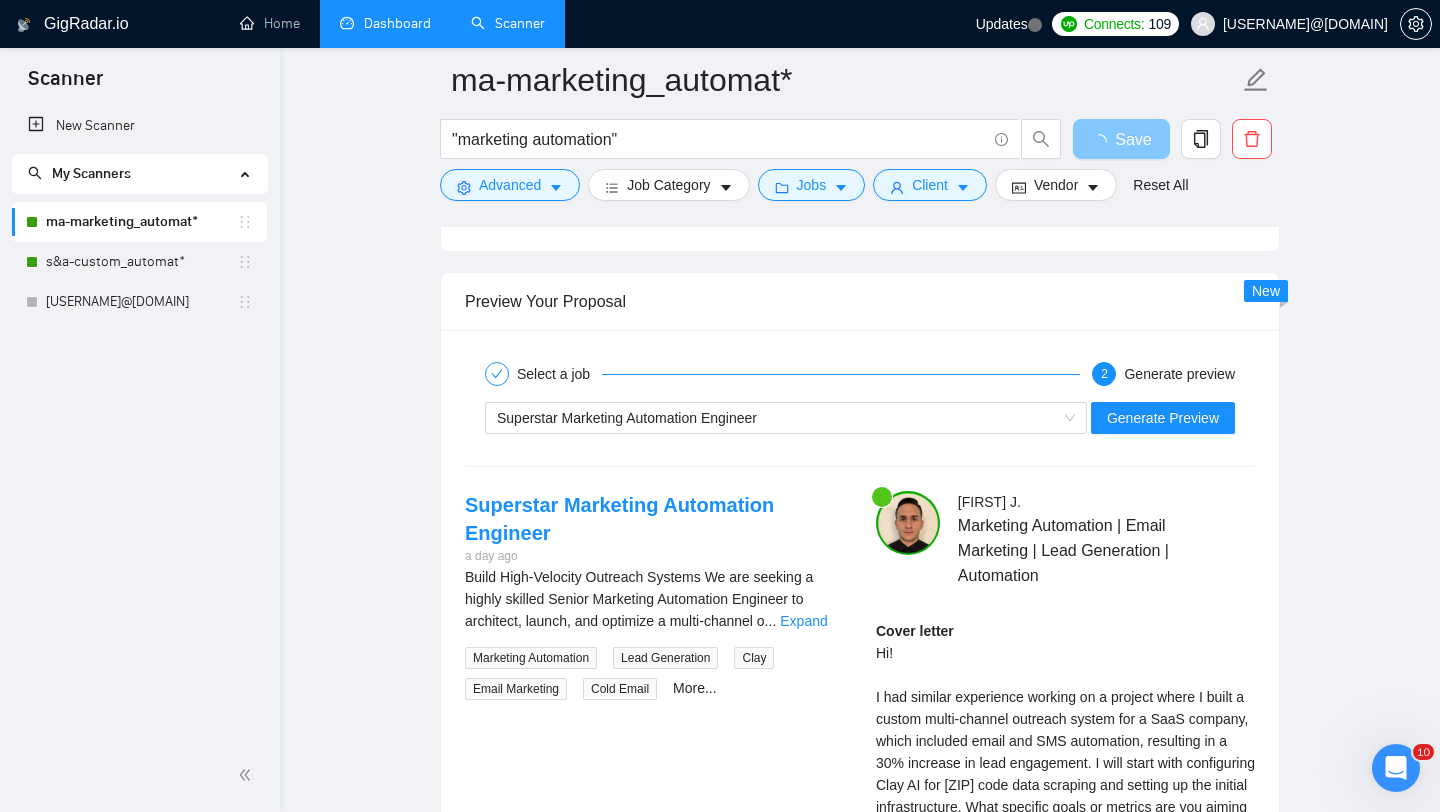scroll, scrollTop: 3769, scrollLeft: 0, axis: vertical 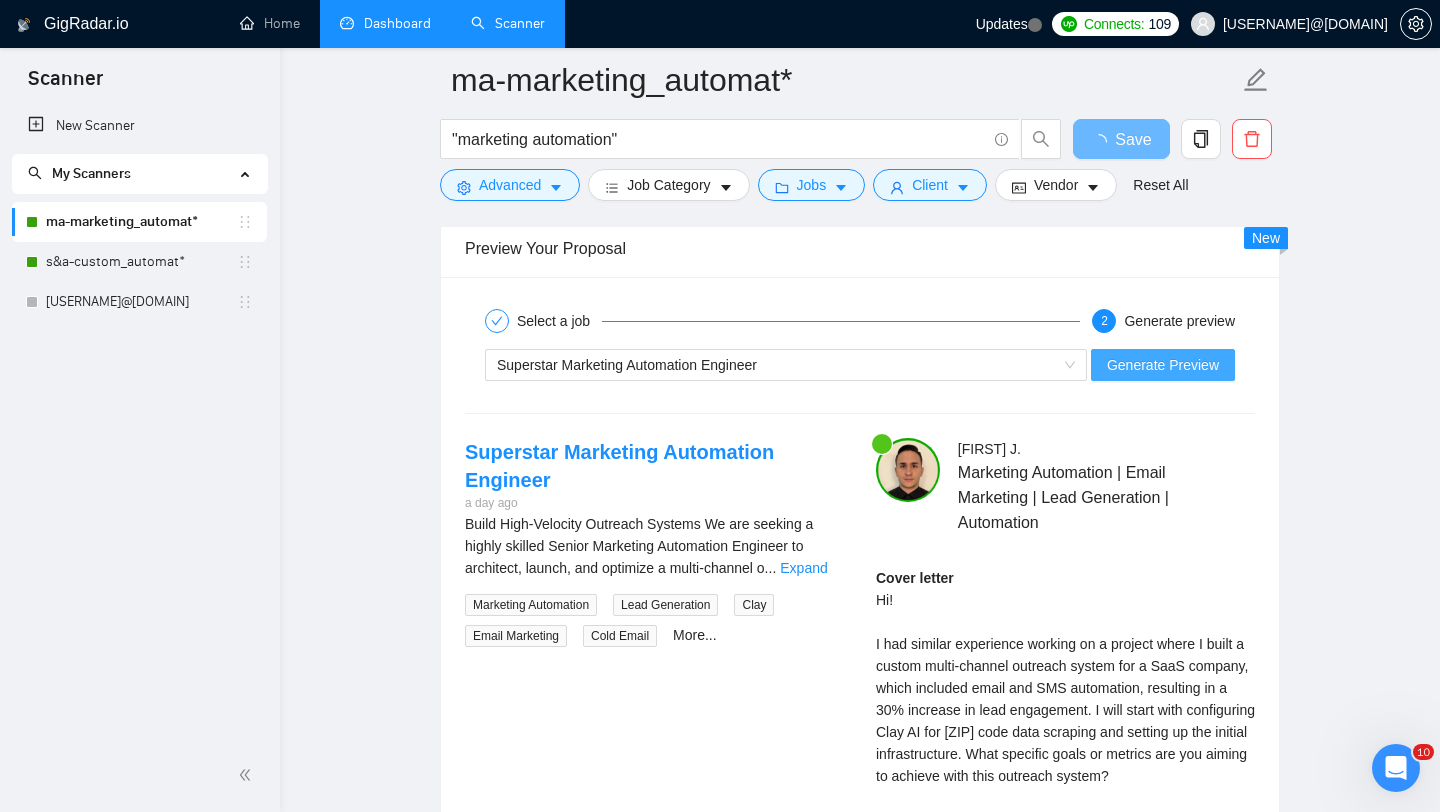 click on "Generate Preview" at bounding box center (1163, 365) 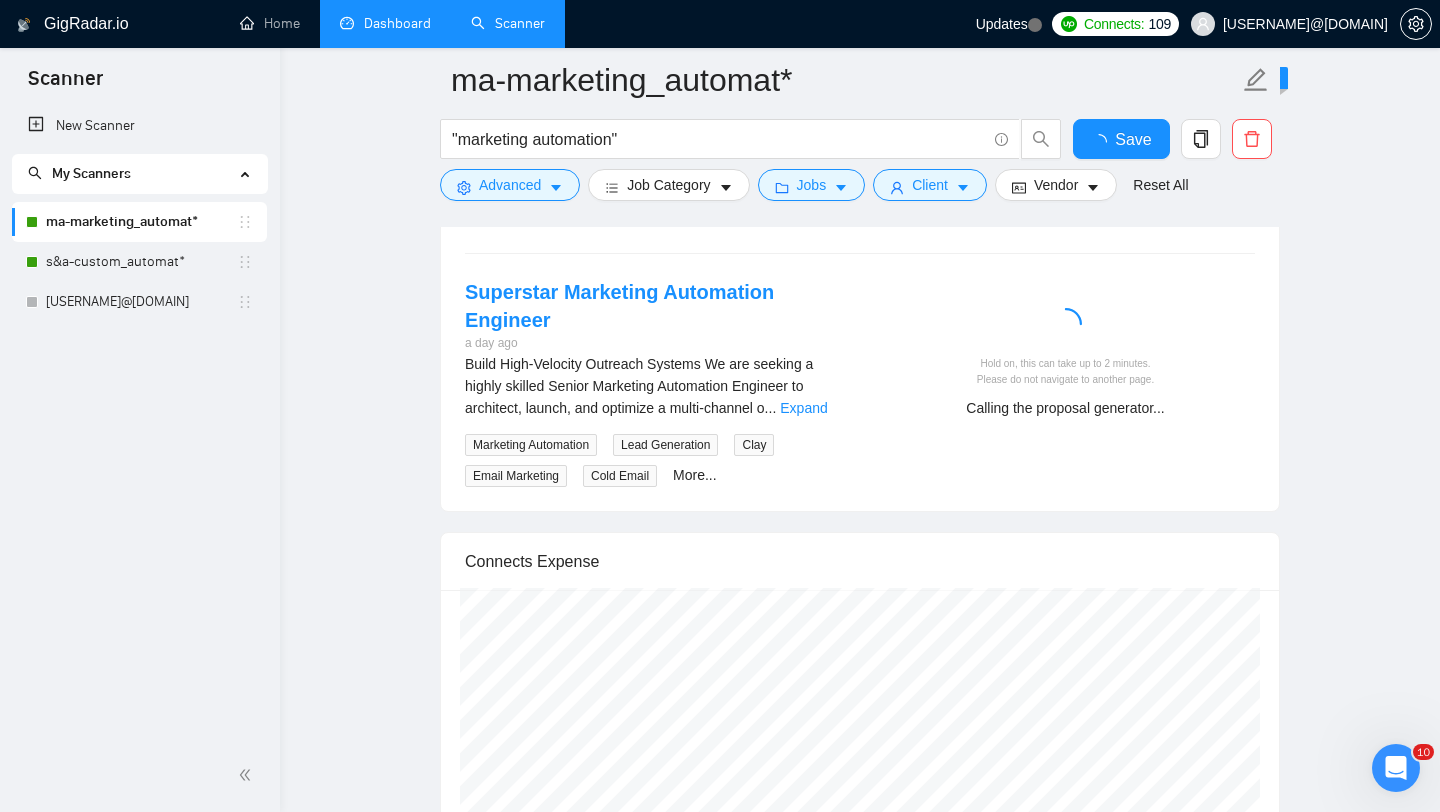 type 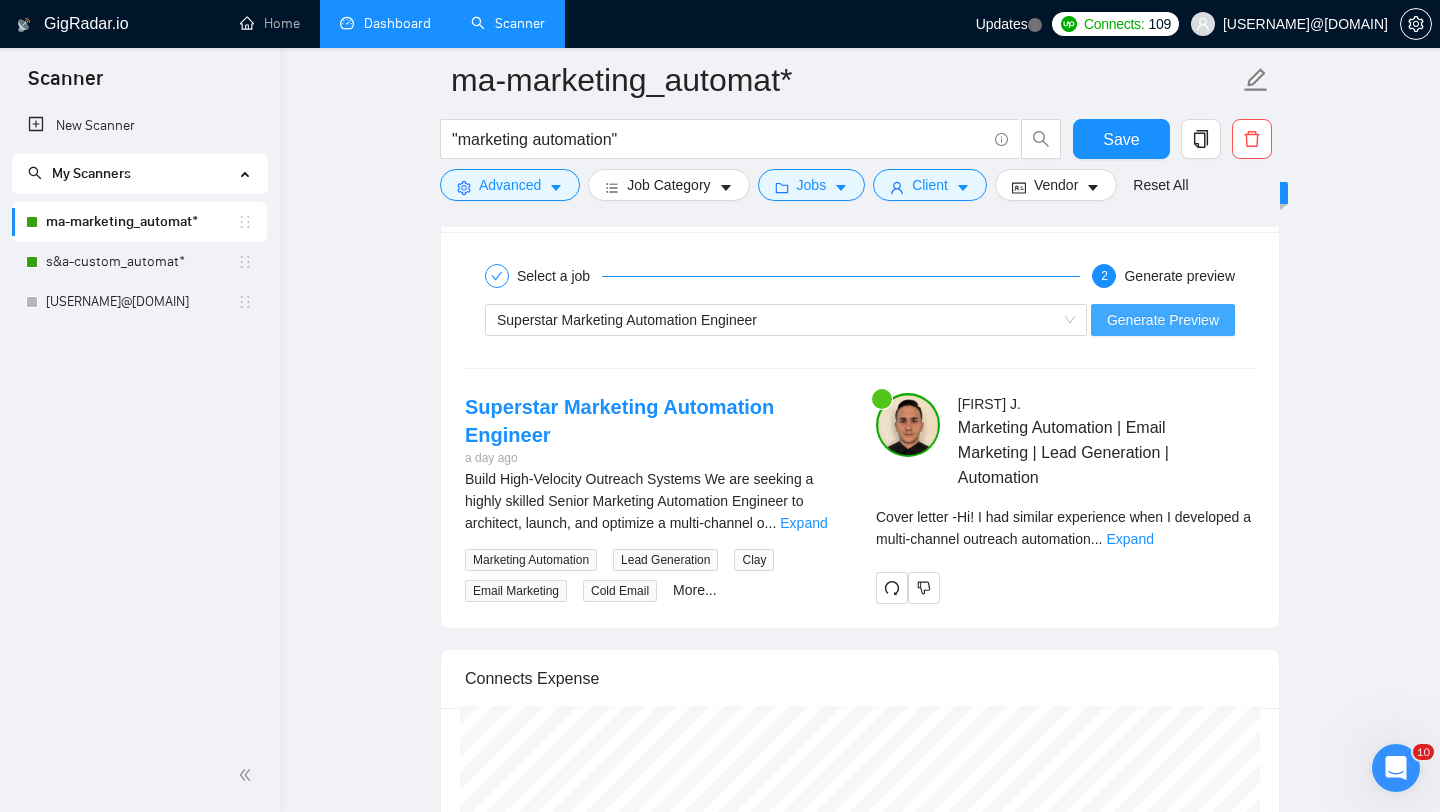 scroll, scrollTop: 3825, scrollLeft: 0, axis: vertical 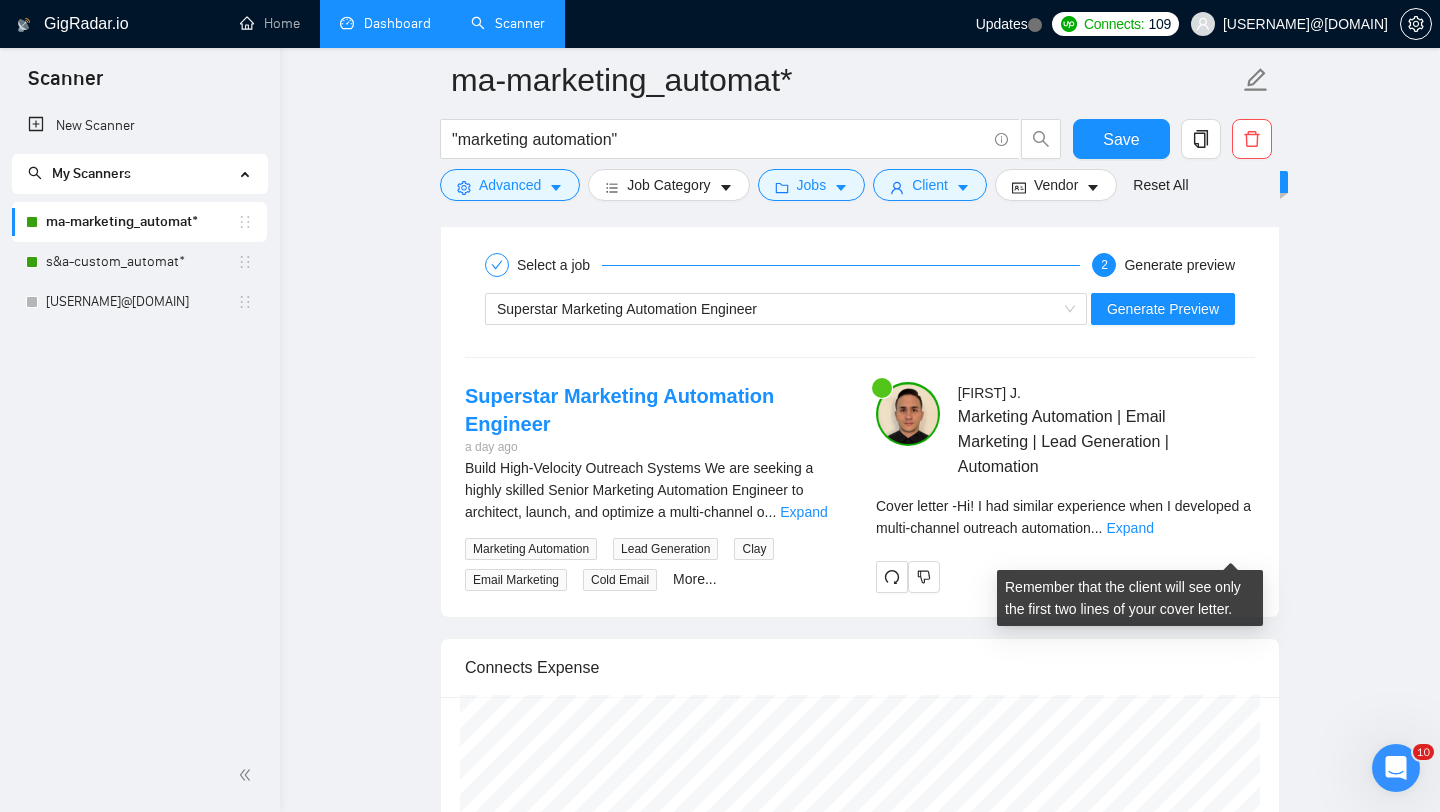 click on "Cover letter -  Hi!
I had similar experience when I developed a multi-channel outreach automation  ... Expand" at bounding box center (1065, 517) 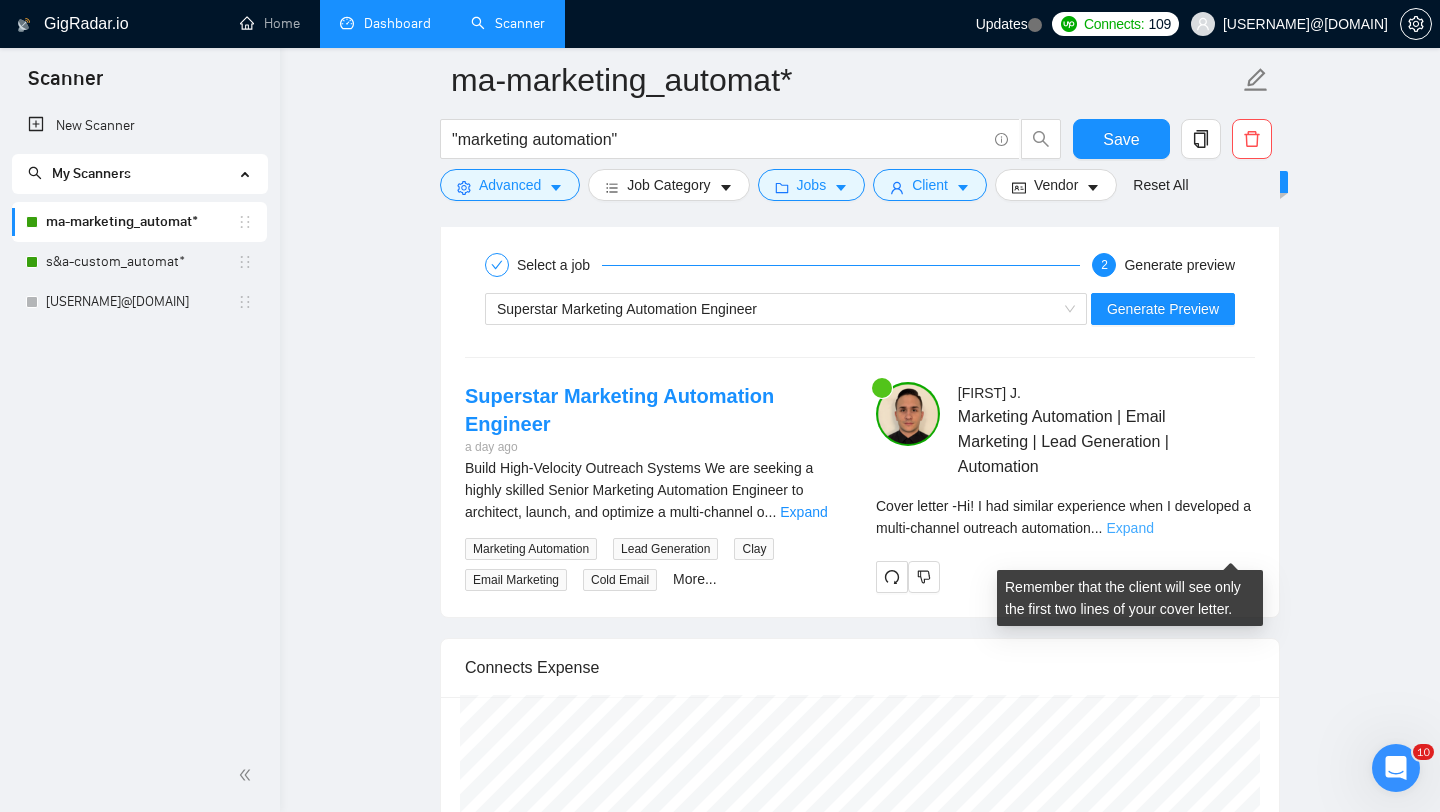 click on "Expand" at bounding box center (1129, 528) 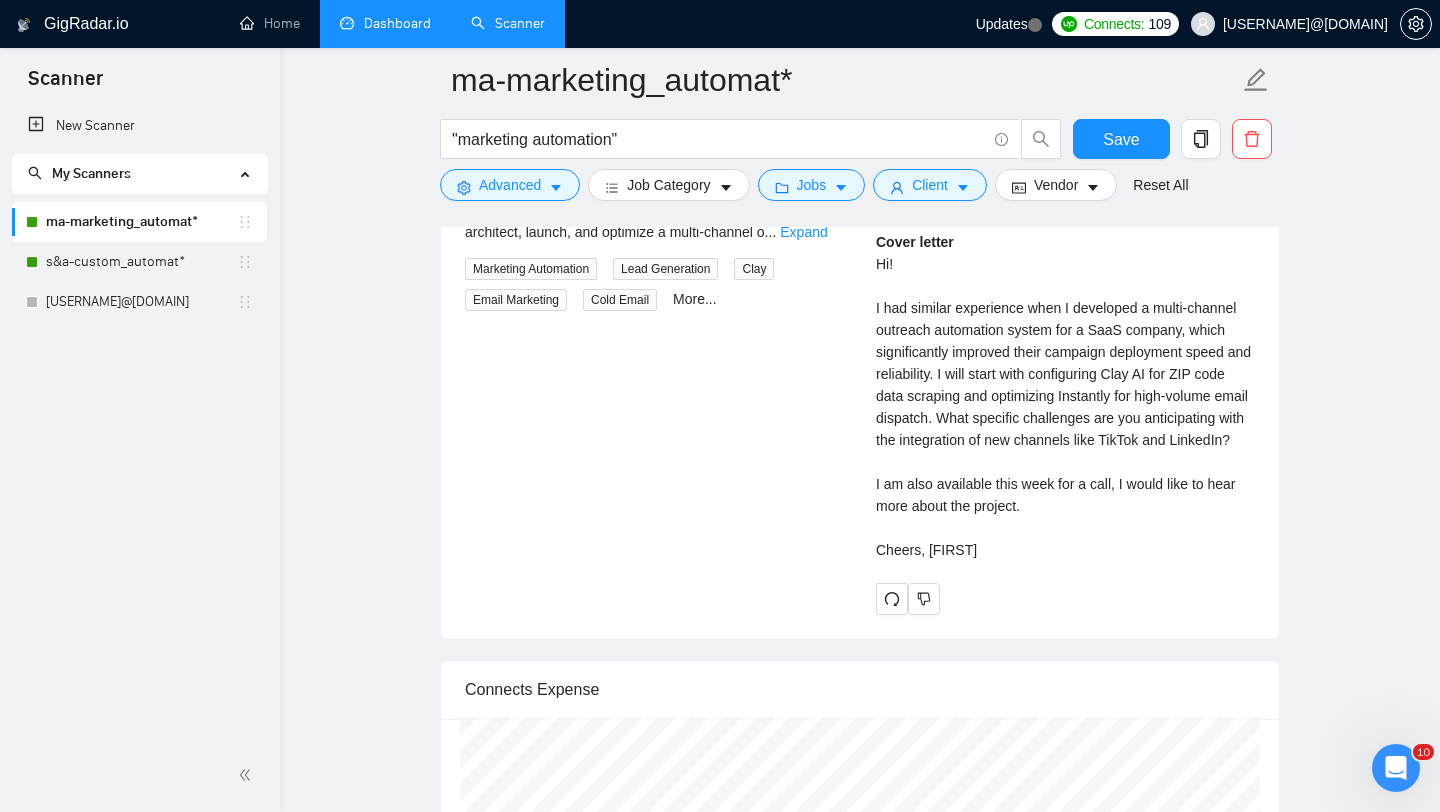 scroll, scrollTop: 4081, scrollLeft: 0, axis: vertical 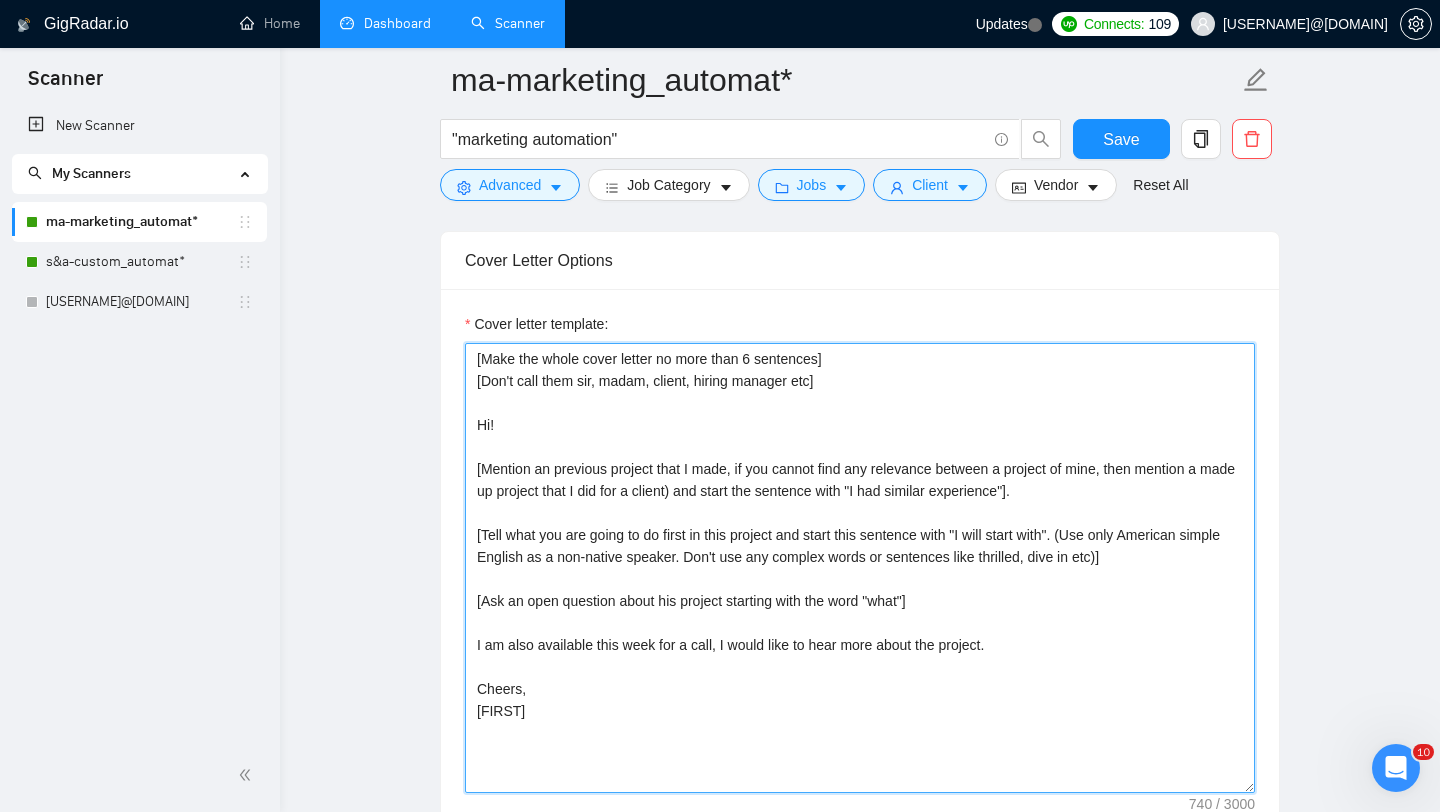 click on "[Make the whole cover letter no more than 6 sentences]
[Don't call them sir, madam, client, hiring manager etc]
Hi!
[Mention an previous project that I made, if you cannot find any relevance between a project of mine, then mention a made up project that I did for a client) and start the sentence with "I had similar experience"].
[Tell what you are going to do first in this project and start this sentence with "I will start with". (Use only American simple English as a non-native speaker. Don't use any complex words or sentences like thrilled, dive in etc)]
[Ask an open question about his project starting with the word "what"]
I am also available this week for a call, I would like to hear more about the project.
Cheers,
Alex" at bounding box center [860, 568] 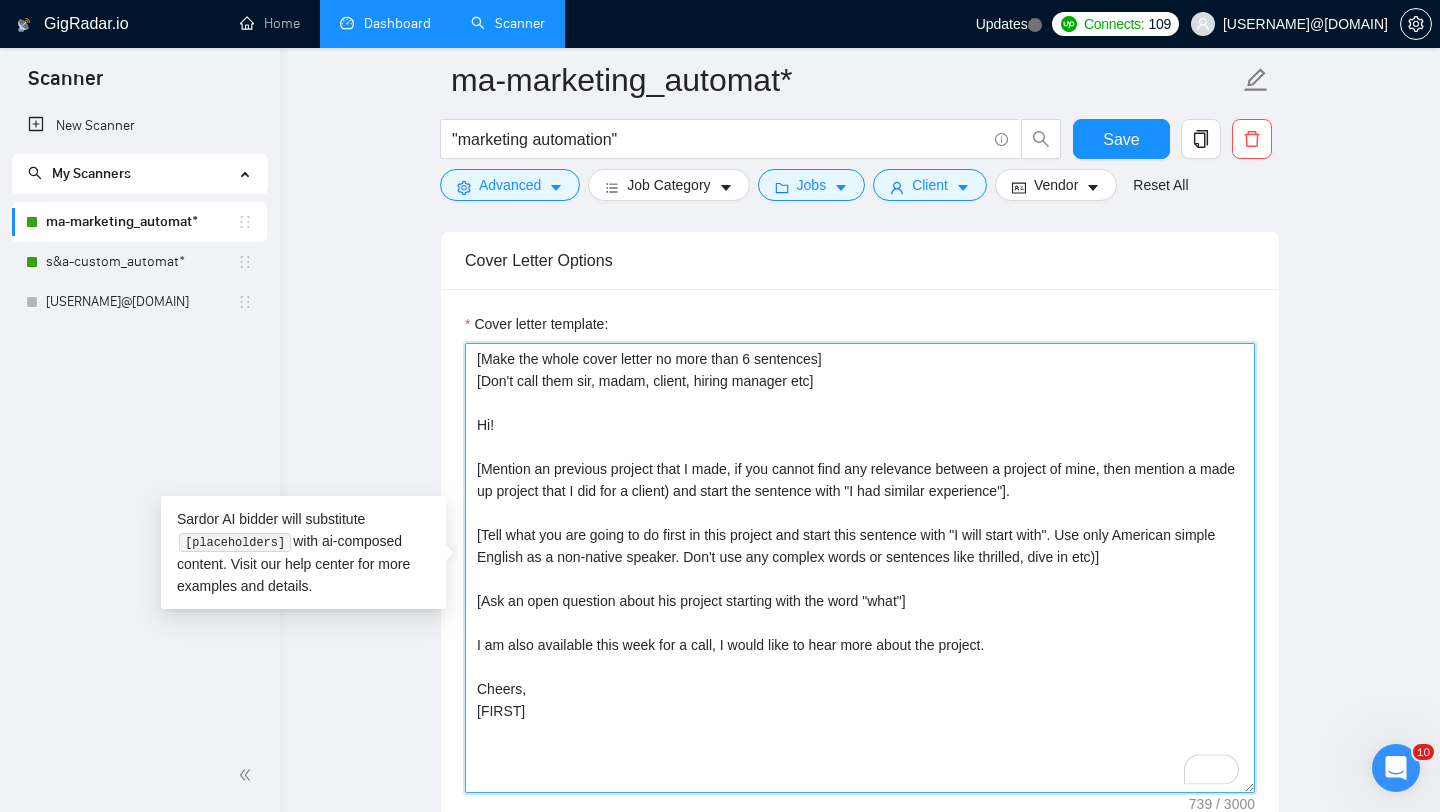 click on "[Make the whole cover letter no more than 6 sentences]
[Don't call them sir, madam, client, hiring manager etc]
Hi!
[Mention an previous project that I made, if you cannot find any relevance between a project of mine, then mention a made up project that I did for a client) and start the sentence with "I had similar experience"].
[Tell what you are going to do first in this project and start this sentence with "I will start with". Use only American simple English as a non-native speaker. Don't use any complex words or sentences like thrilled, dive in etc)]
[Ask an open question about his project starting with the word "what"]
I am also available this week for a call, I would like to hear more about the project.
Cheers,
Alex" at bounding box center (860, 568) 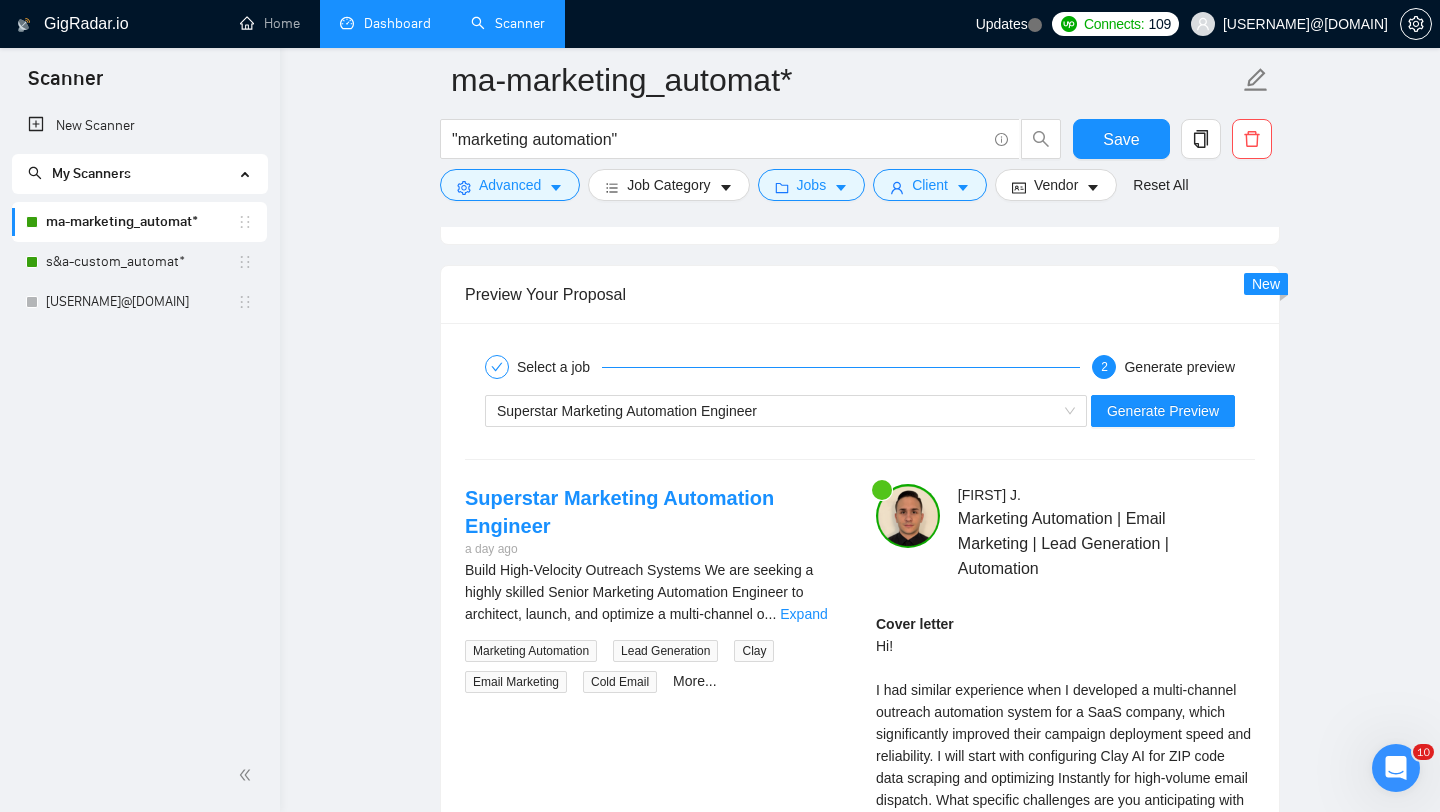 scroll, scrollTop: 3836, scrollLeft: 0, axis: vertical 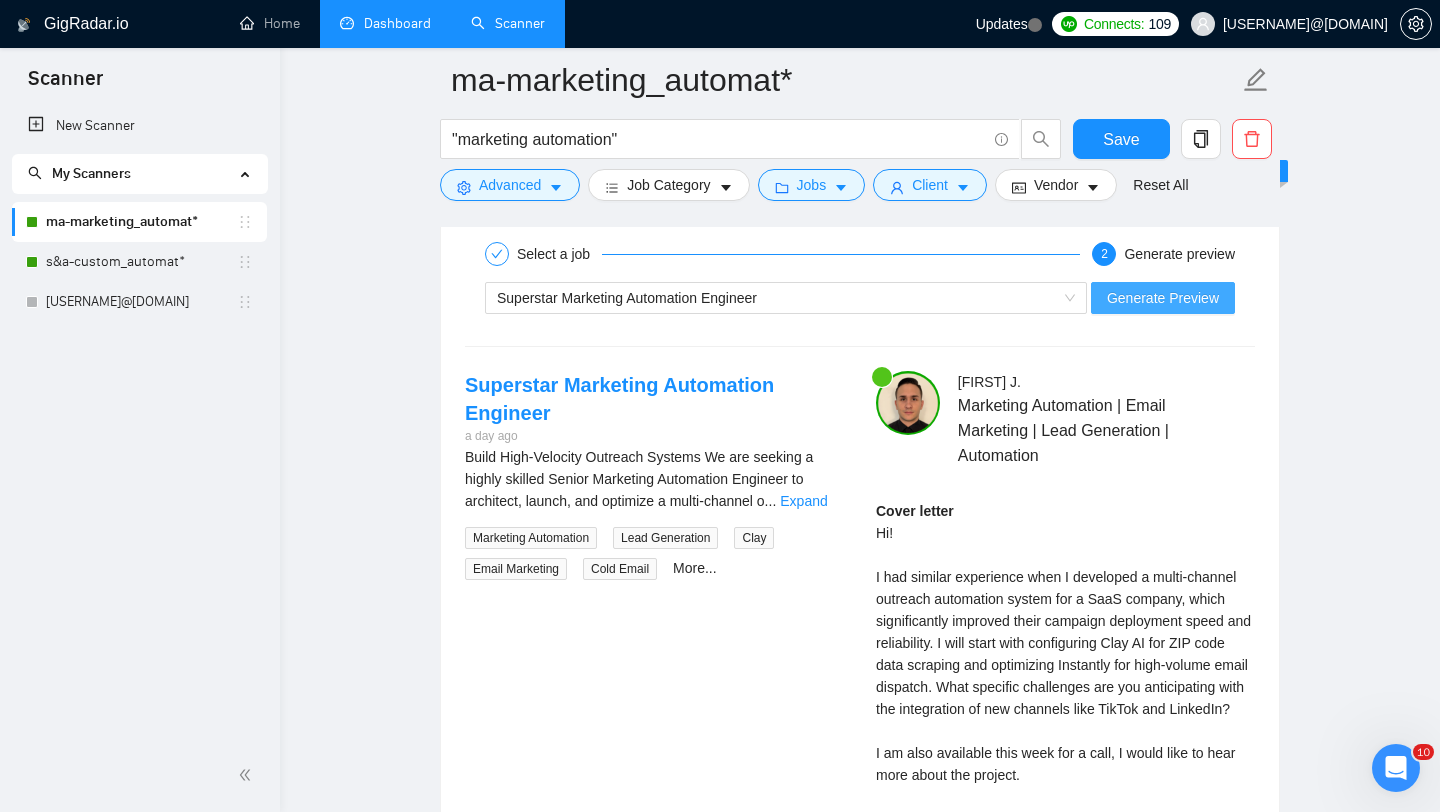 type on "[Make the whole cover letter no more than 6 sentences]
[Don't call them sir, madam, client, hiring manager etc]
Hi!
[Mention an previous project that I made, if you cannot find any relevance between a project of mine, then mention a made up project that I did for a client) and start the sentence with "I had similar experience"].
[Tell what you are going to do first in this project and start this sentence with "I will start with". Use only American simple English as a non-native speaker. Don't use any complex words or sentences like thrilled, dive in etc]
[Ask an open question about his project starting with the word "what"]
I am also available this week for a call, I would like to hear more about the project.
Cheers,
Alex" 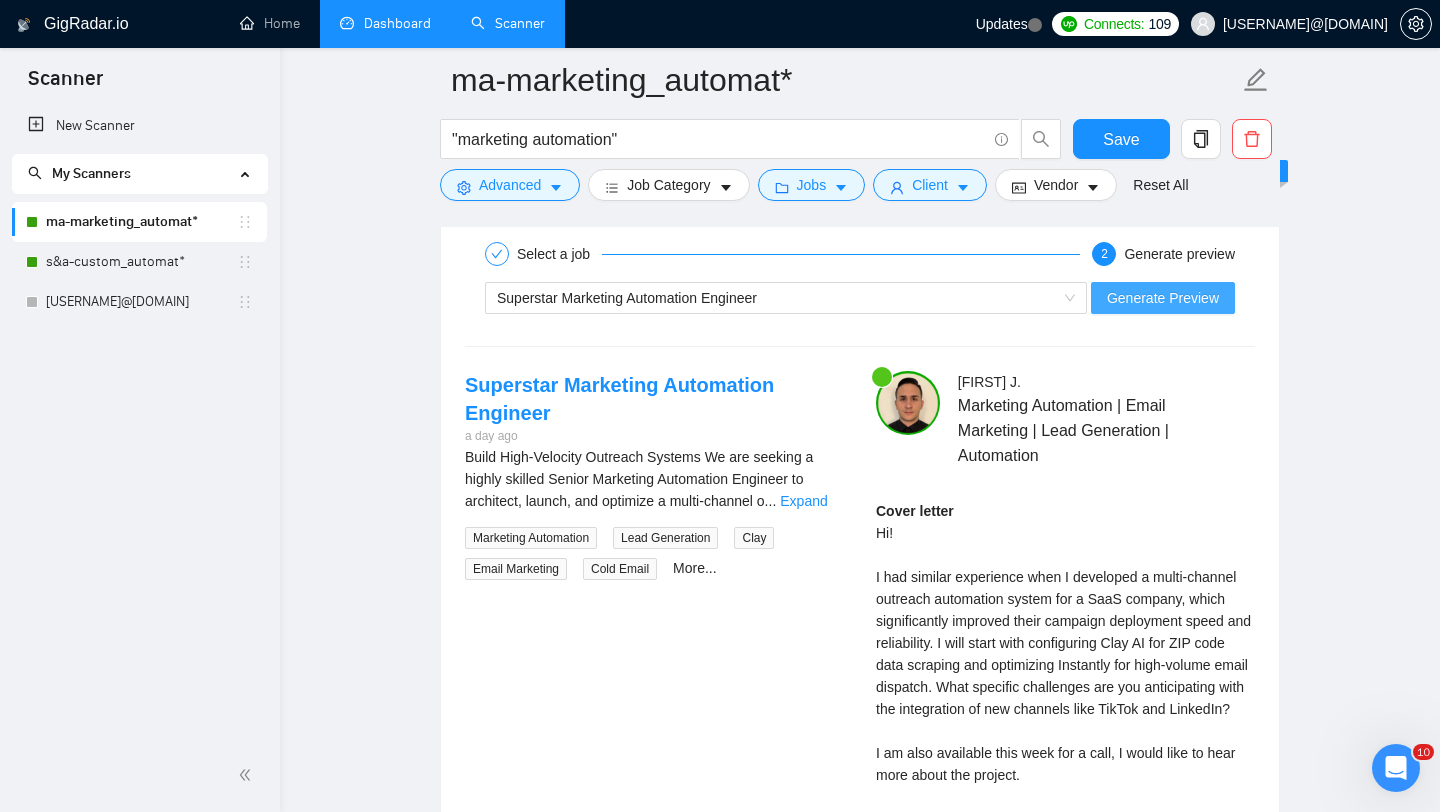 click on "Generate Preview" at bounding box center [1163, 298] 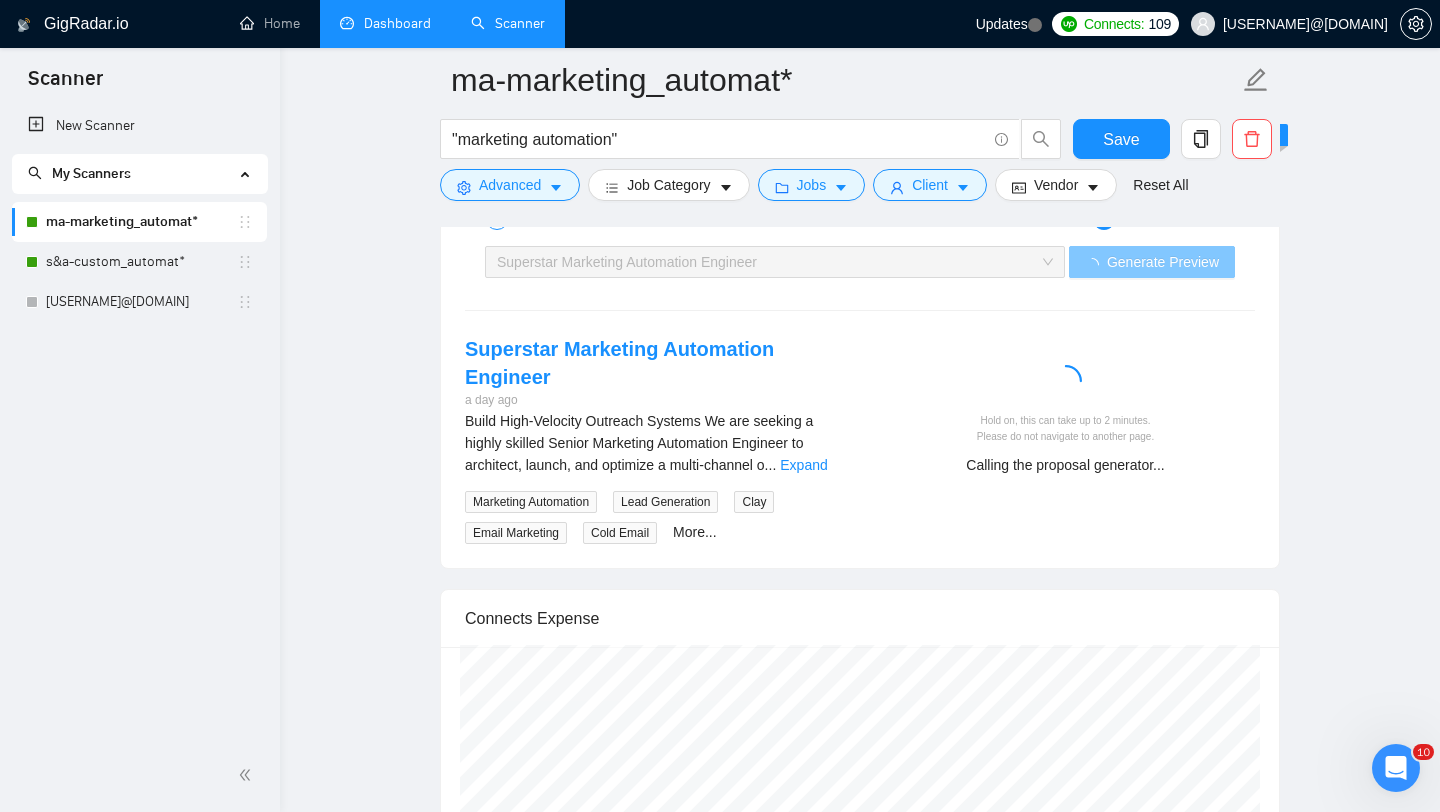 scroll, scrollTop: 3883, scrollLeft: 0, axis: vertical 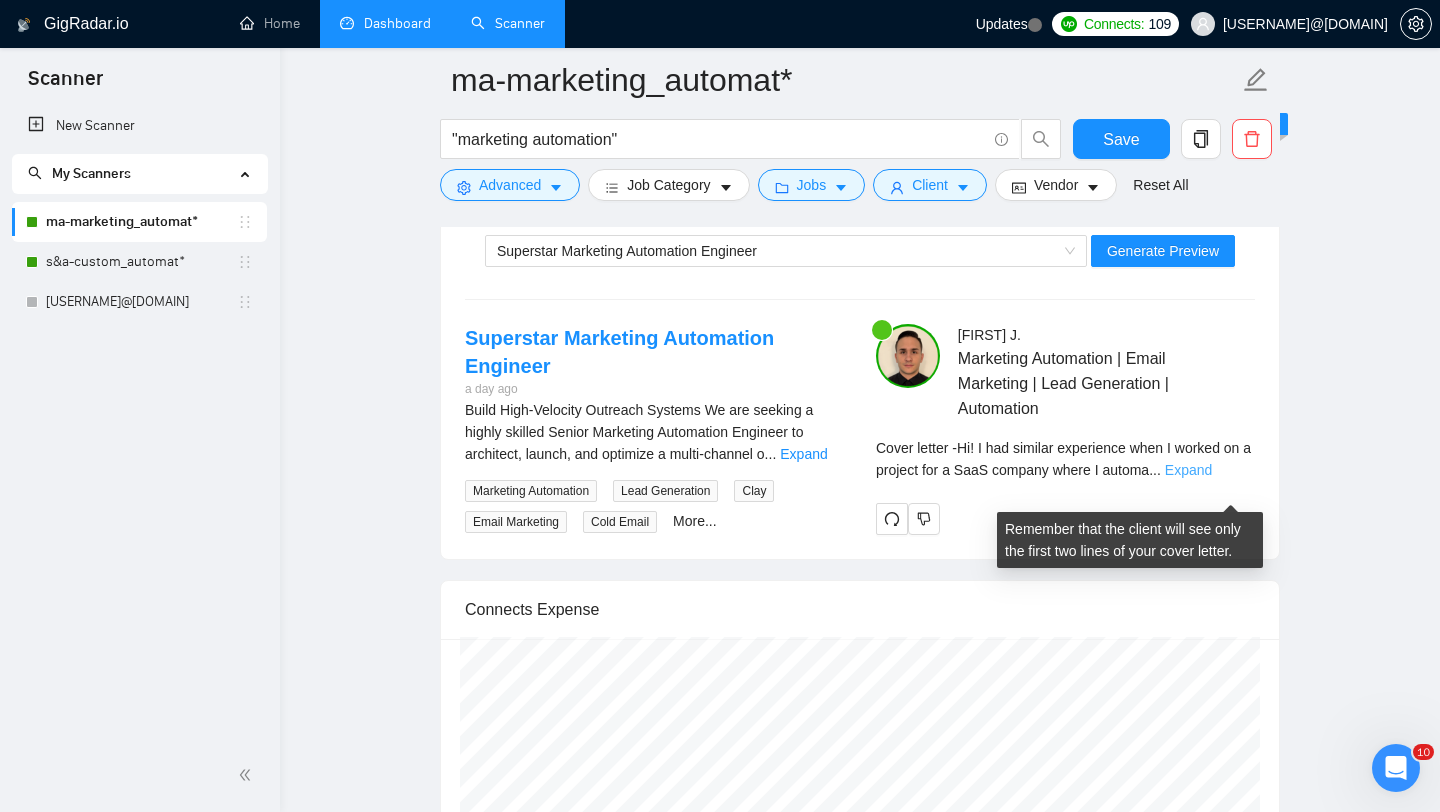 click on "Expand" at bounding box center (1188, 470) 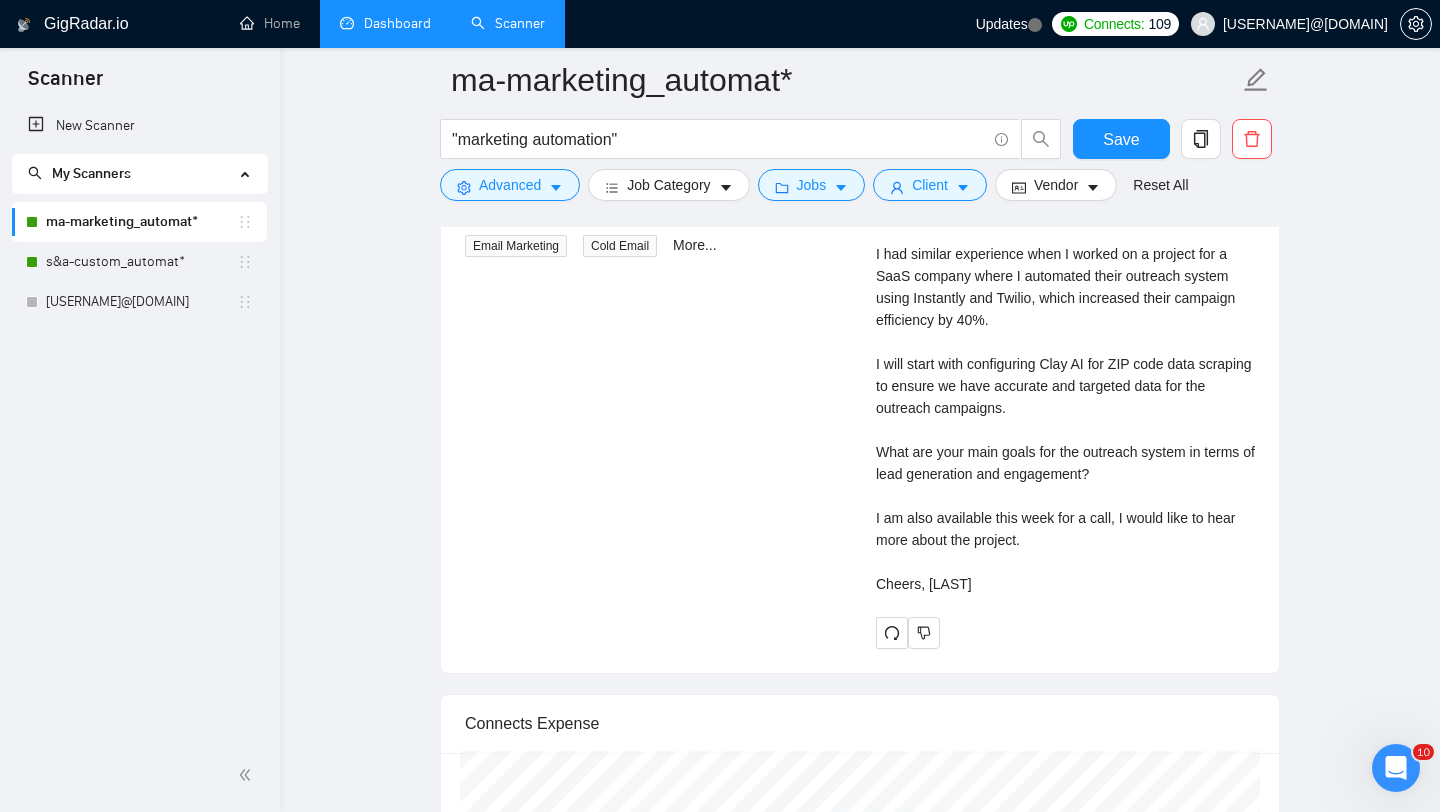 scroll, scrollTop: 4155, scrollLeft: 0, axis: vertical 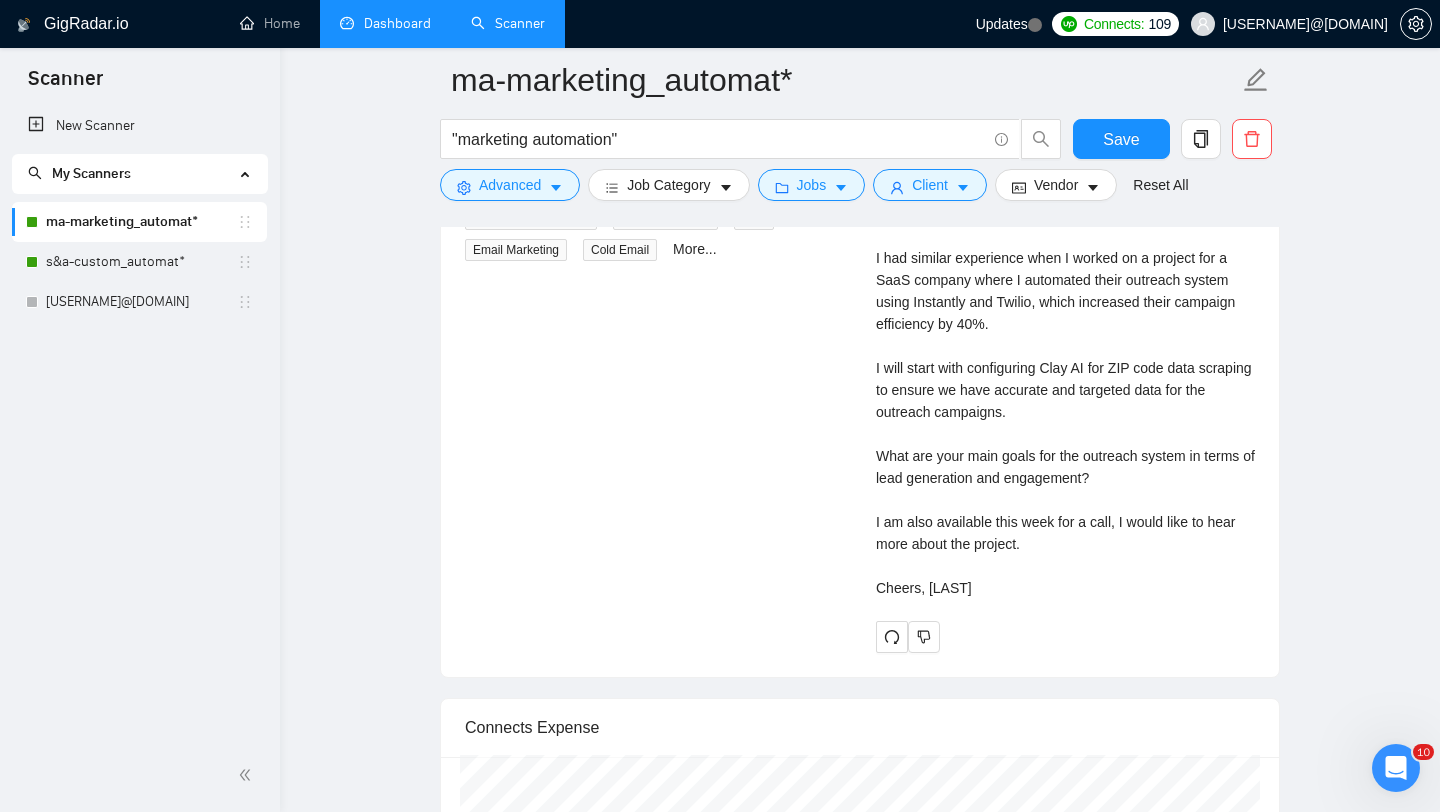 click on "Dashboard" at bounding box center (385, 23) 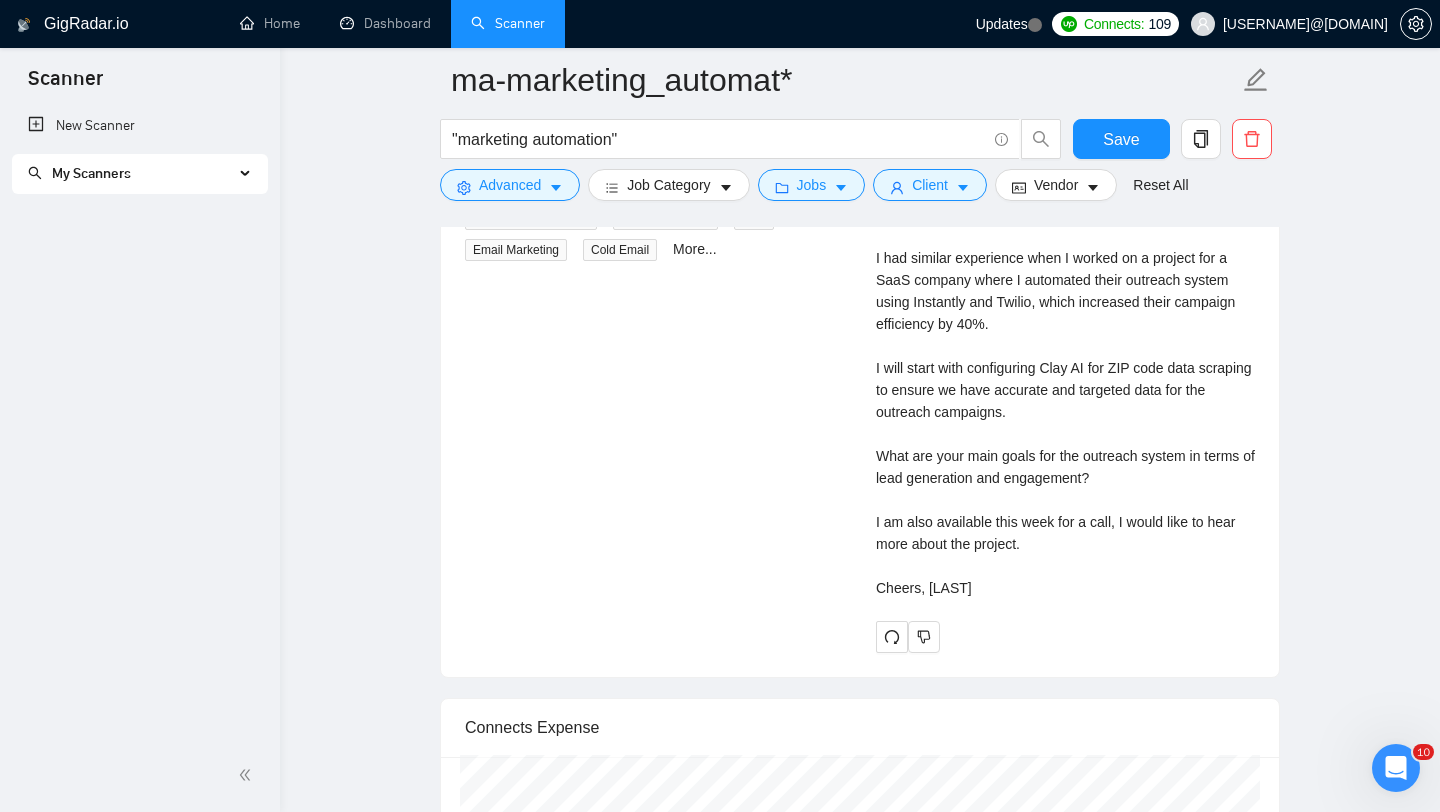 click on "My Scanners" at bounding box center [131, 174] 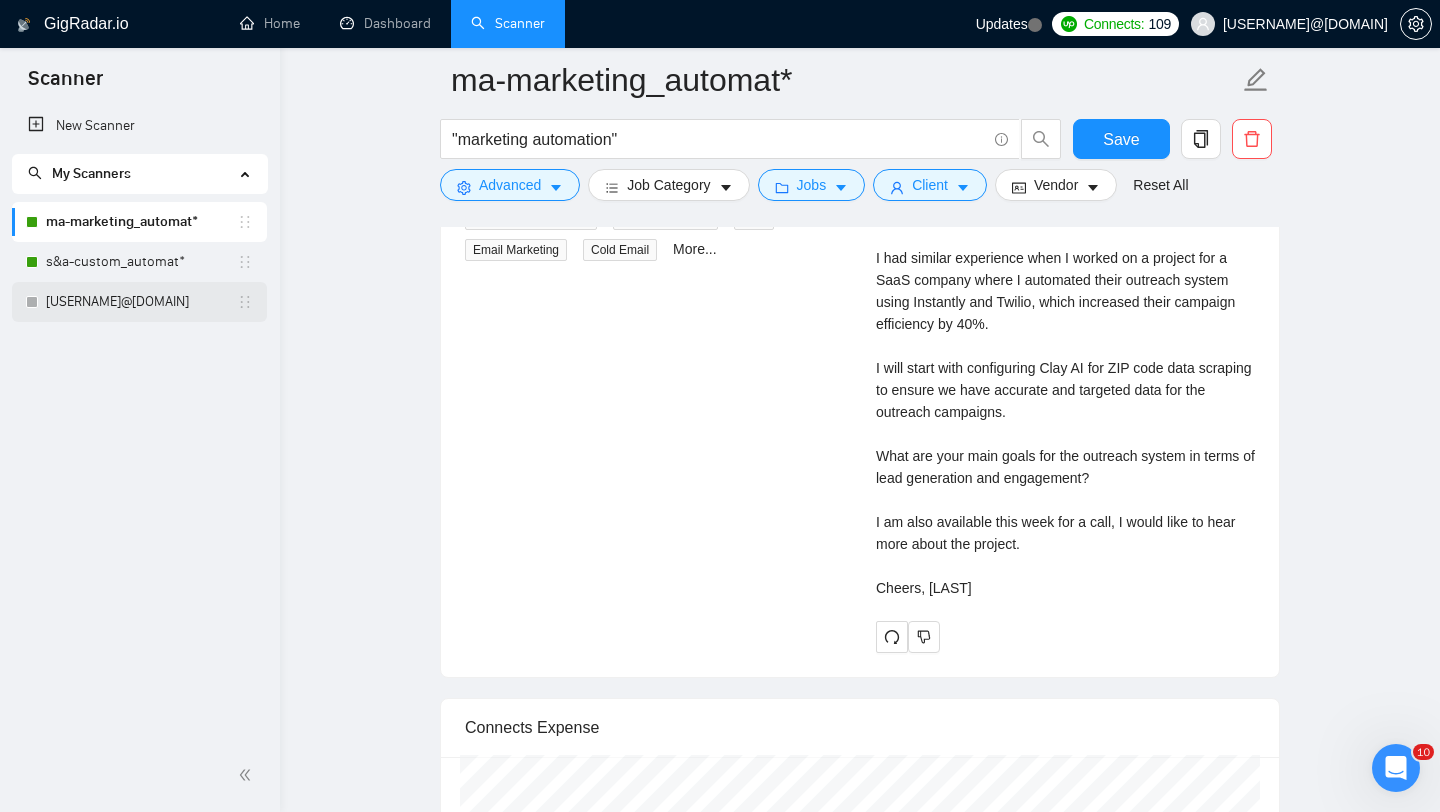 click on "Sérgio_ma-marketing_automat*" at bounding box center [141, 302] 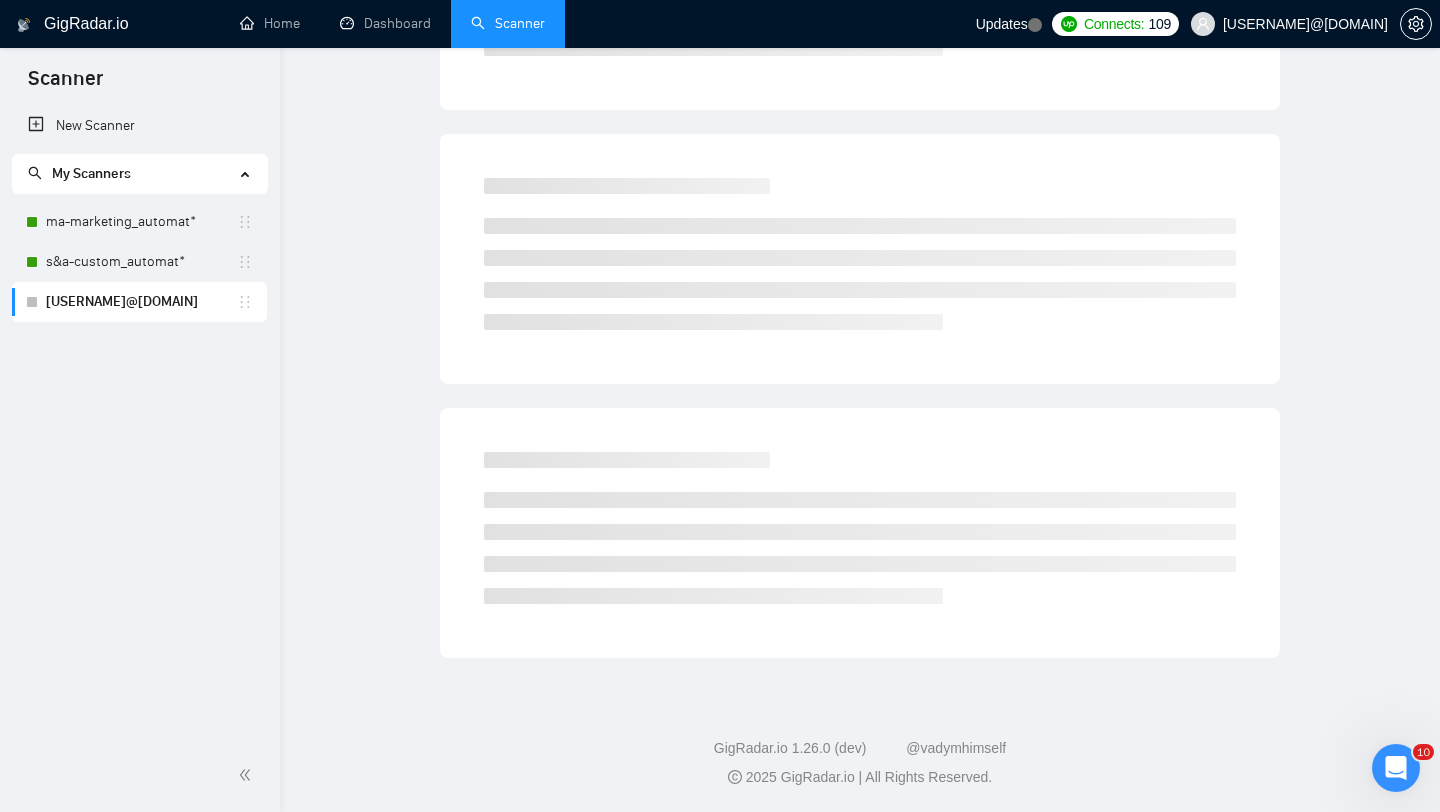 scroll, scrollTop: 0, scrollLeft: 0, axis: both 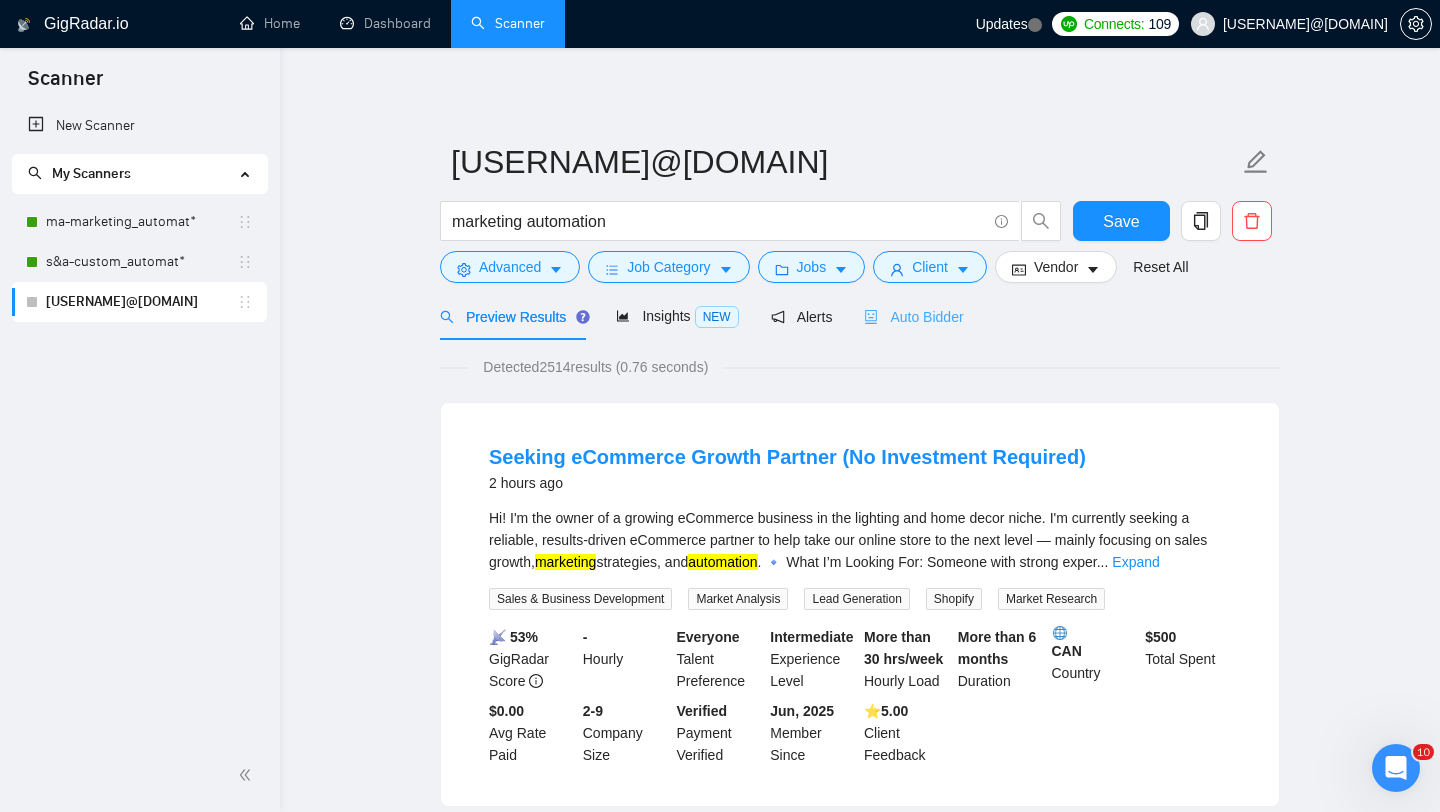 click on "Auto Bidder" at bounding box center (913, 316) 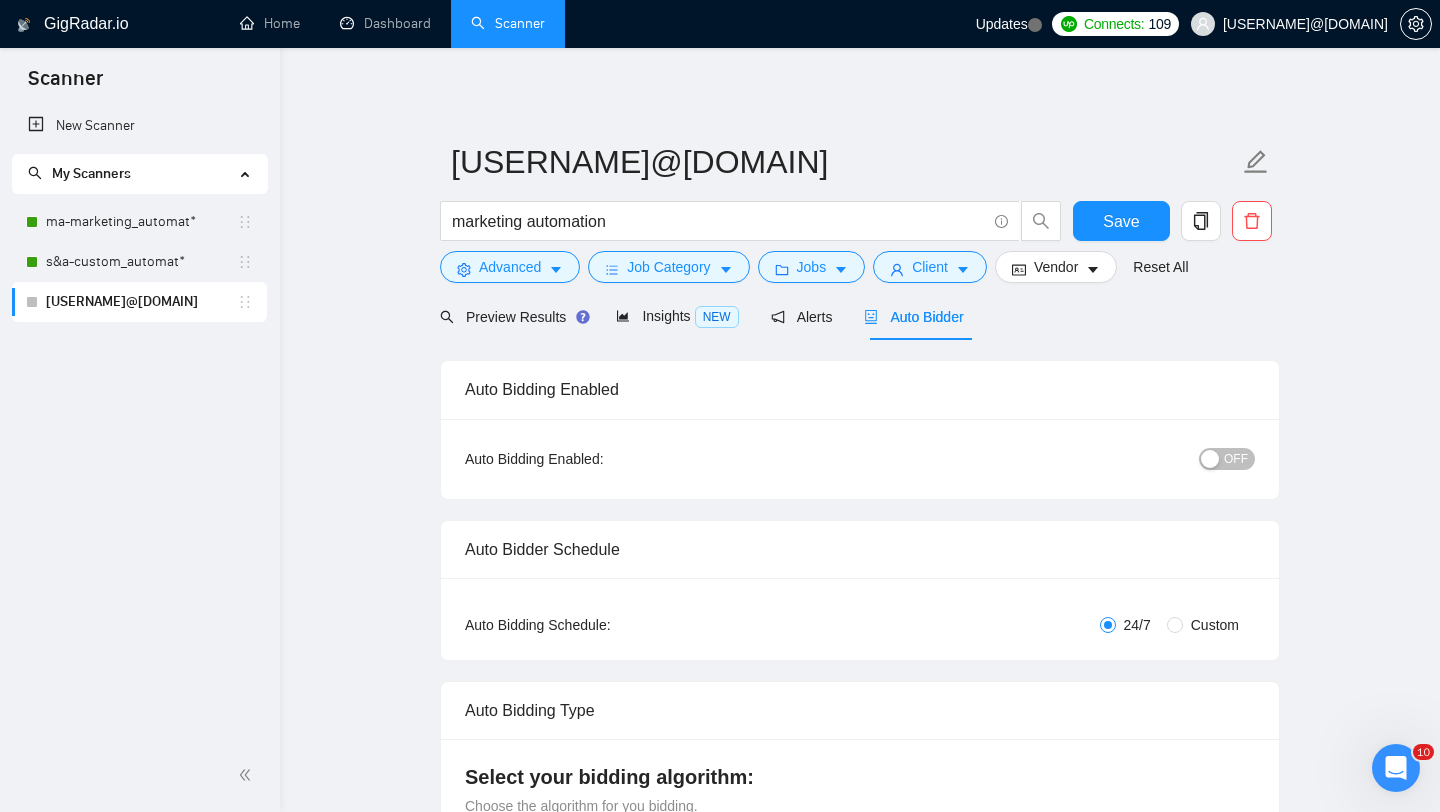 type 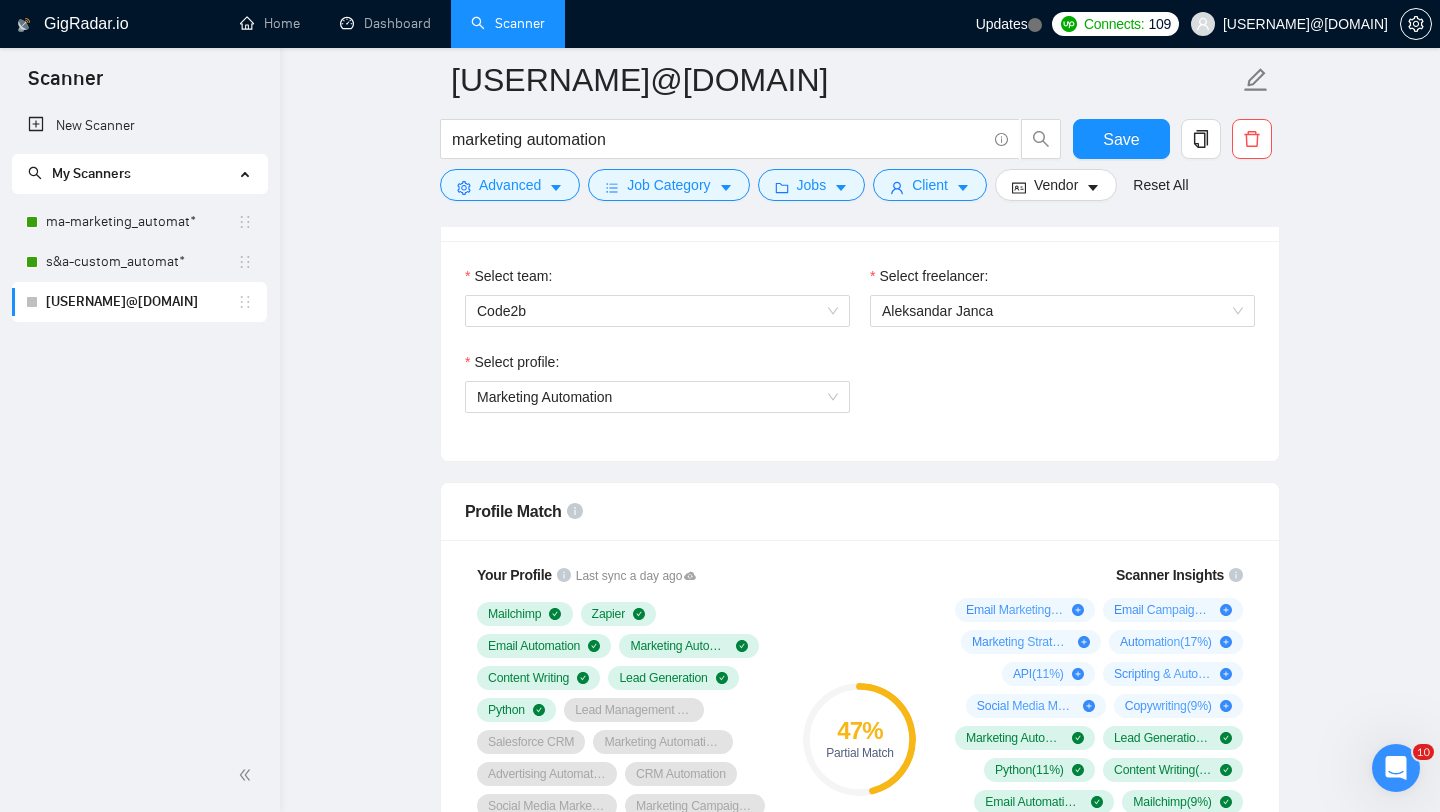 scroll, scrollTop: 907, scrollLeft: 0, axis: vertical 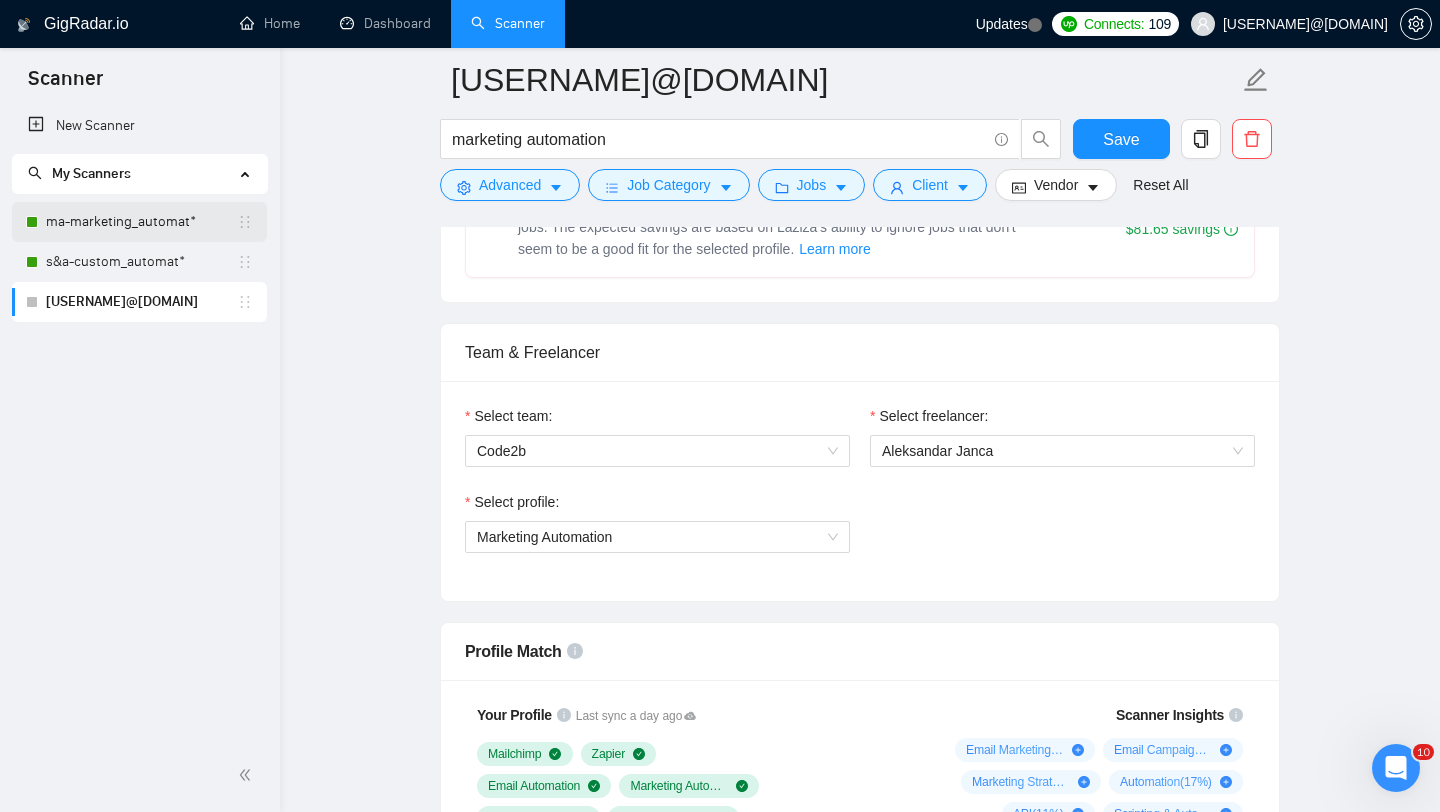 click on "ma-marketing_automat*" at bounding box center (141, 222) 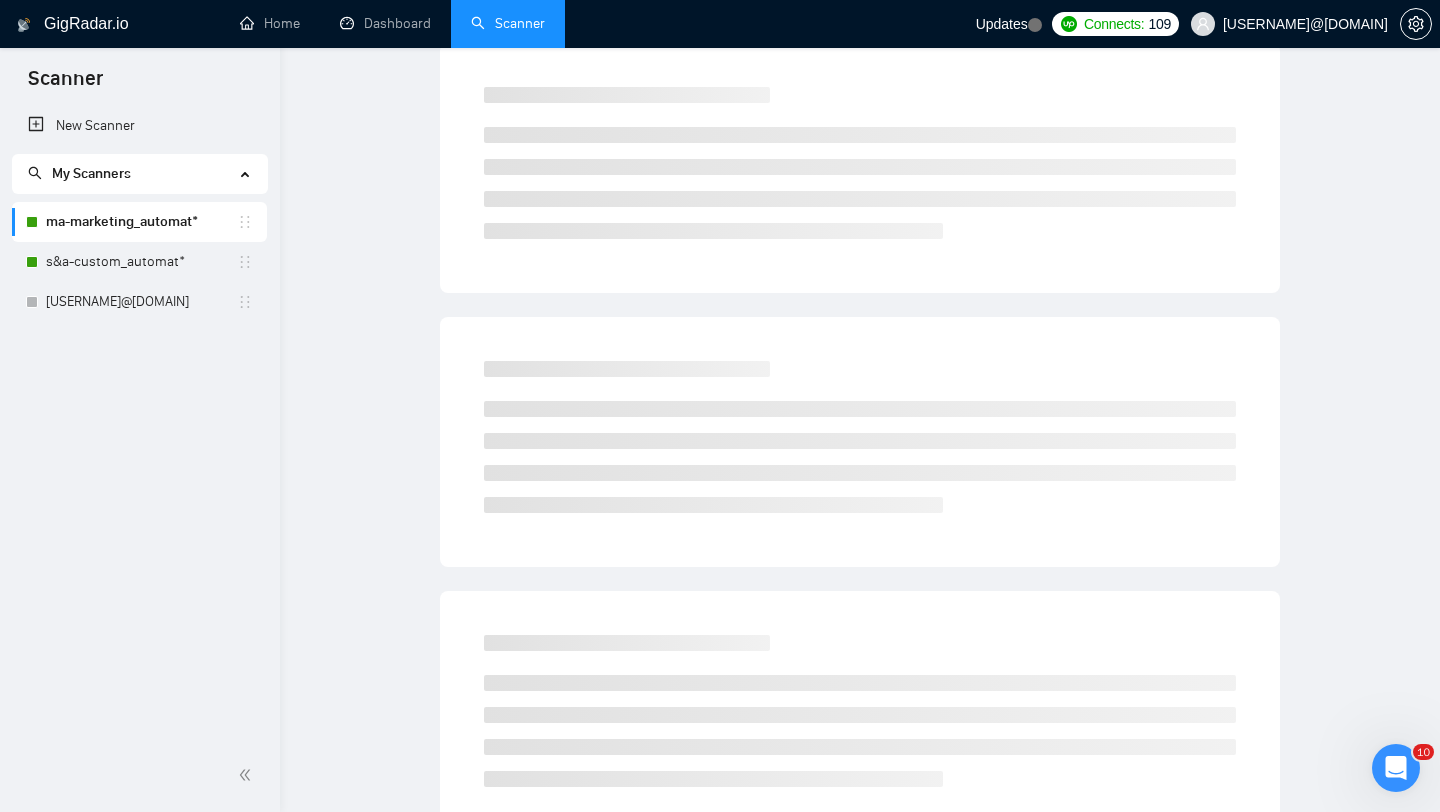 scroll, scrollTop: 0, scrollLeft: 0, axis: both 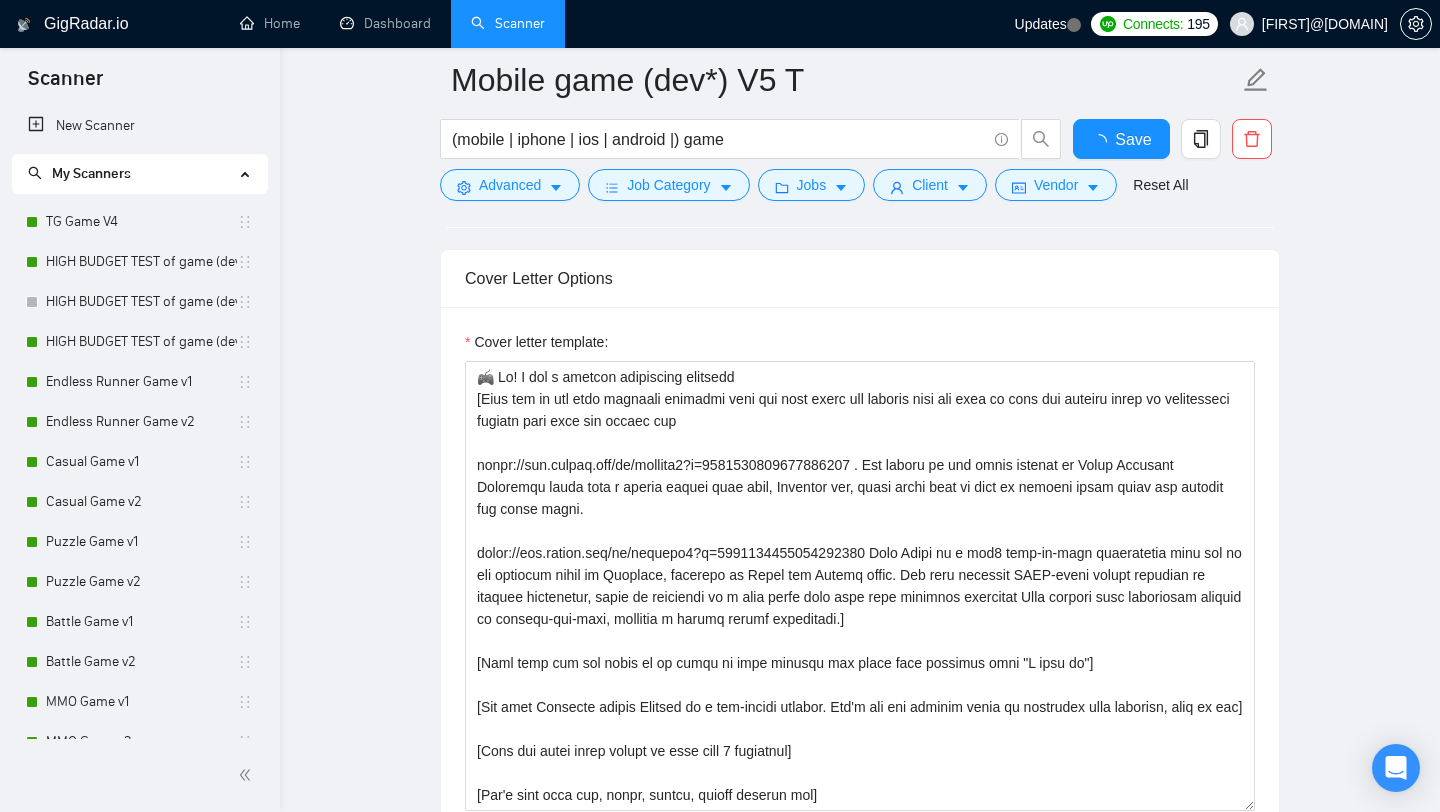 type 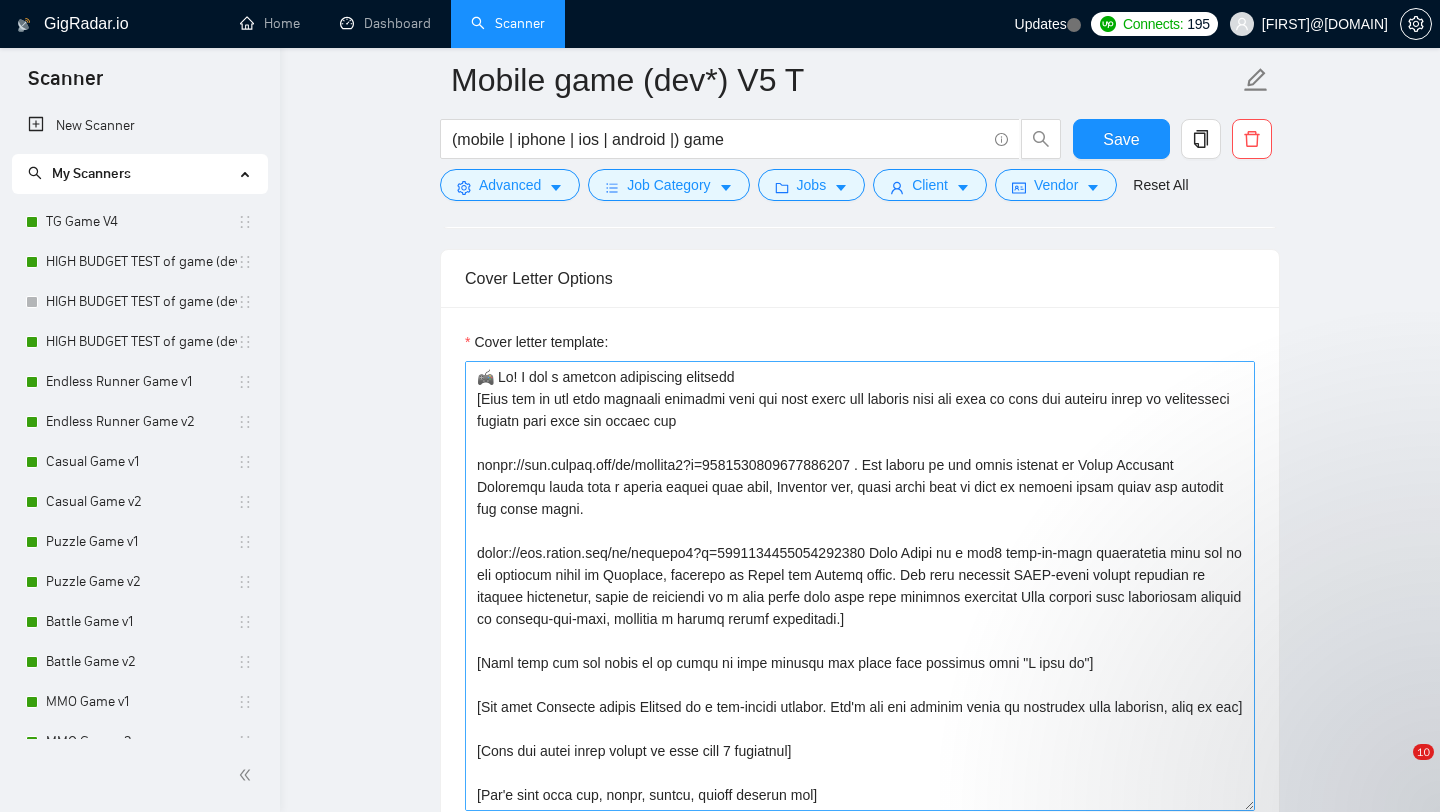 scroll, scrollTop: 6, scrollLeft: 0, axis: vertical 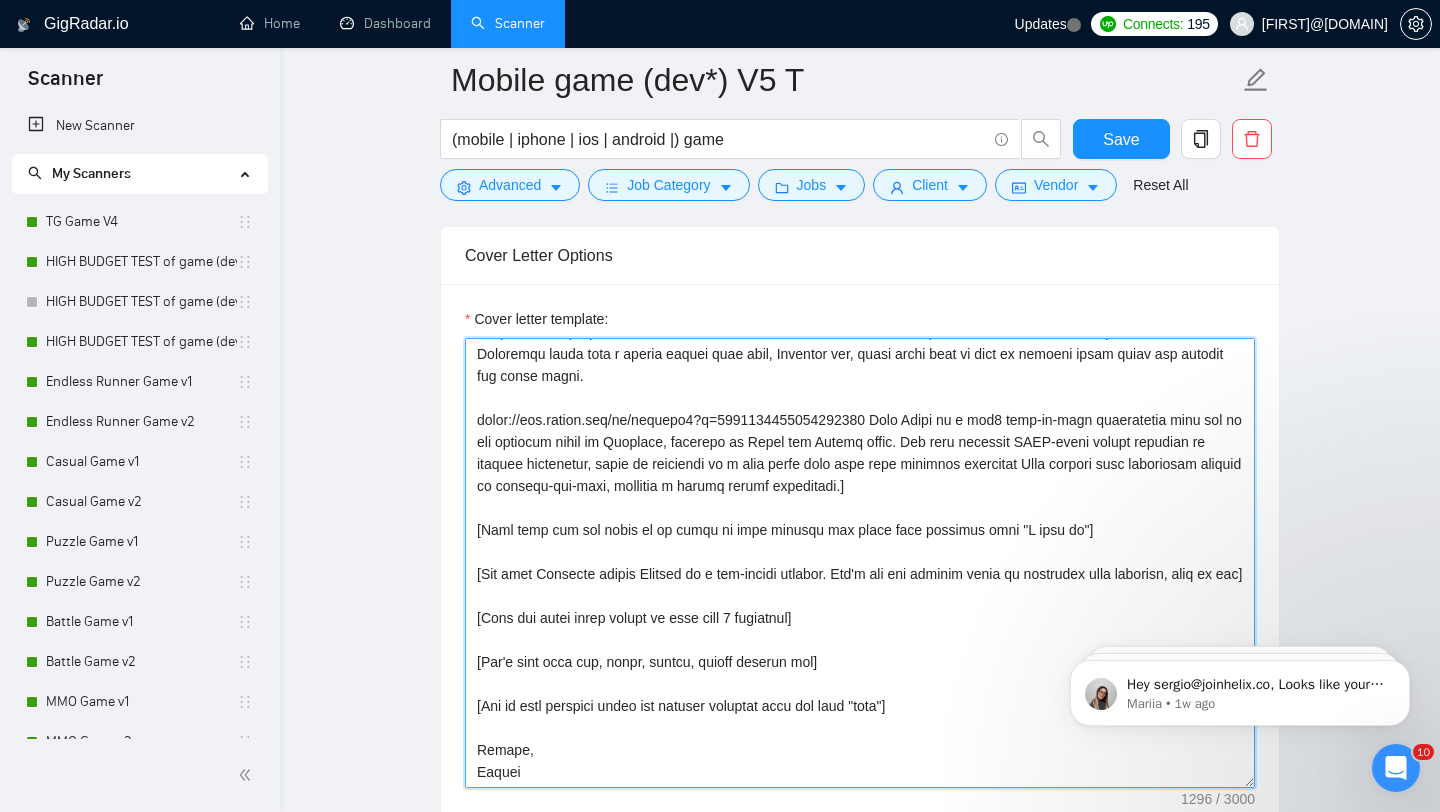 click on "Cover letter template:" at bounding box center [860, 563] 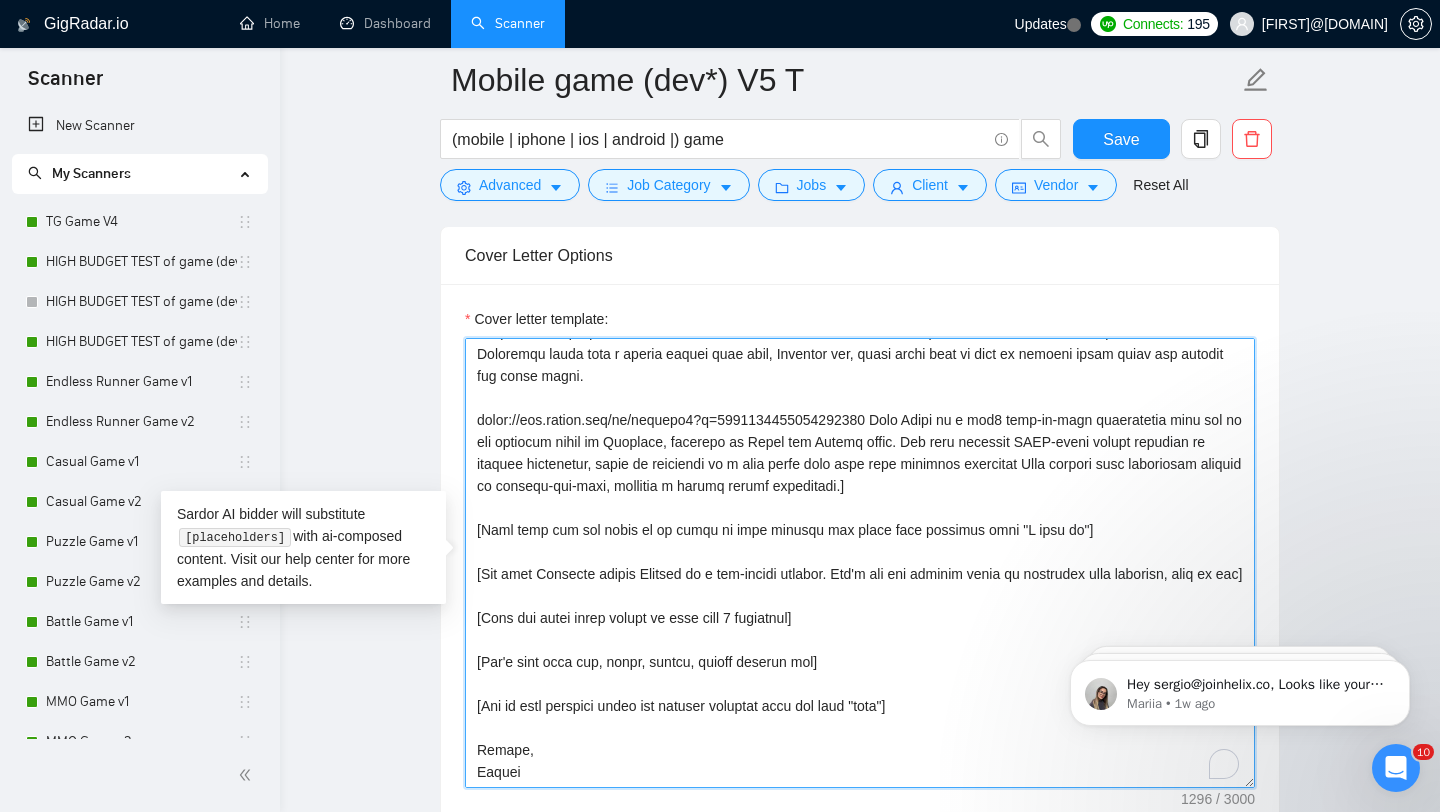 scroll, scrollTop: 132, scrollLeft: 0, axis: vertical 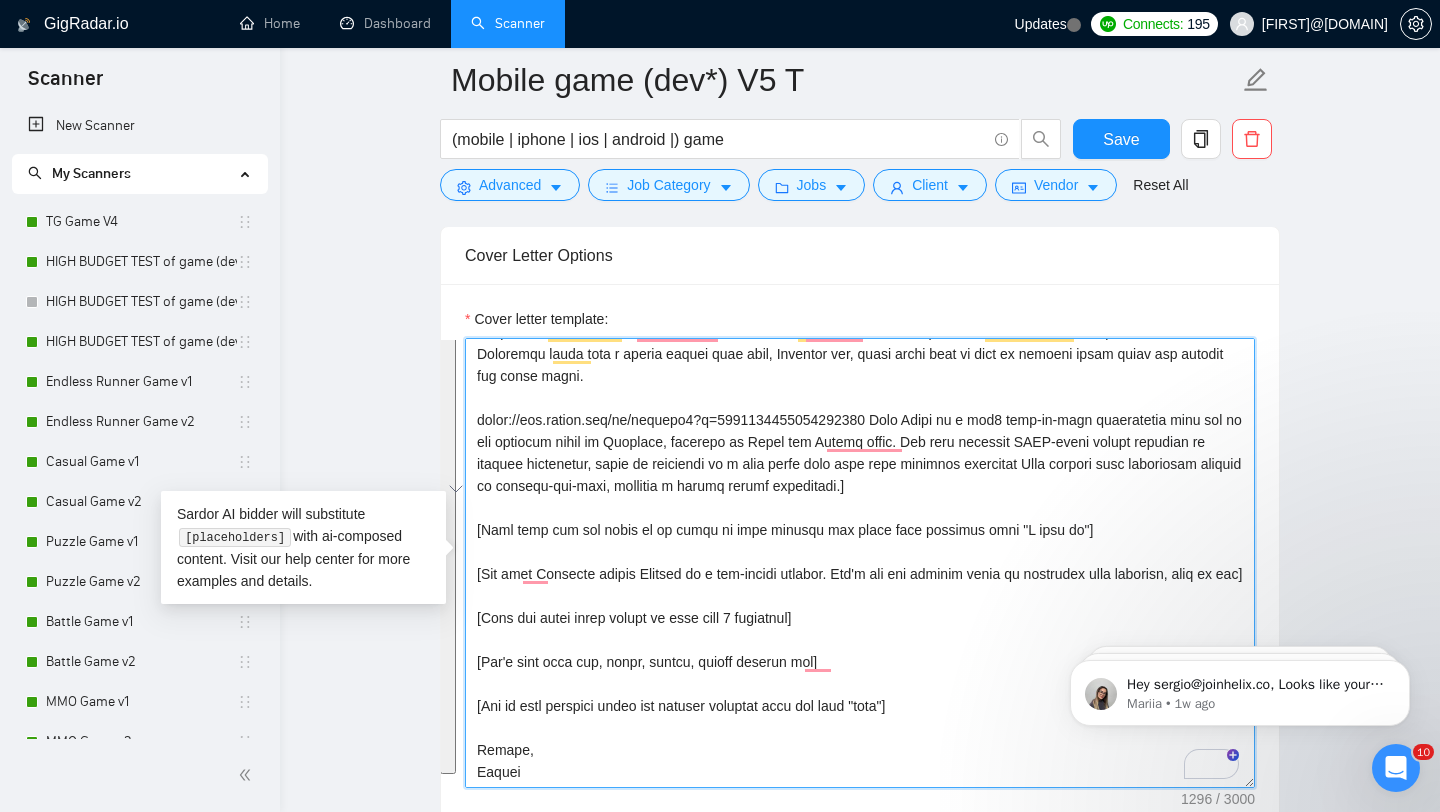 click on "Cover letter template:" at bounding box center (860, 563) 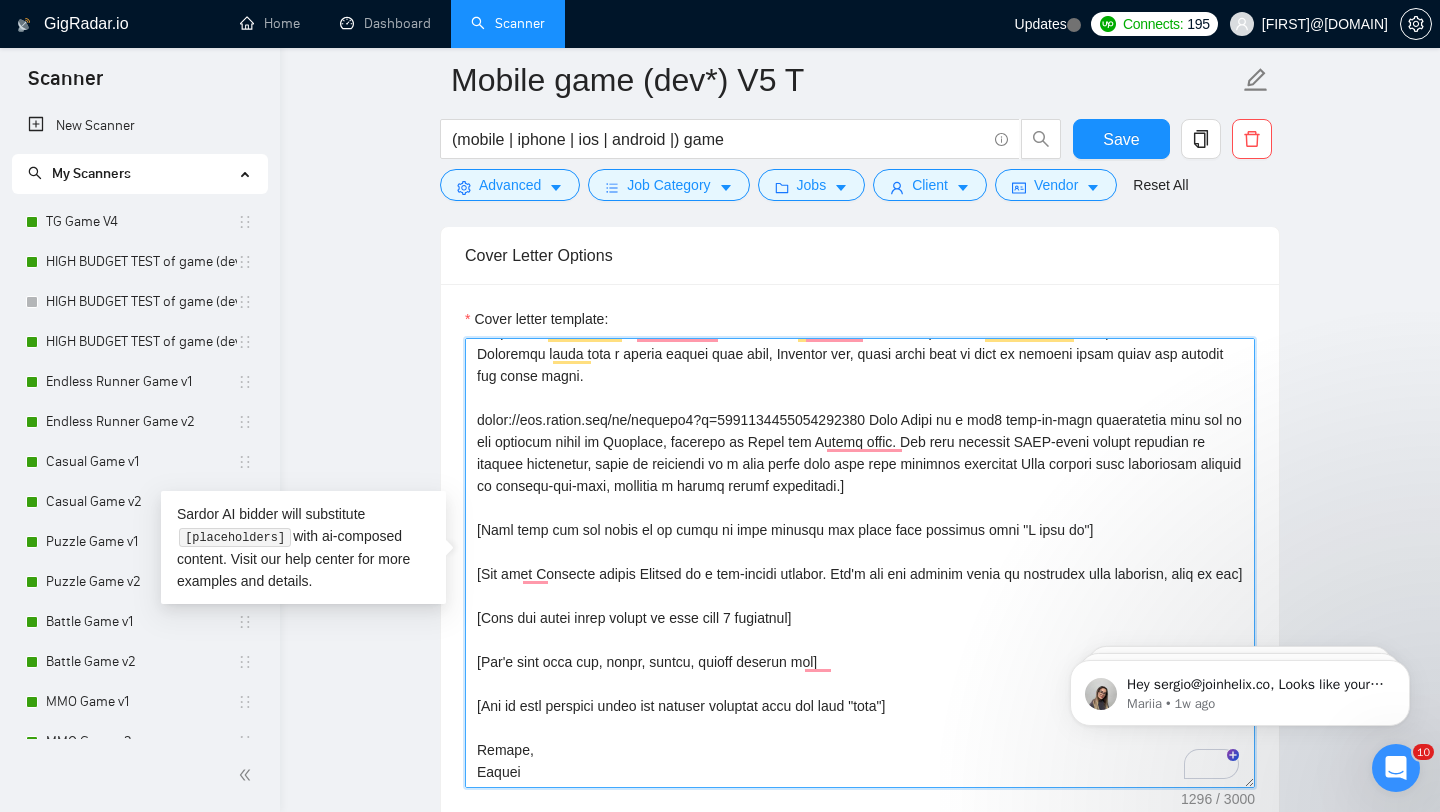 scroll, scrollTop: 53, scrollLeft: 0, axis: vertical 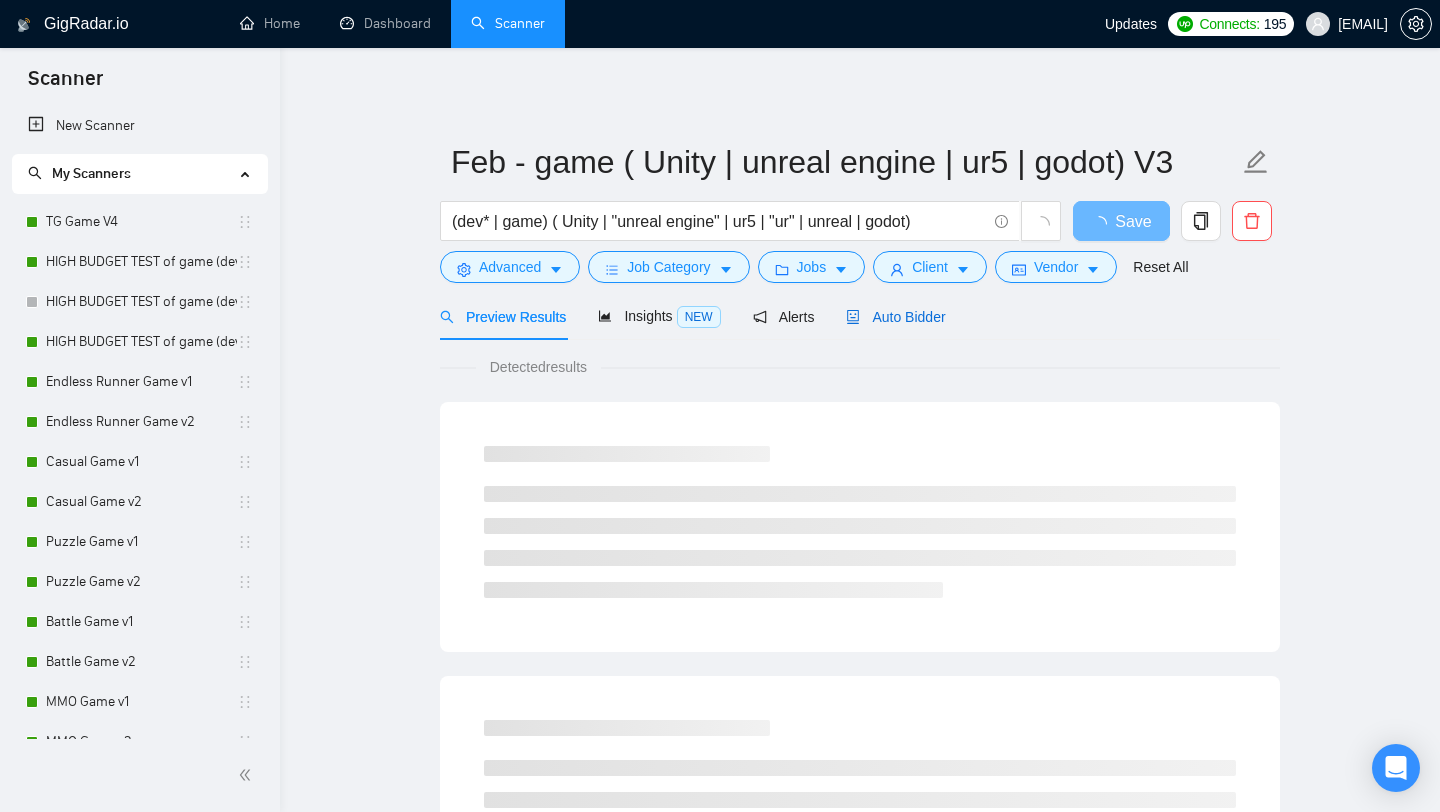 click on "Auto Bidder" at bounding box center (895, 317) 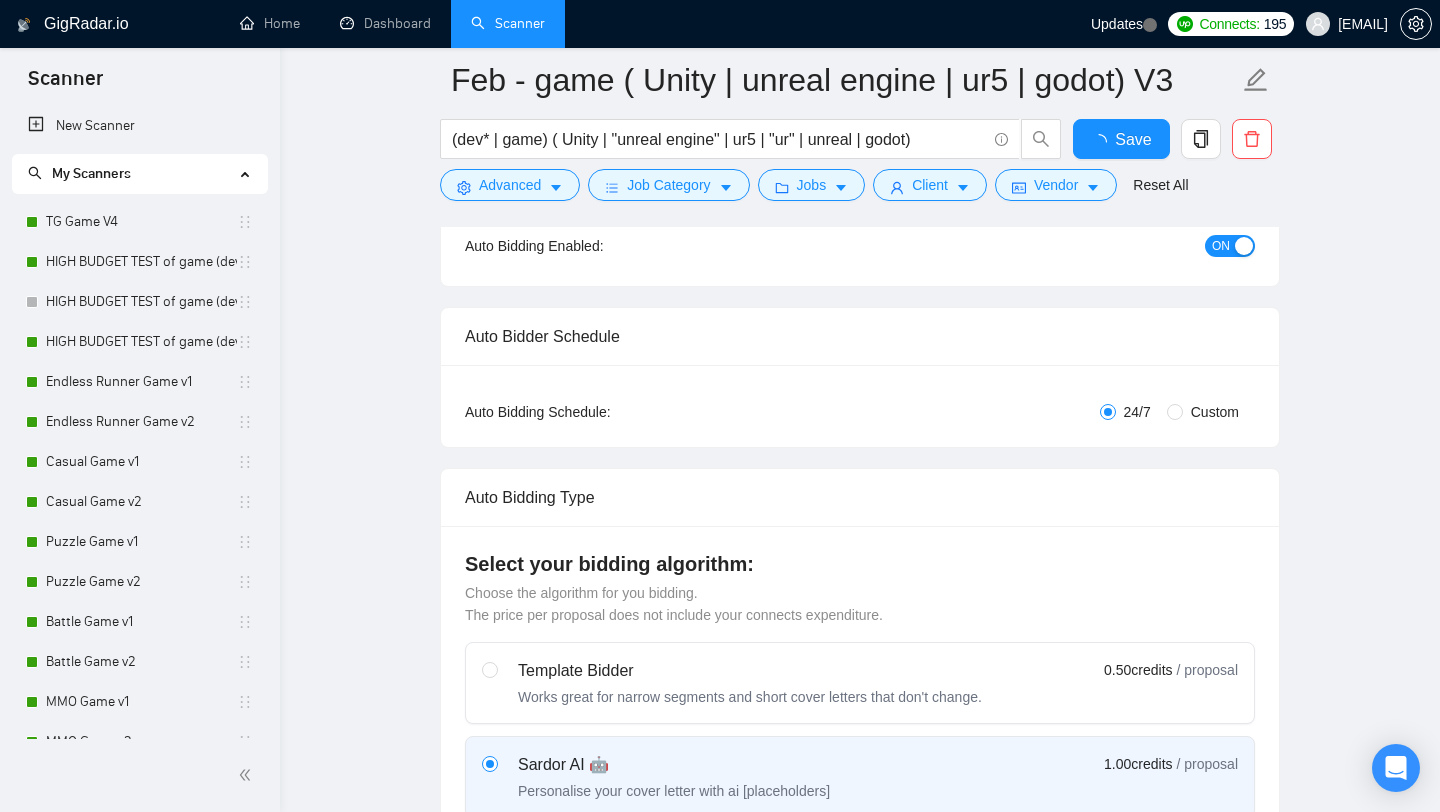 type 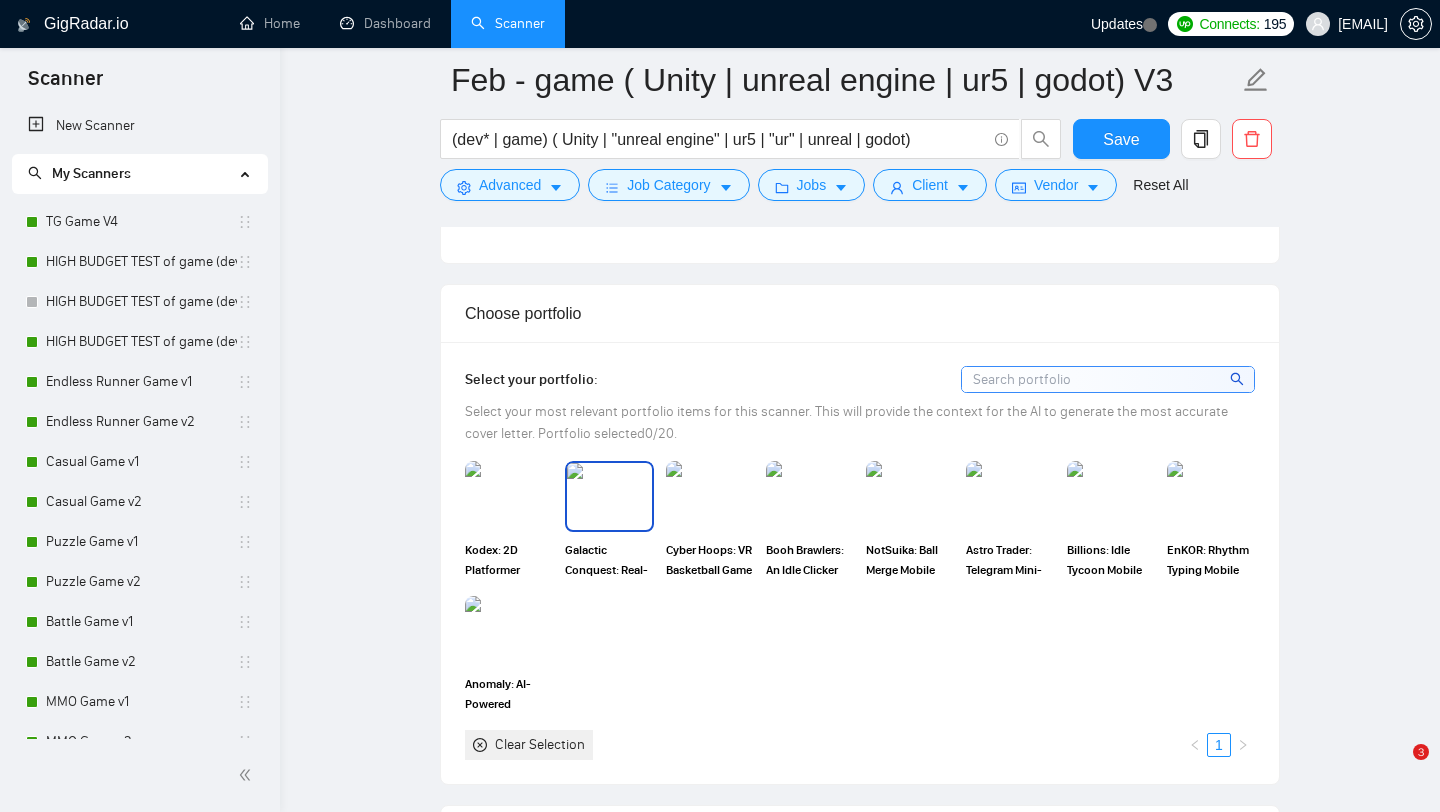 scroll, scrollTop: 2072, scrollLeft: 0, axis: vertical 